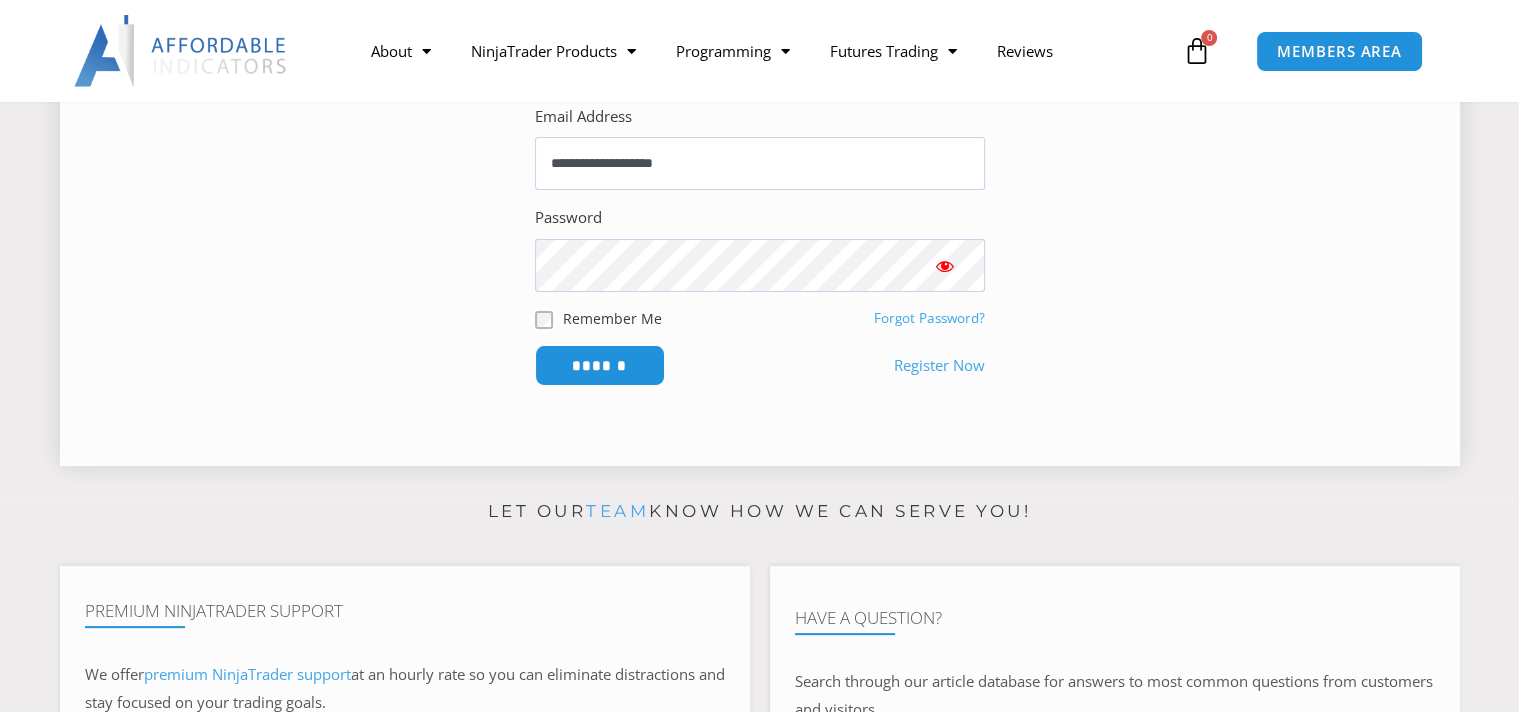 scroll, scrollTop: 432, scrollLeft: 0, axis: vertical 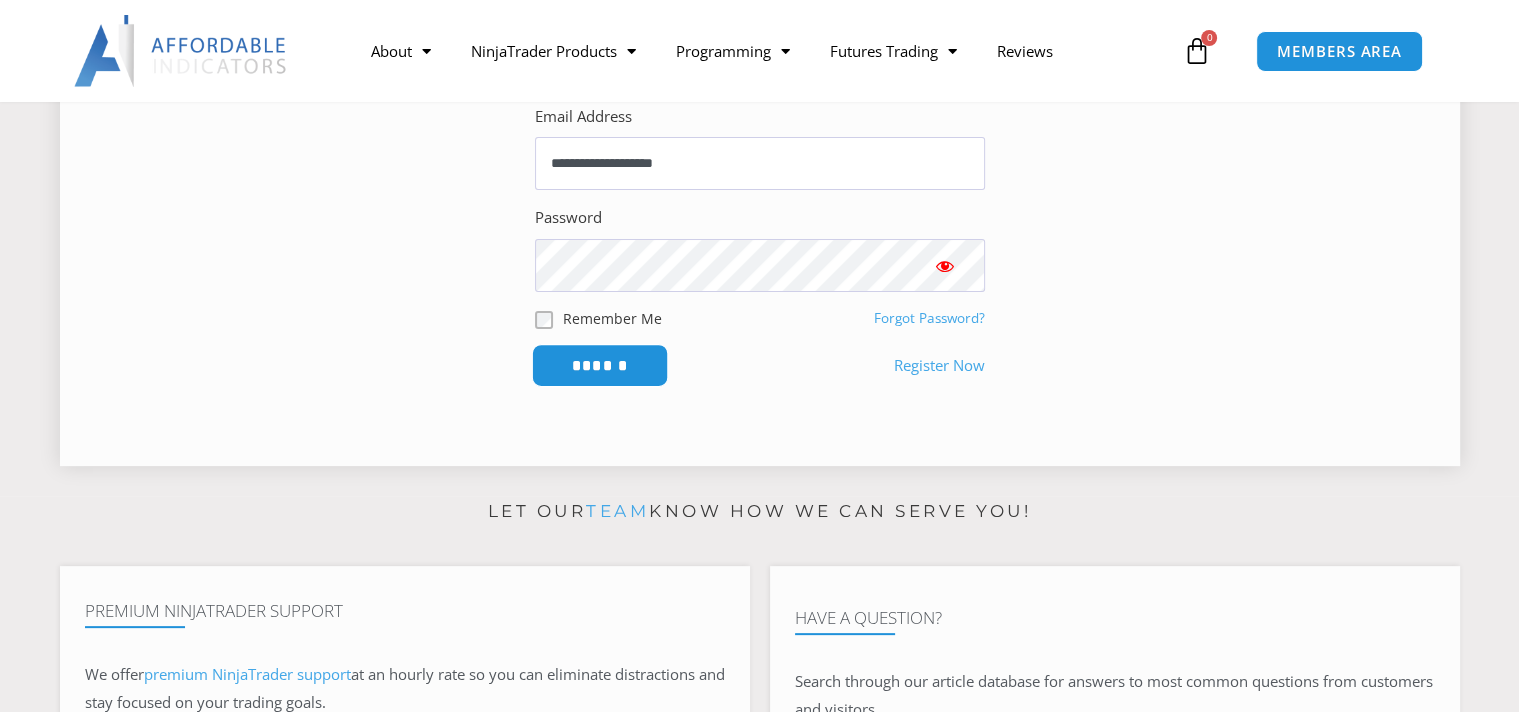 click on "******" at bounding box center (599, 365) 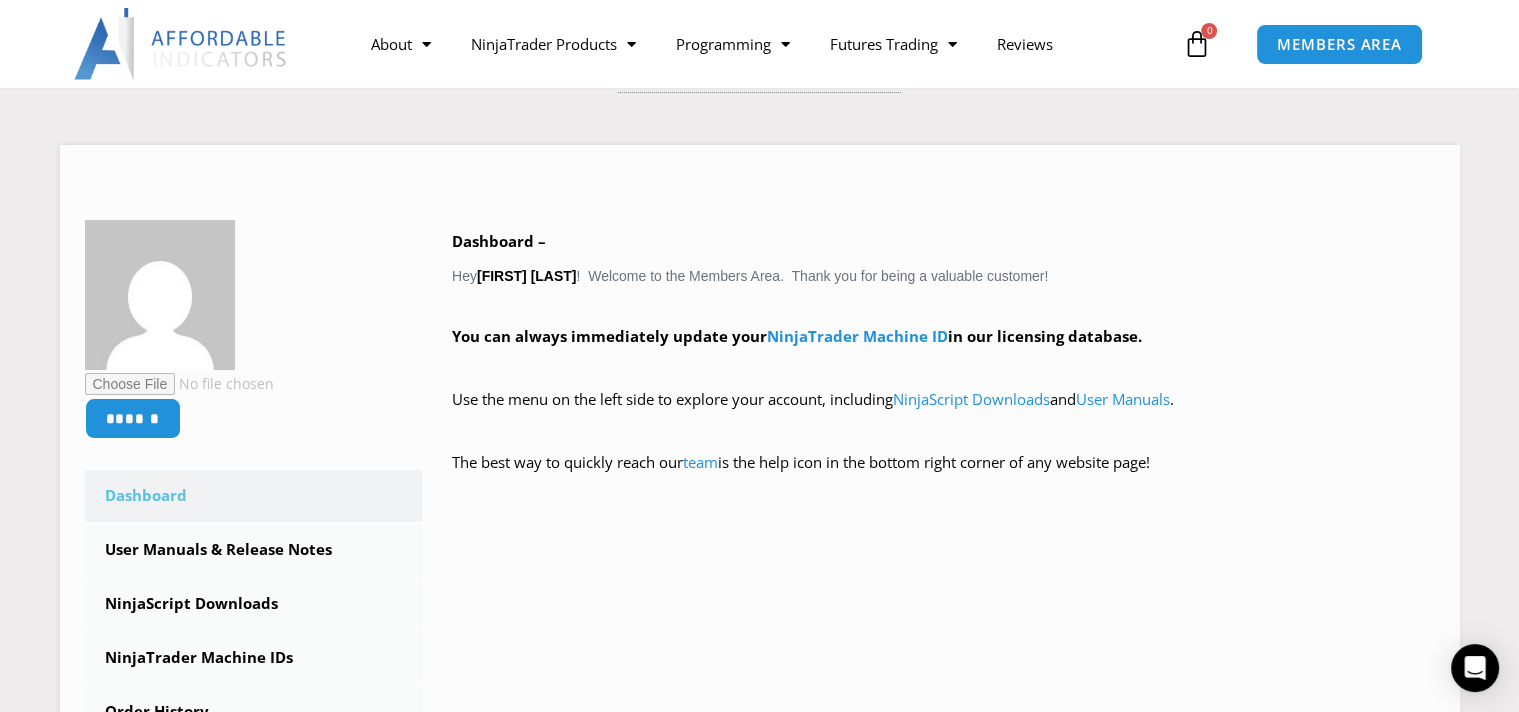 scroll, scrollTop: 0, scrollLeft: 0, axis: both 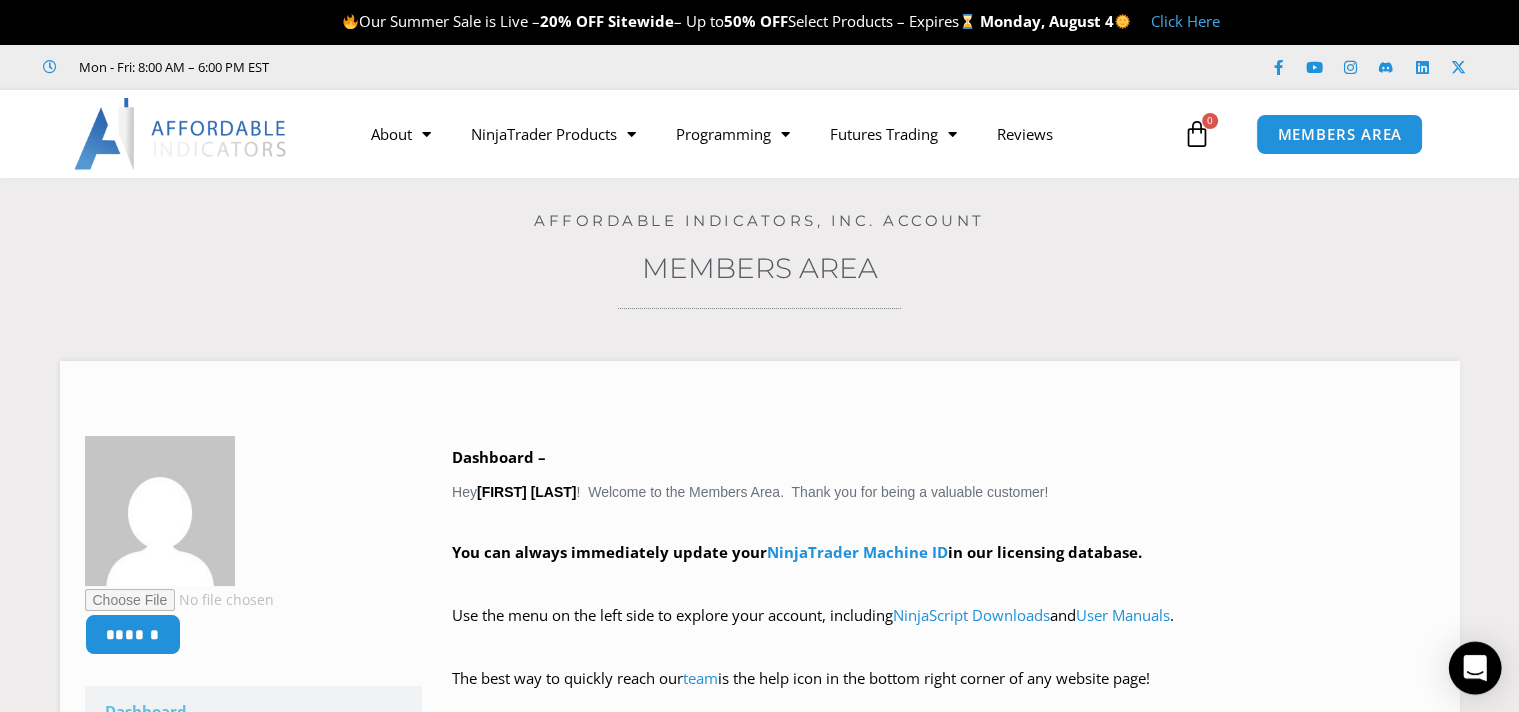click at bounding box center (1475, 668) 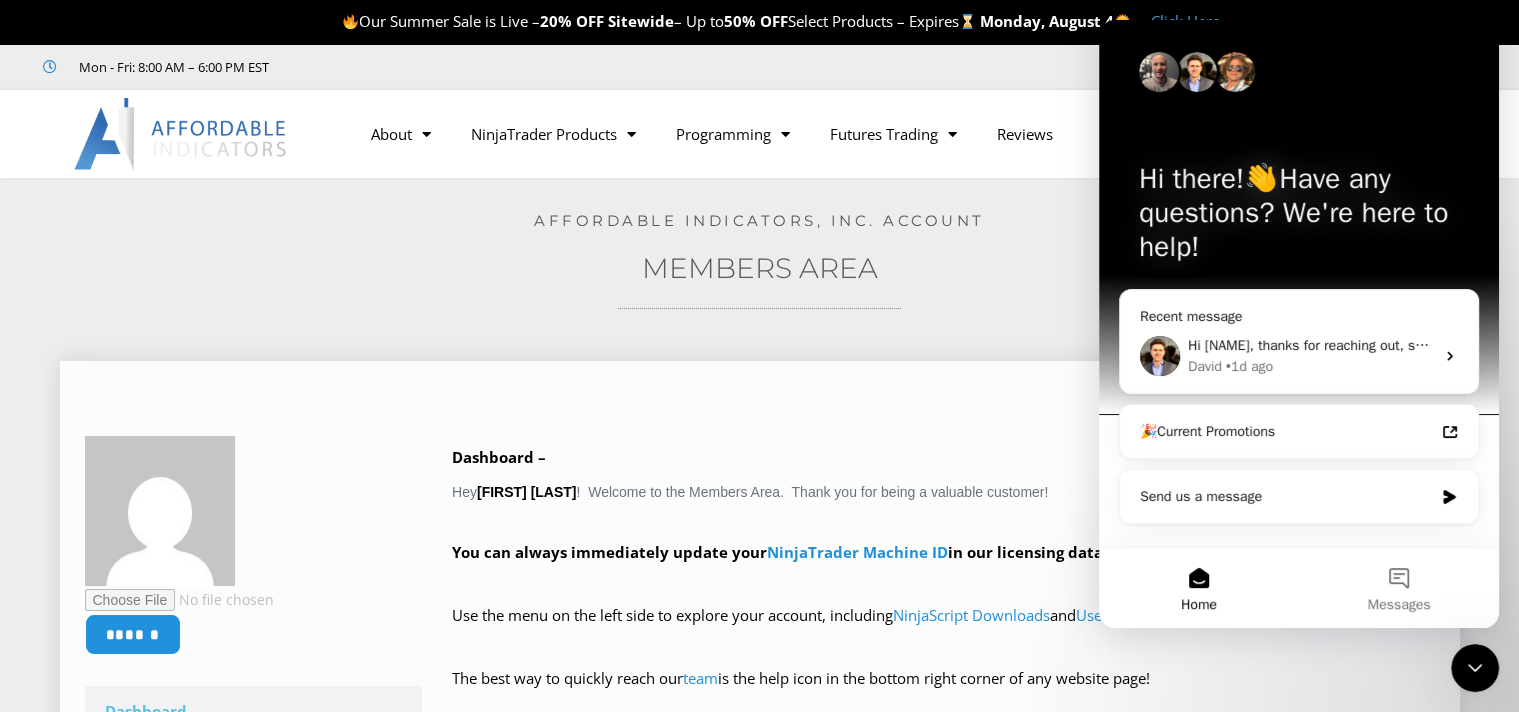 scroll, scrollTop: 0, scrollLeft: 0, axis: both 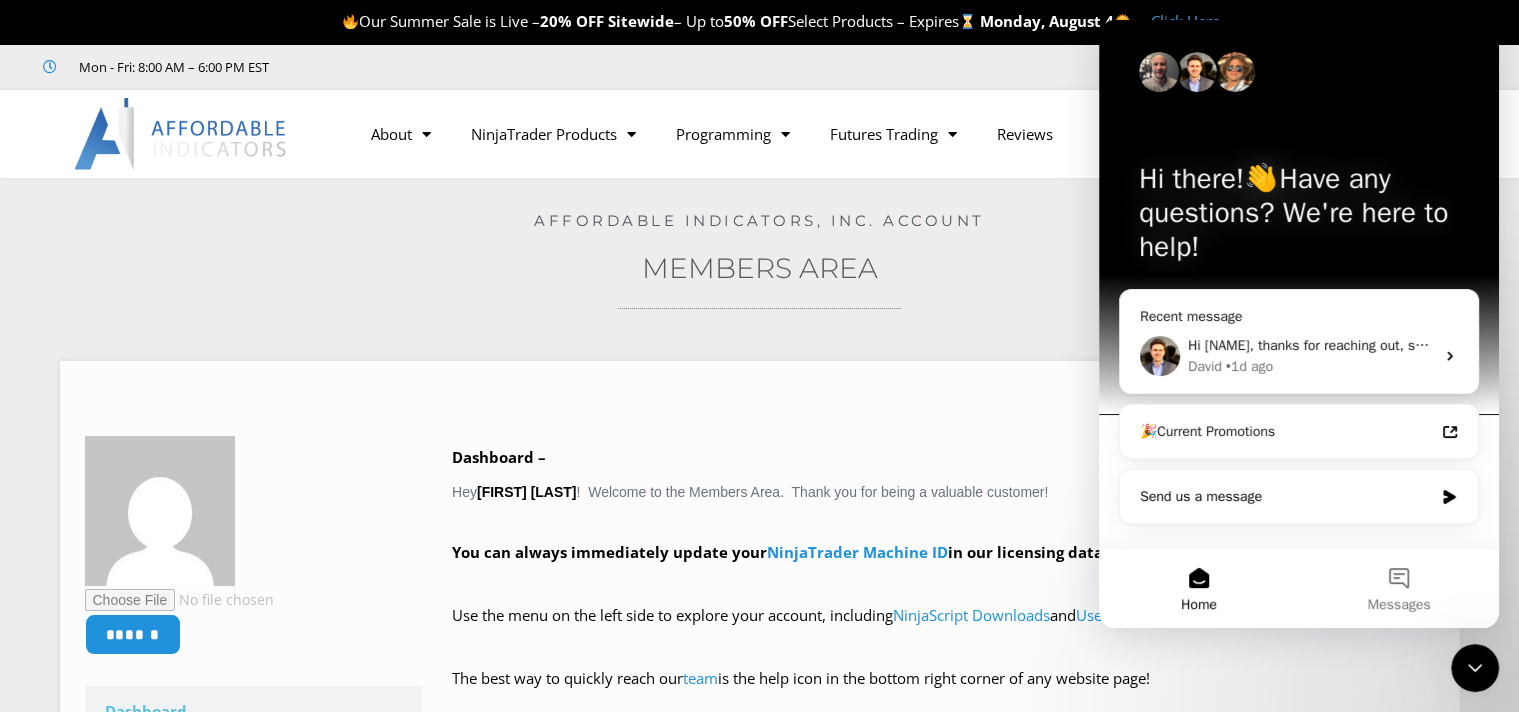 click on "Send us a message" at bounding box center [1286, 496] 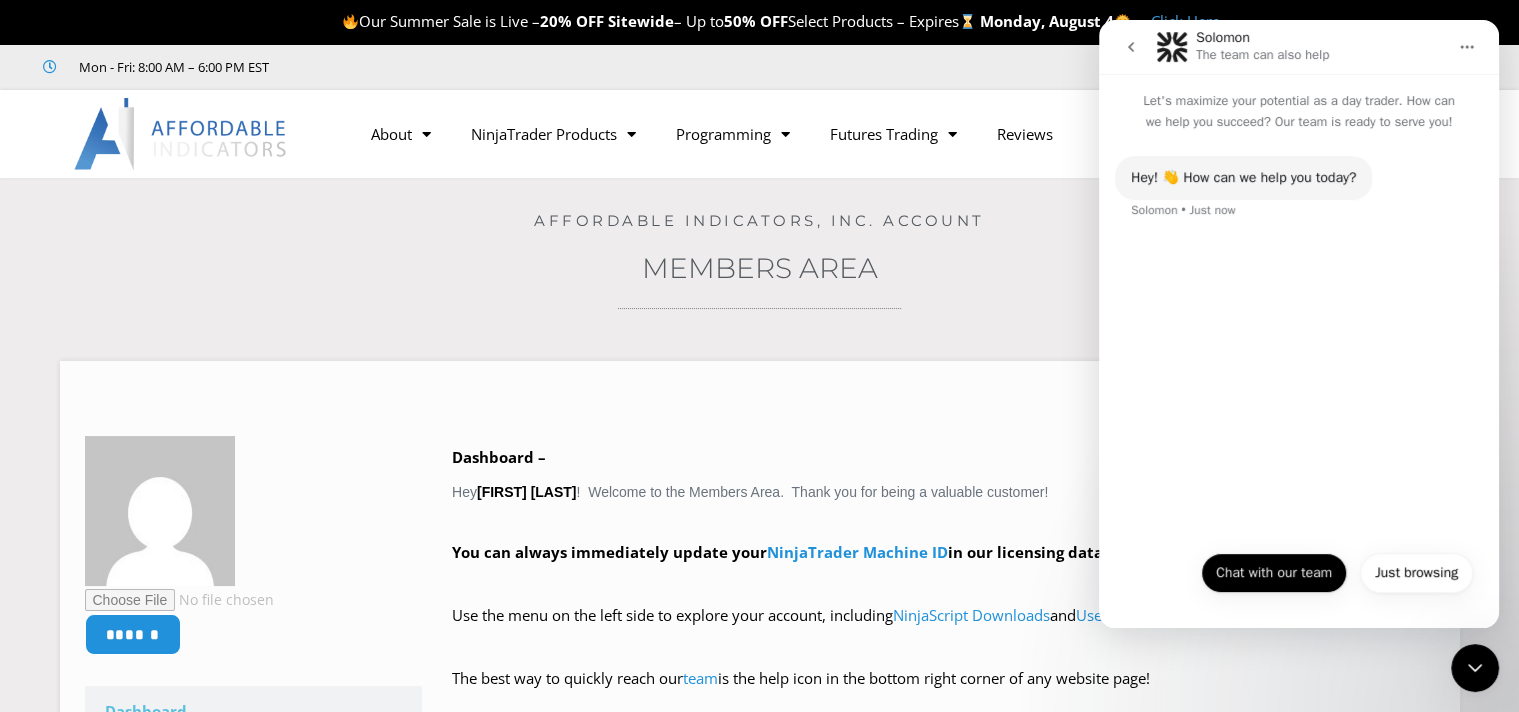 click on "Chat with our team" at bounding box center [1274, 573] 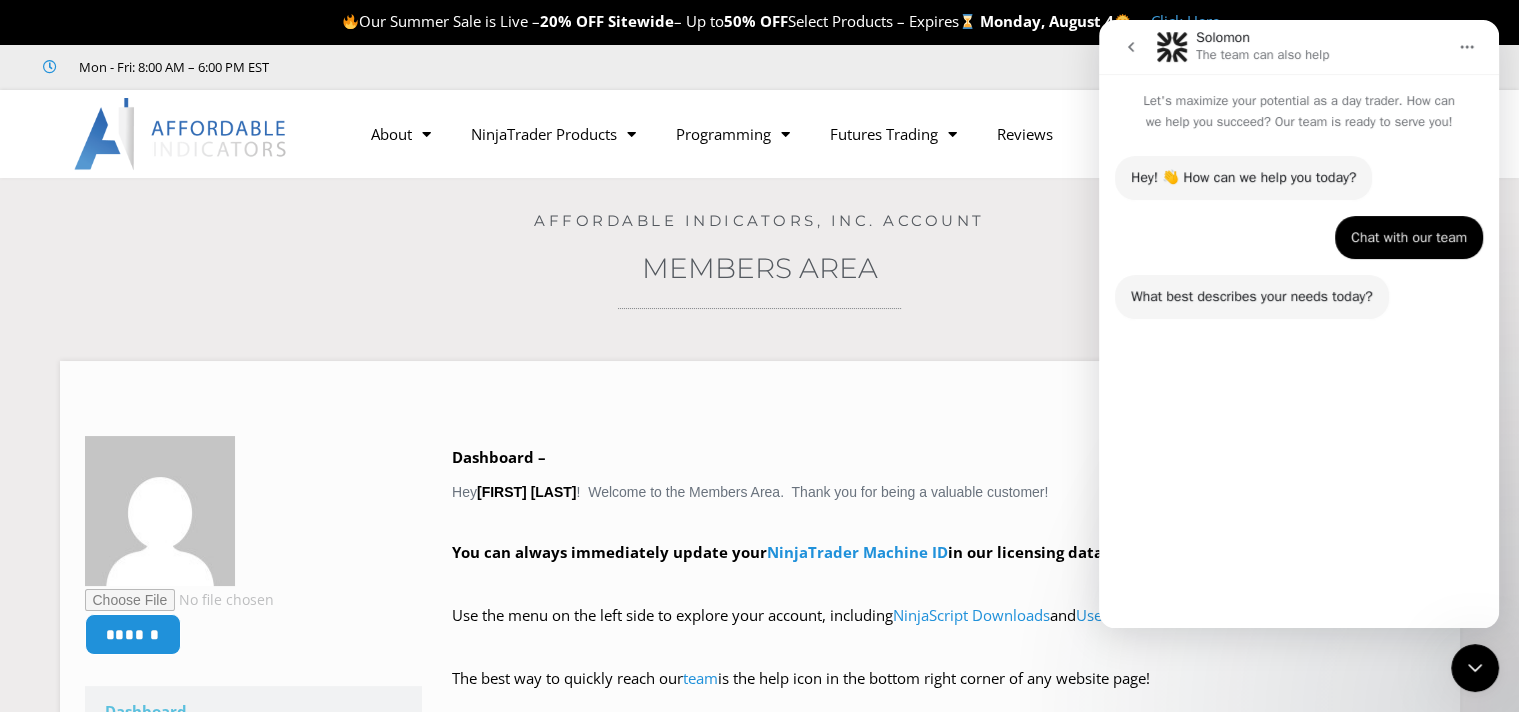 click on "Technical Support" at bounding box center [1251, 525] 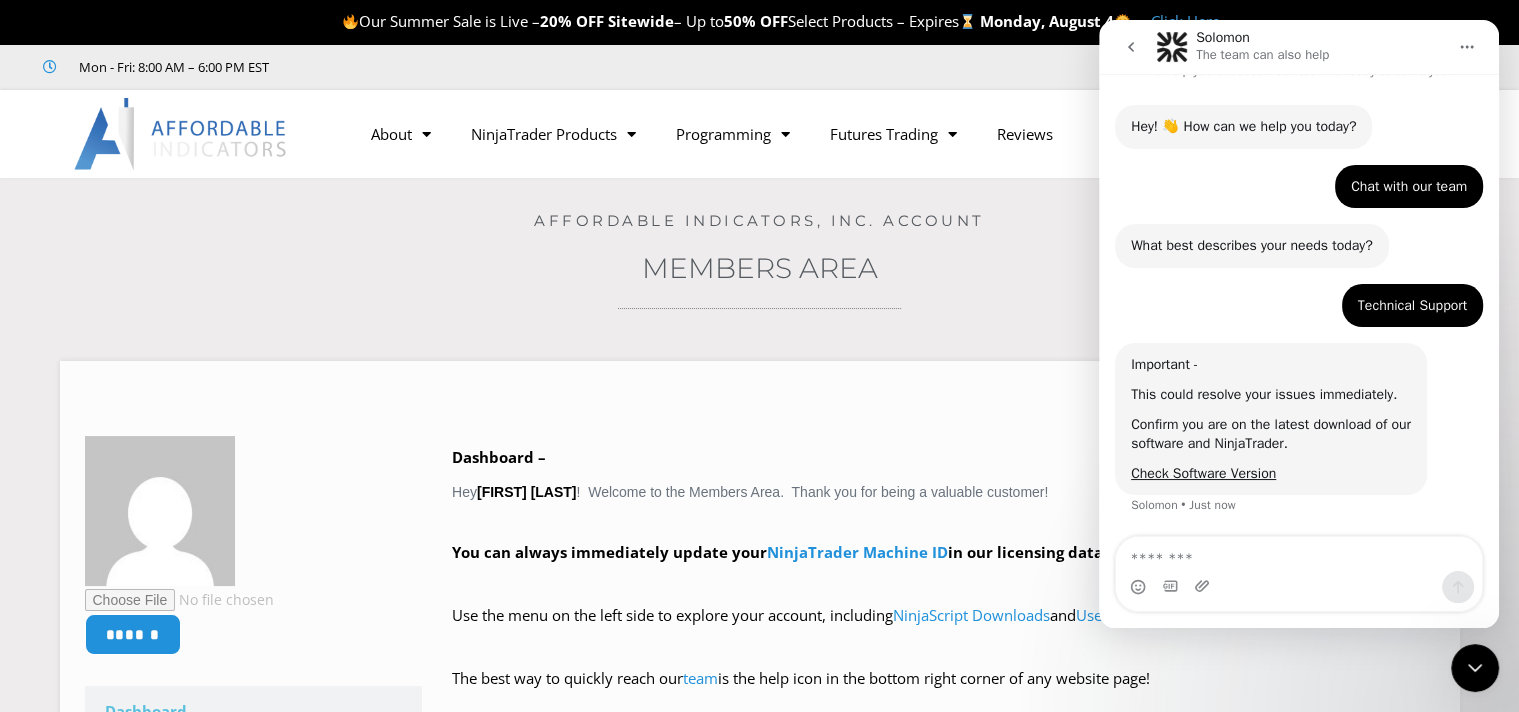 scroll, scrollTop: 51, scrollLeft: 0, axis: vertical 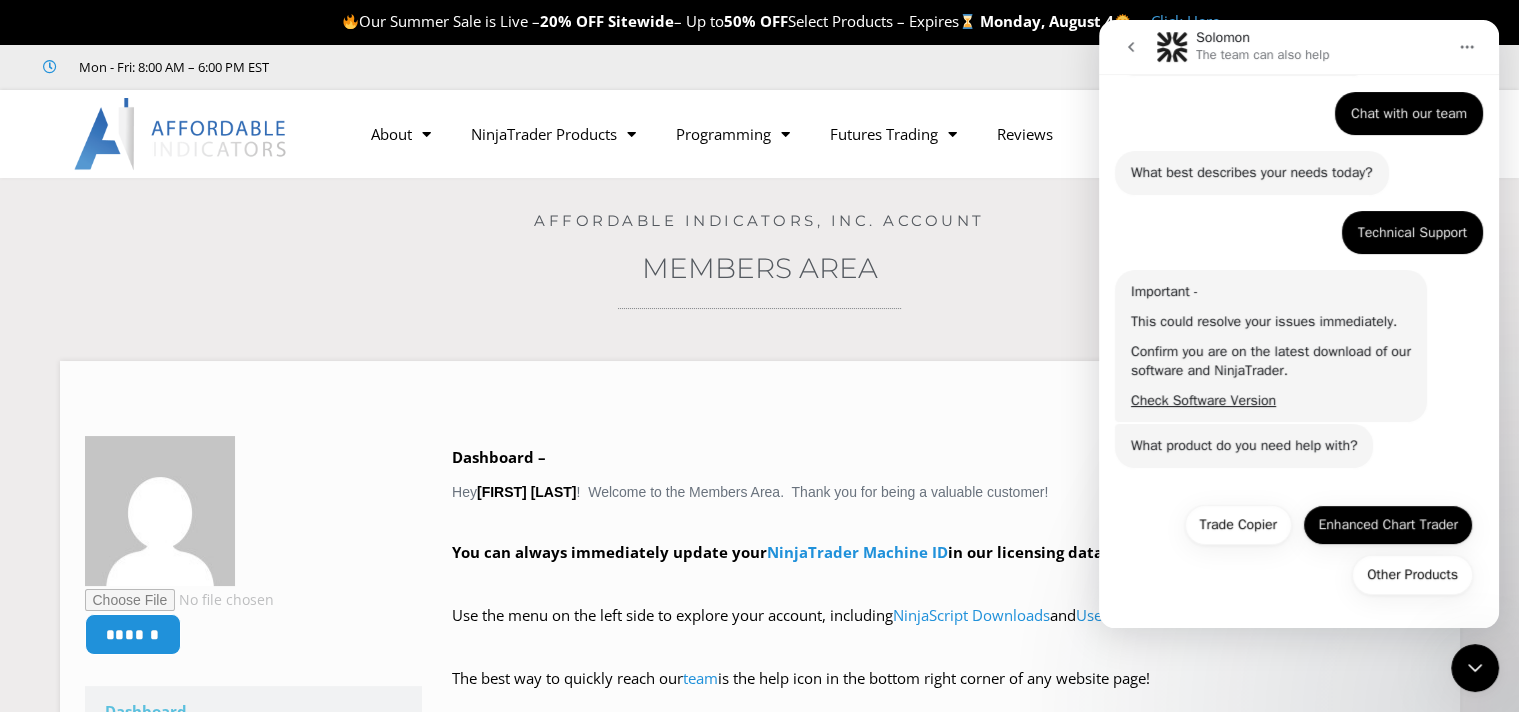 click on "Enhanced Chart Trader" at bounding box center [1388, 525] 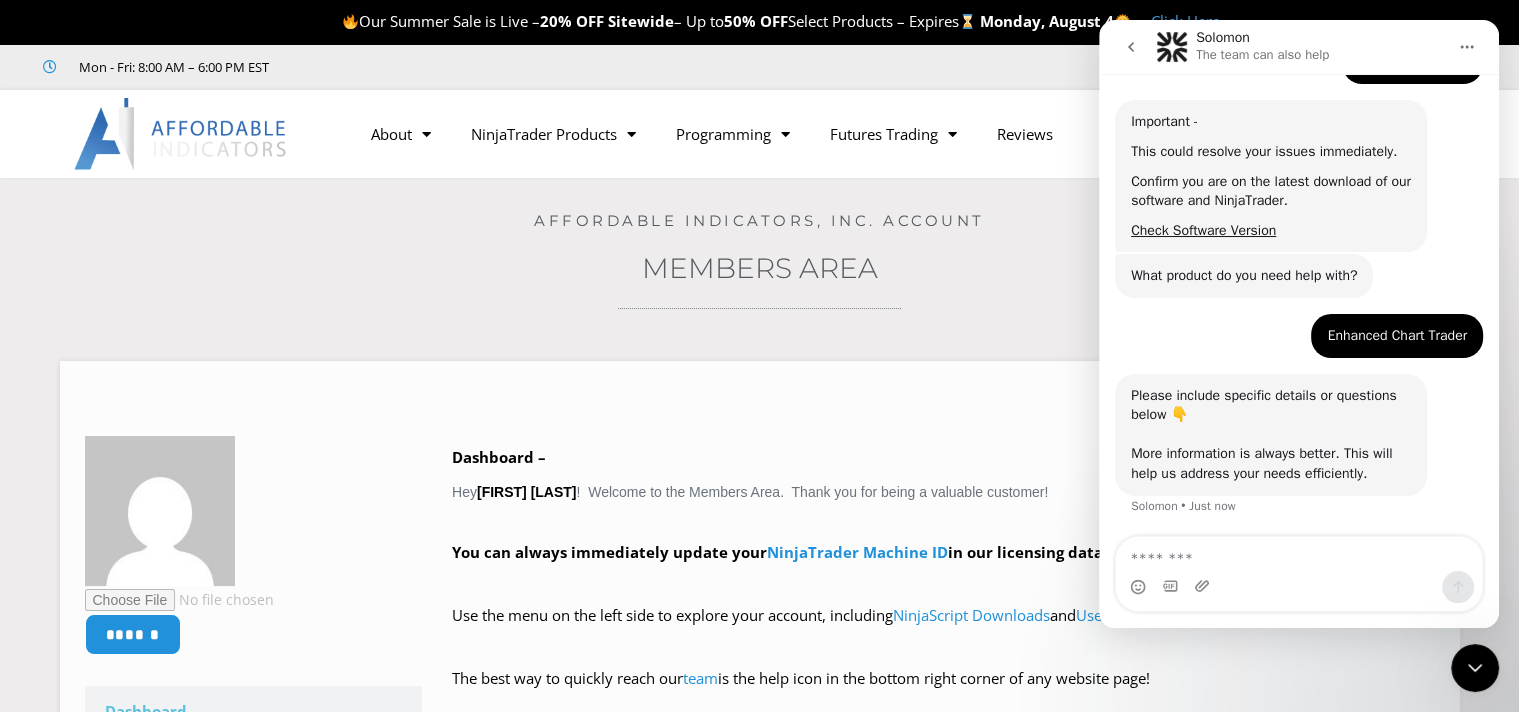 scroll, scrollTop: 294, scrollLeft: 0, axis: vertical 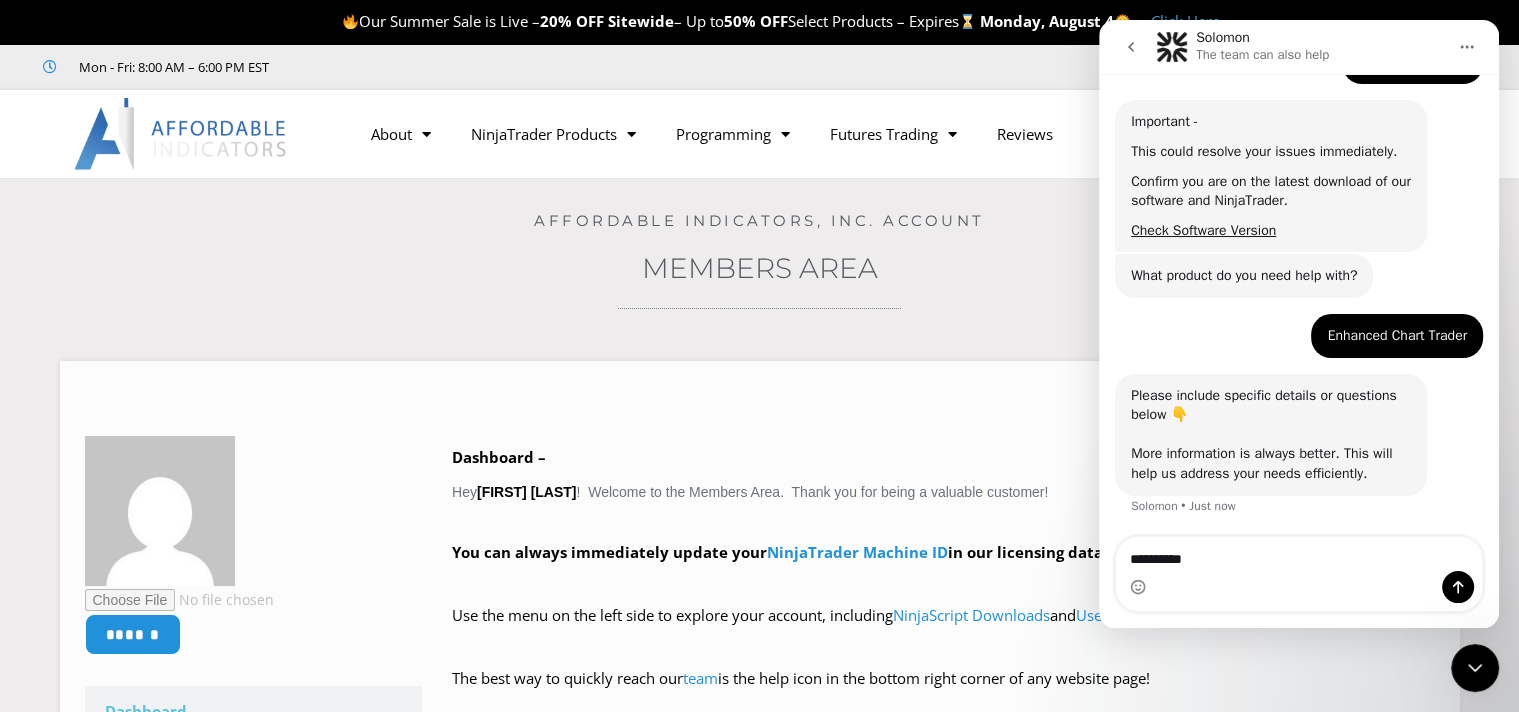type on "**********" 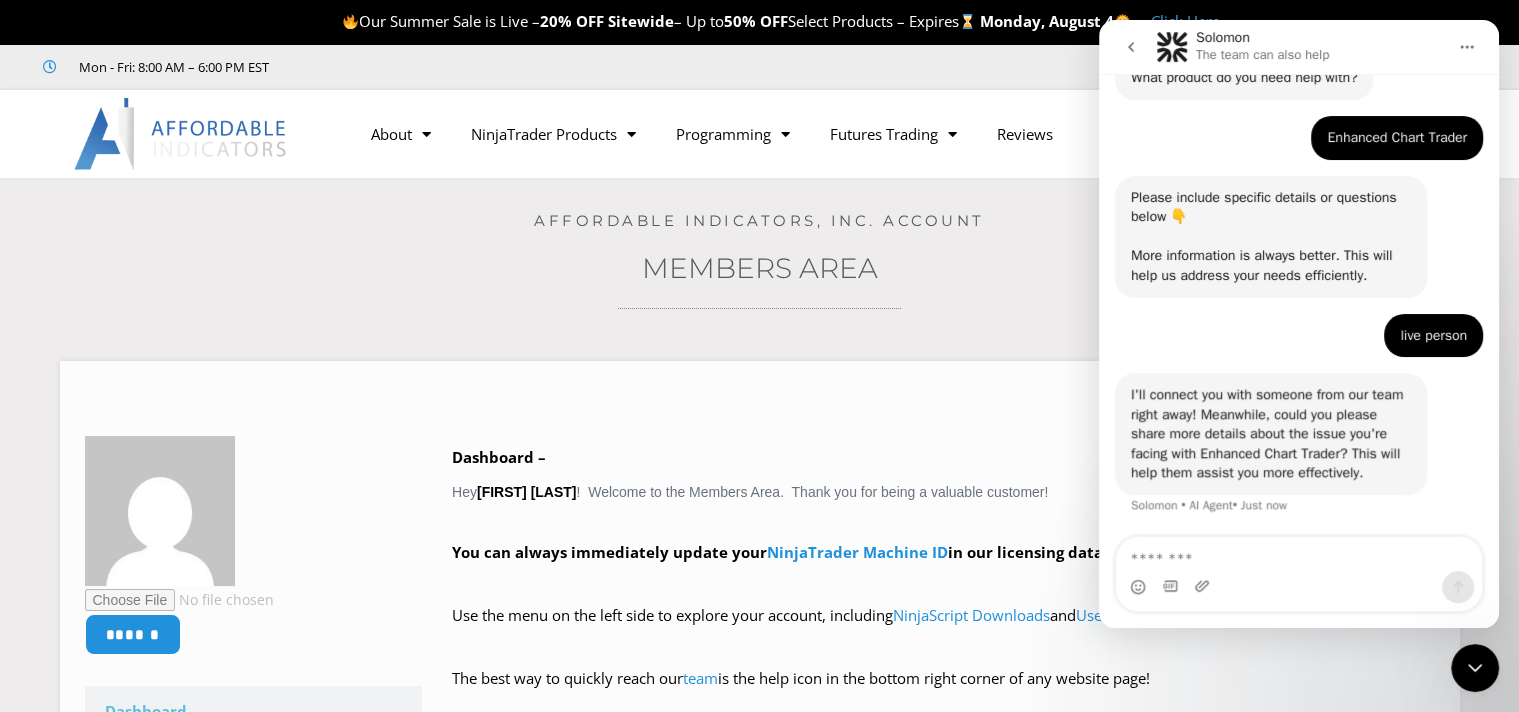 scroll, scrollTop: 492, scrollLeft: 0, axis: vertical 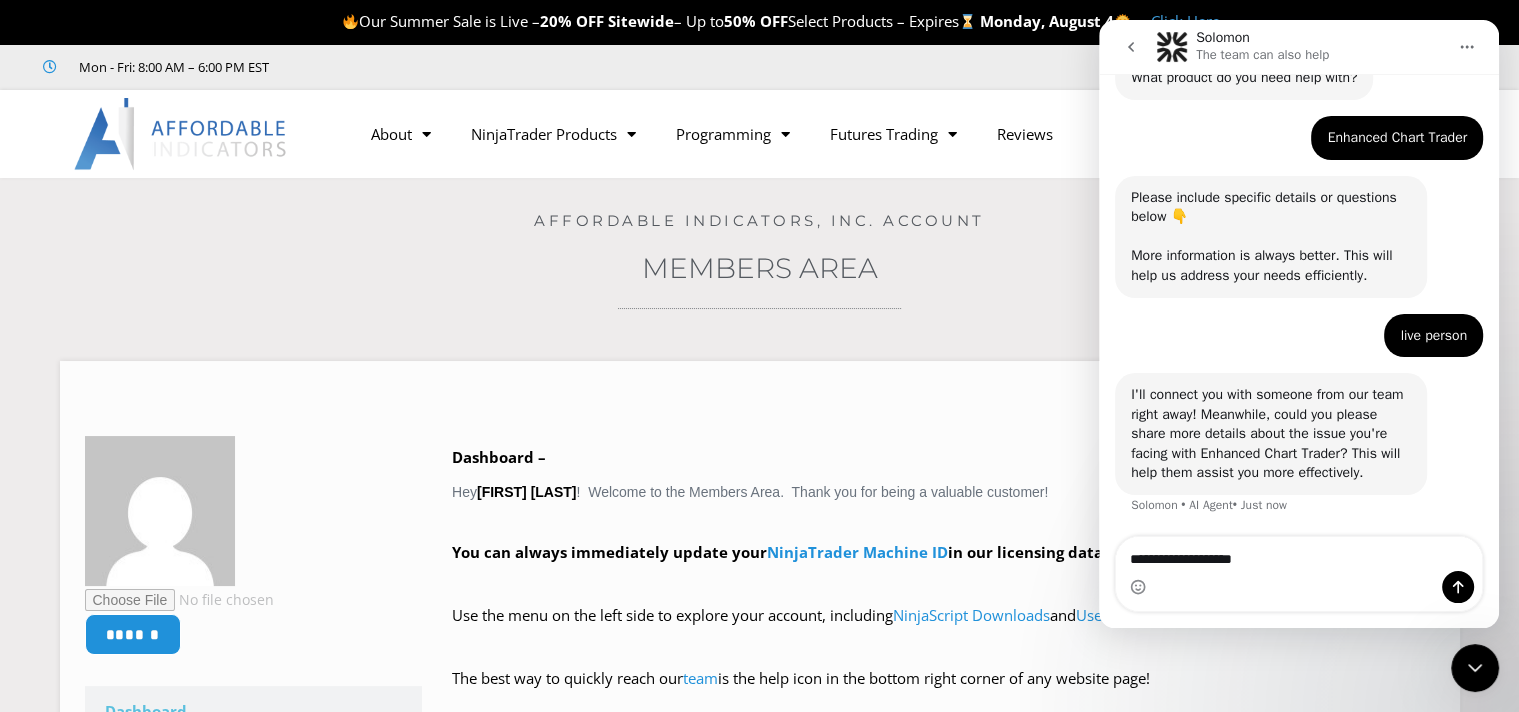 type on "**********" 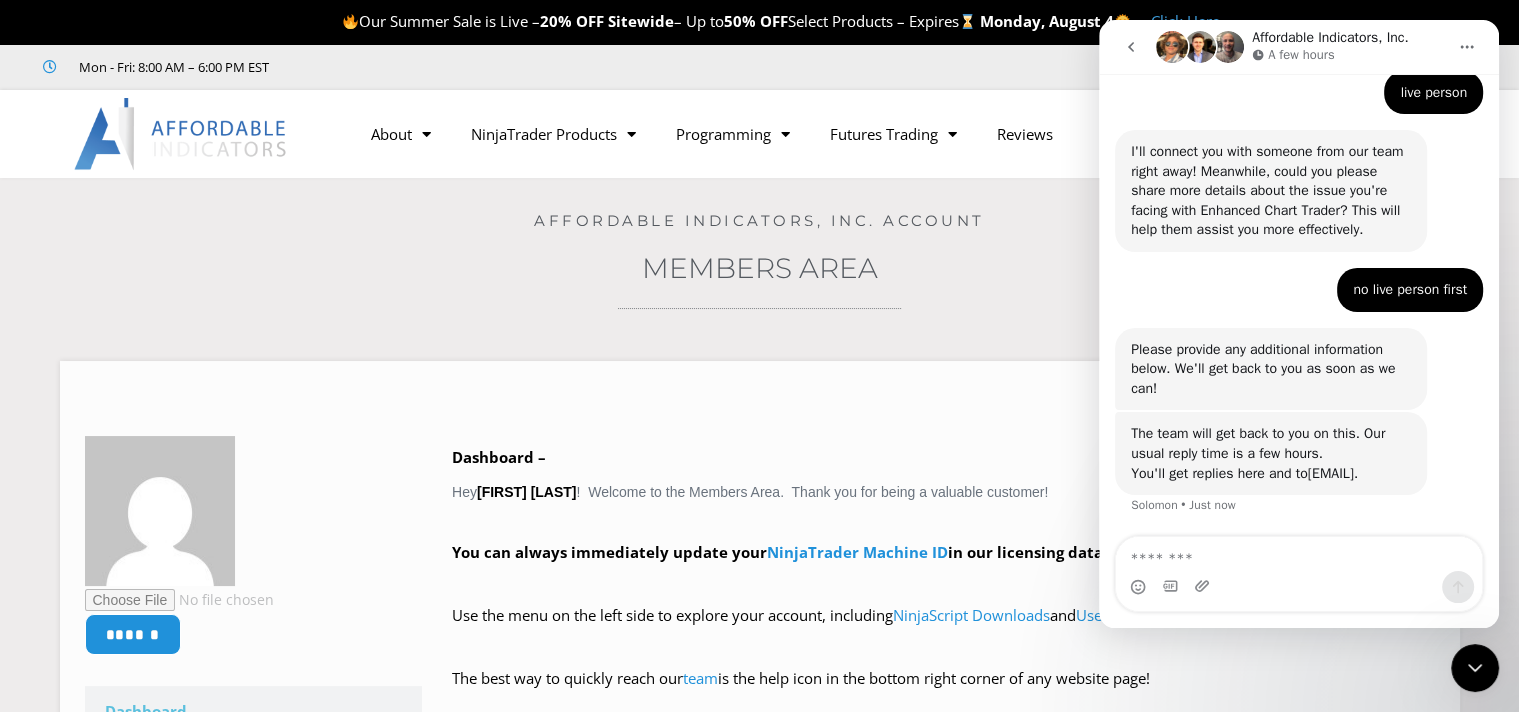 scroll, scrollTop: 755, scrollLeft: 0, axis: vertical 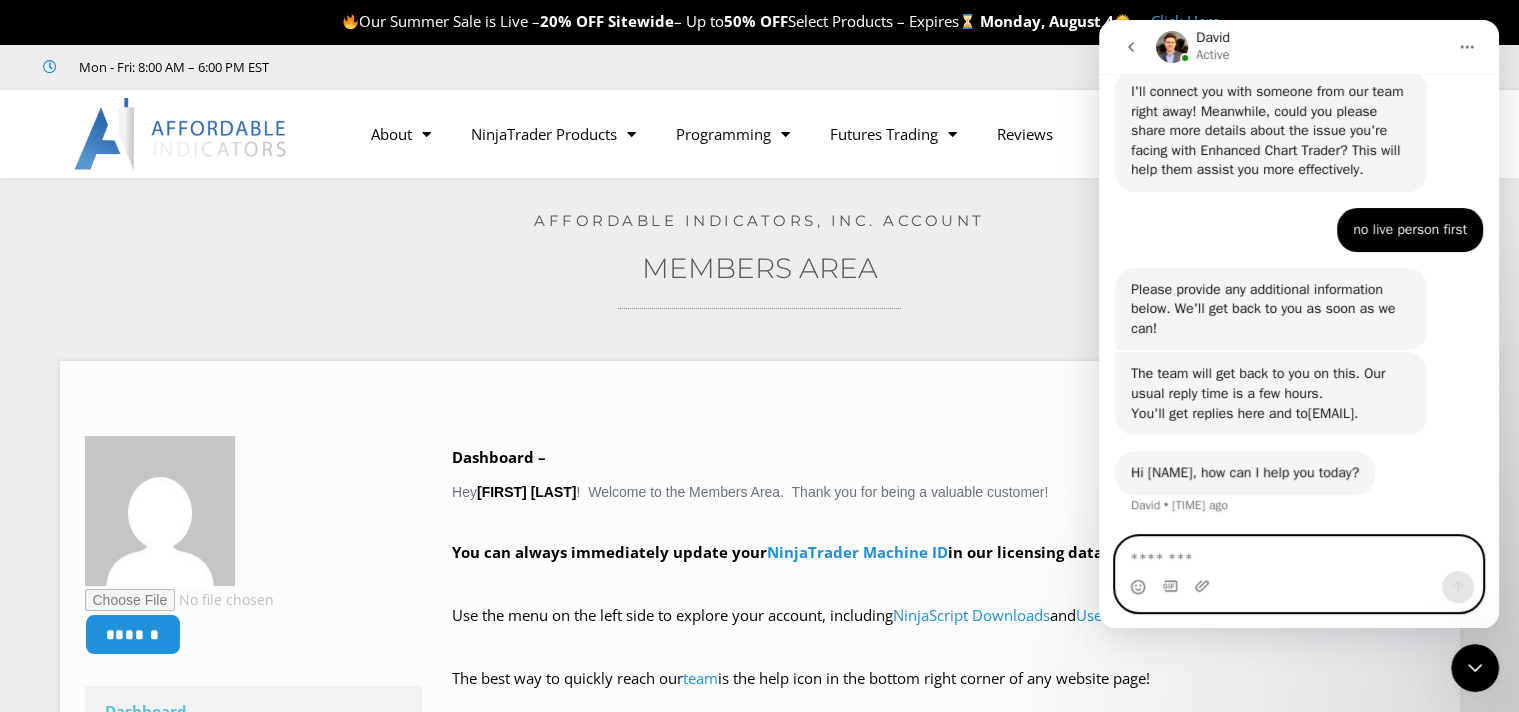 click at bounding box center (1299, 554) 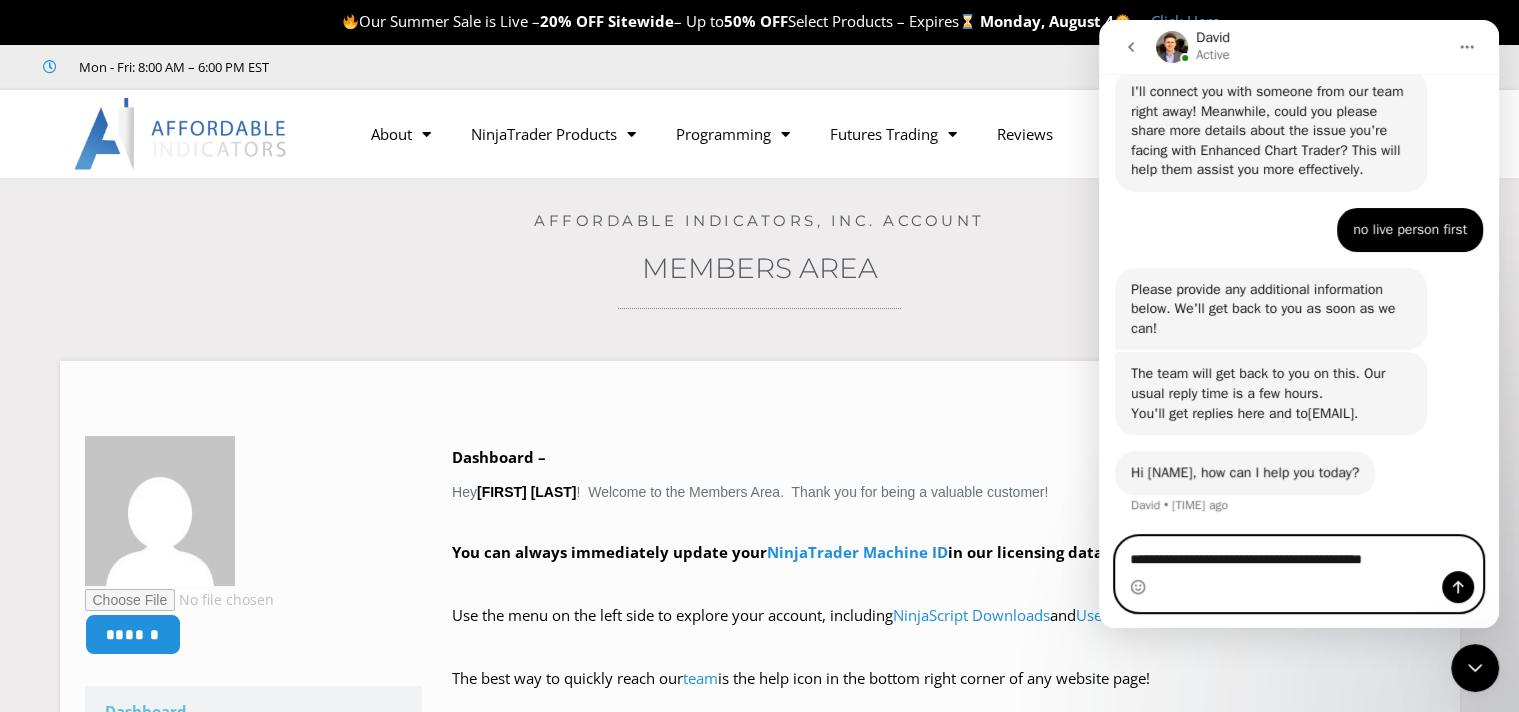 type on "**********" 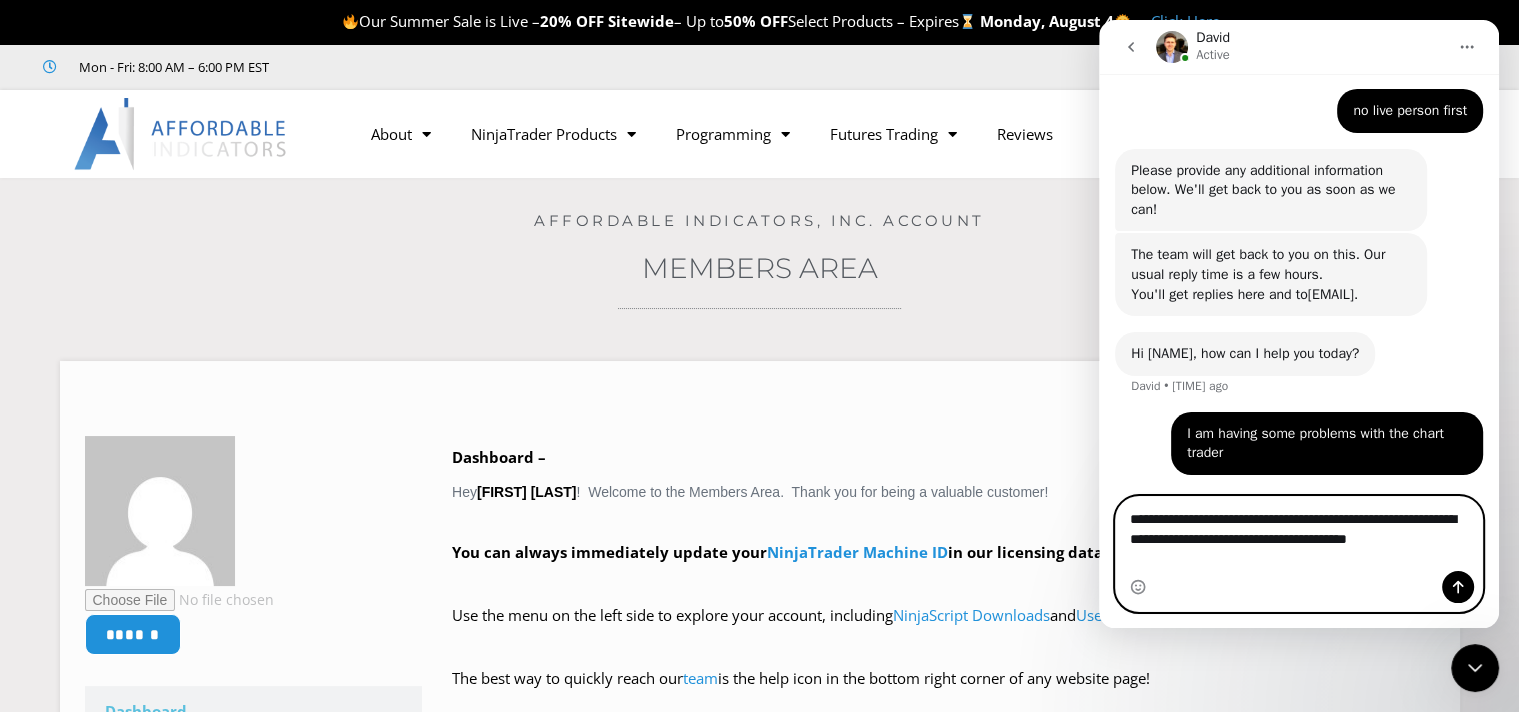 scroll, scrollTop: 934, scrollLeft: 0, axis: vertical 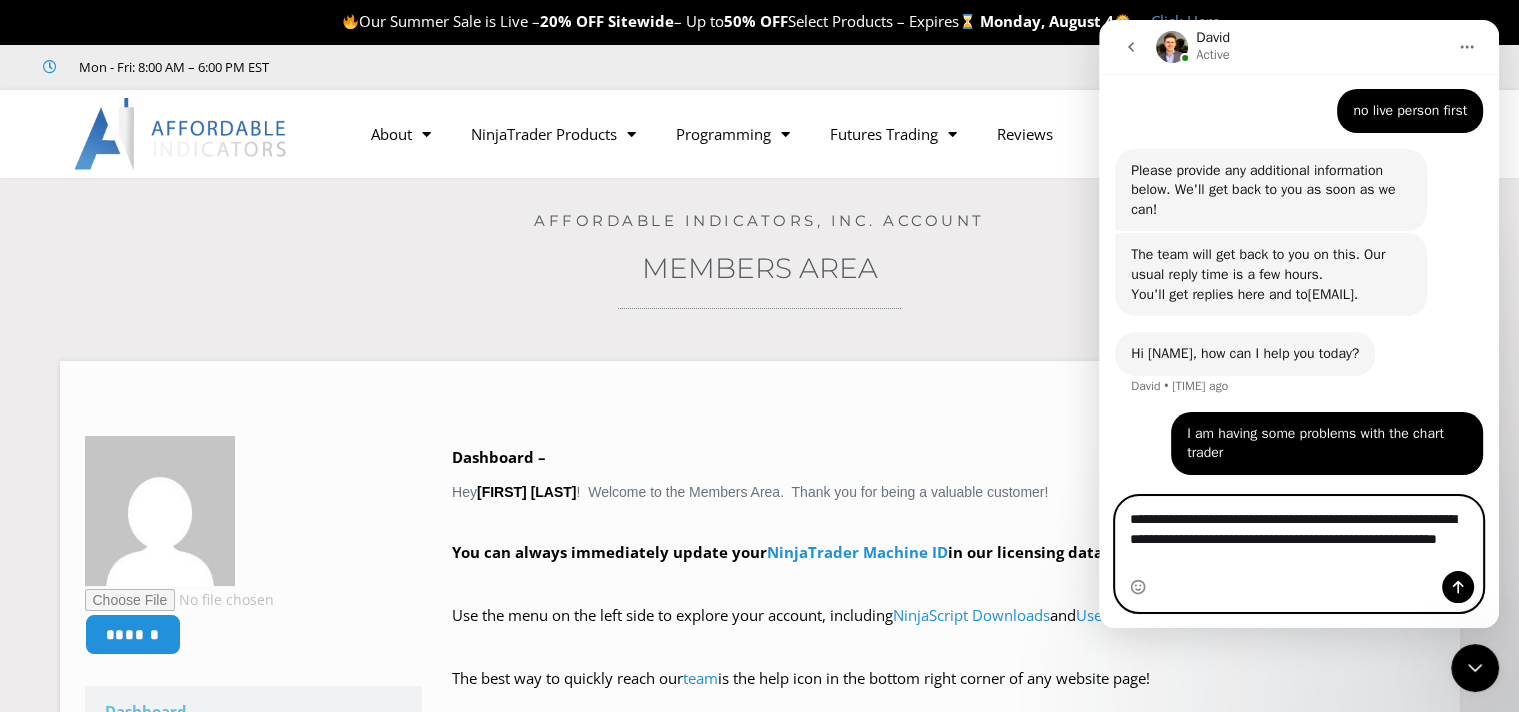 type on "**********" 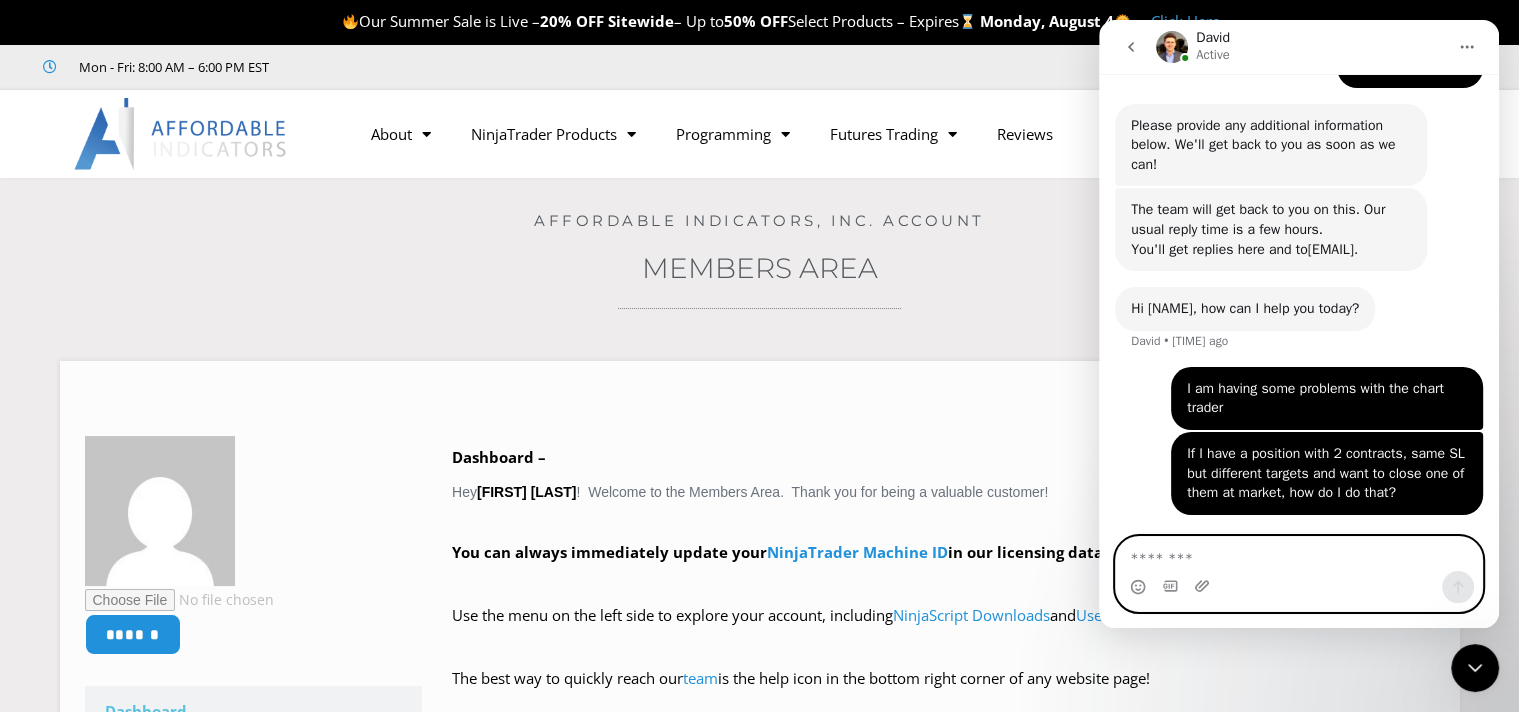 scroll, scrollTop: 978, scrollLeft: 0, axis: vertical 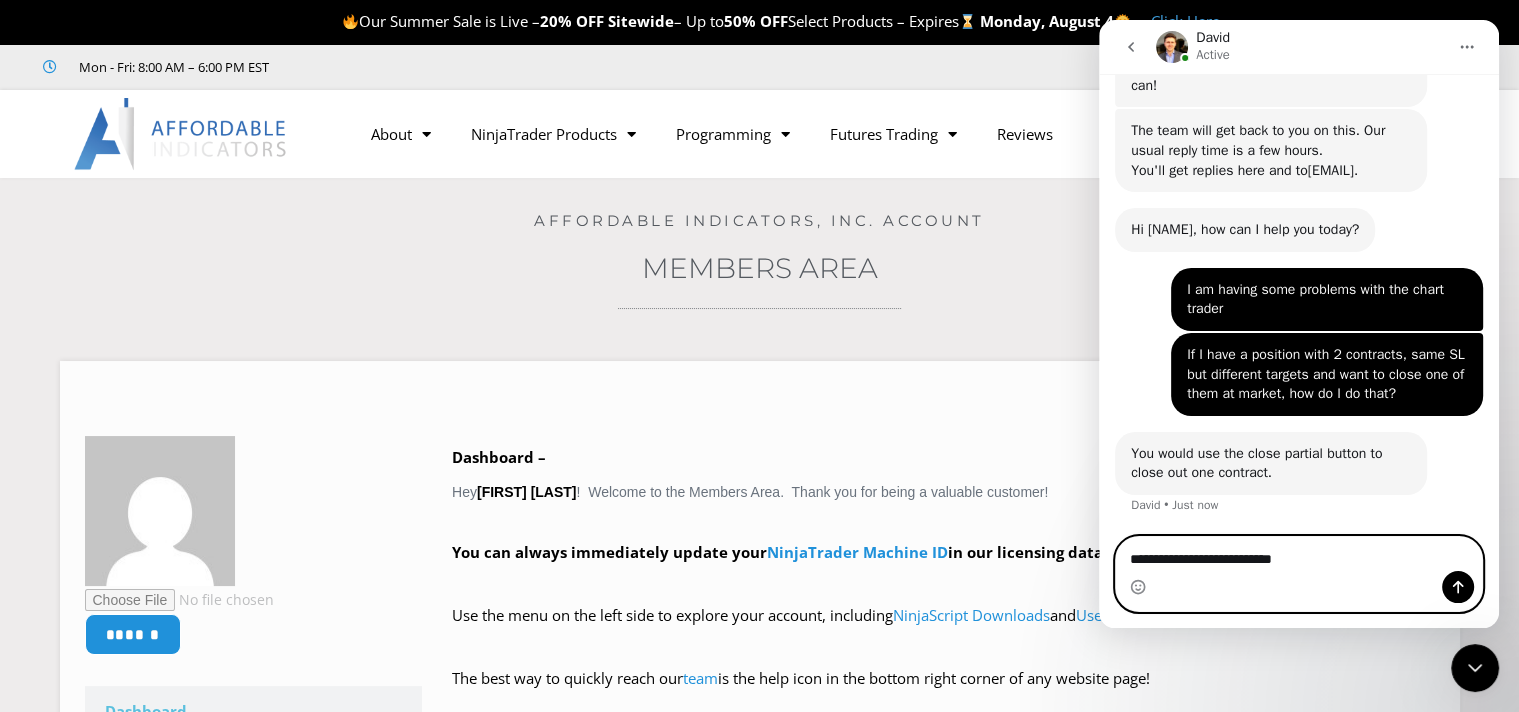 type on "**********" 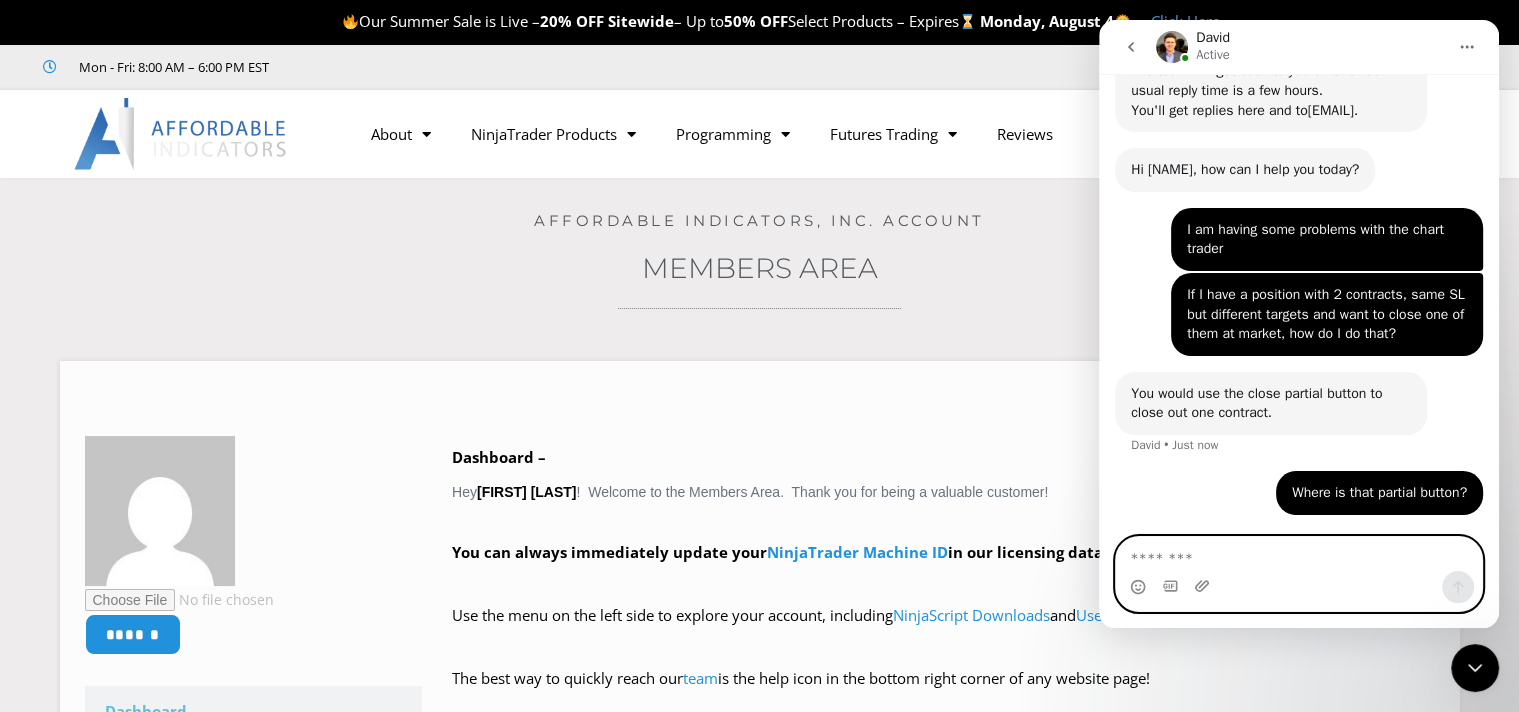 scroll, scrollTop: 1117, scrollLeft: 0, axis: vertical 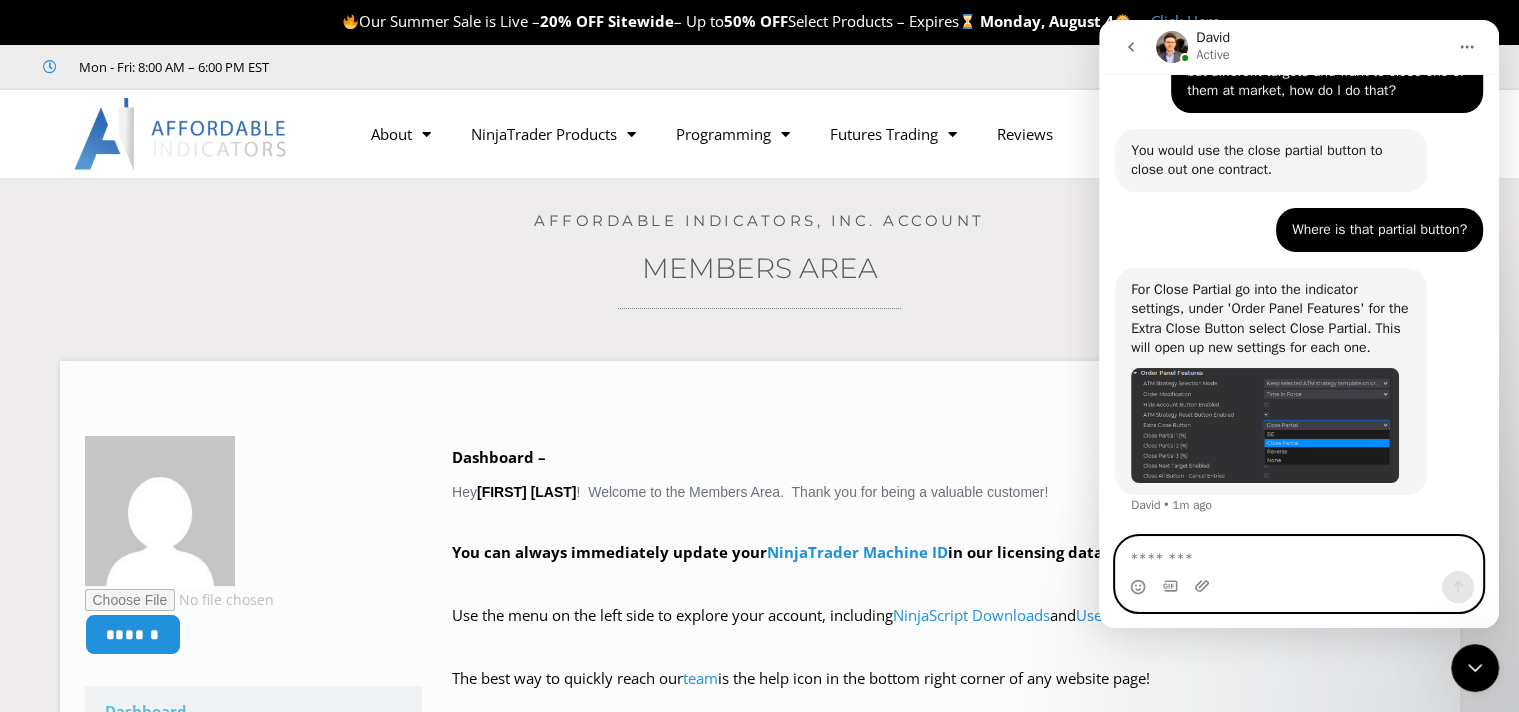 click at bounding box center [1299, 554] 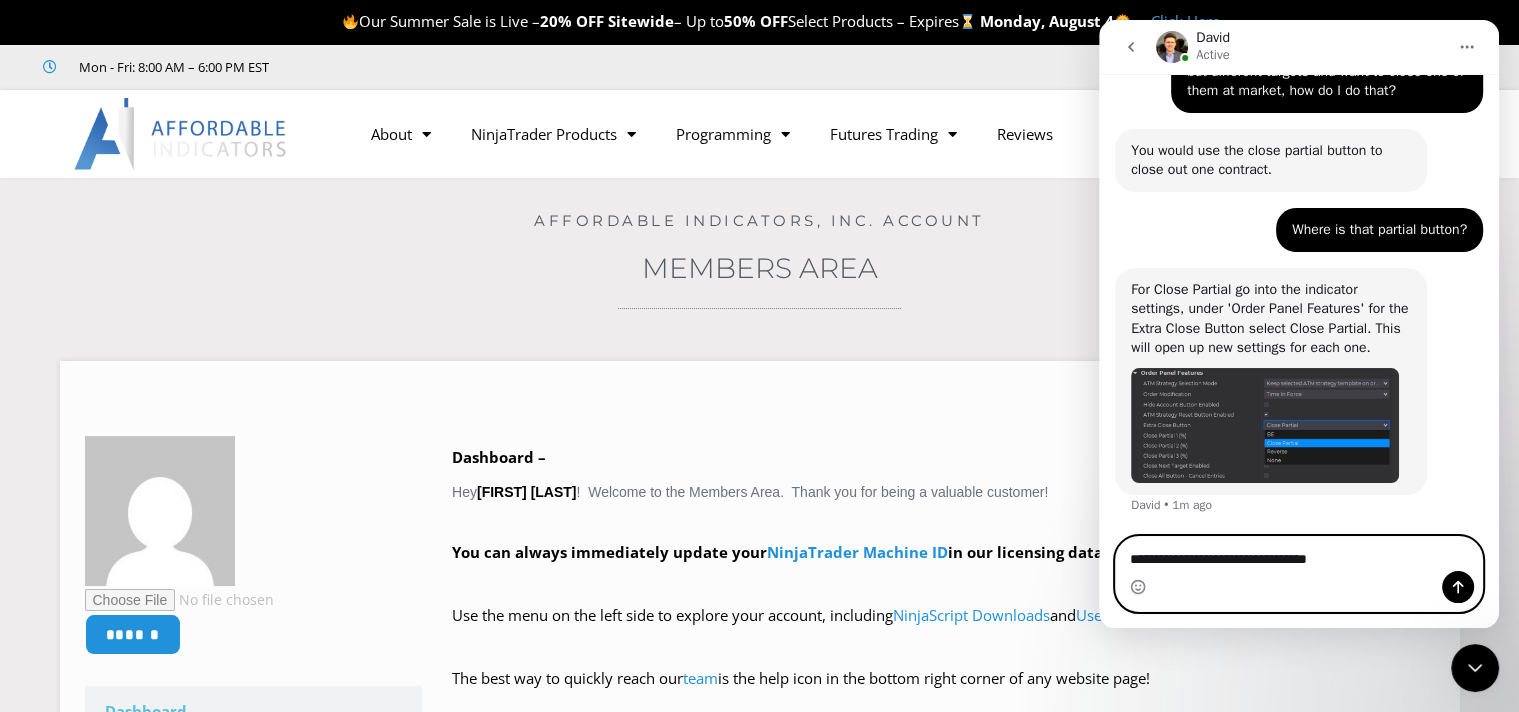 type on "**********" 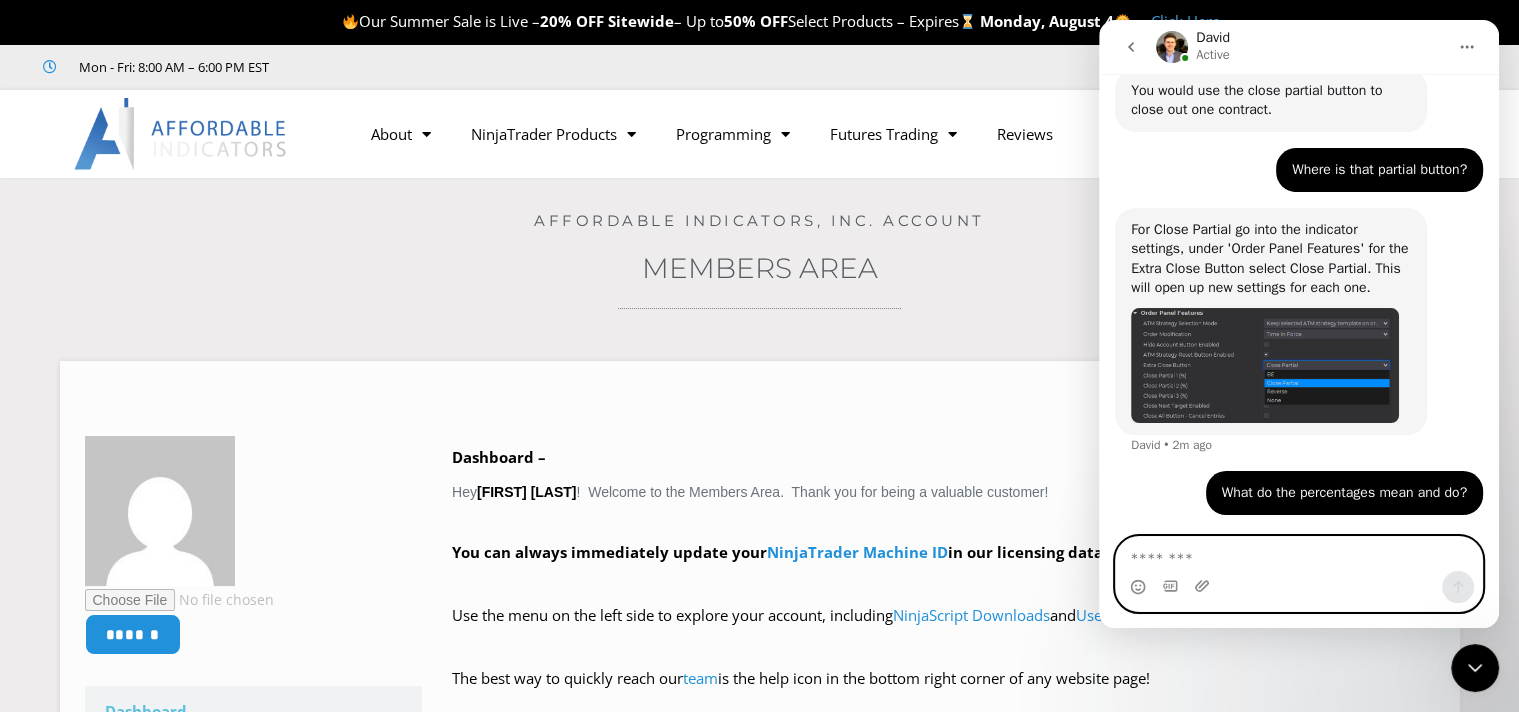 scroll, scrollTop: 1420, scrollLeft: 0, axis: vertical 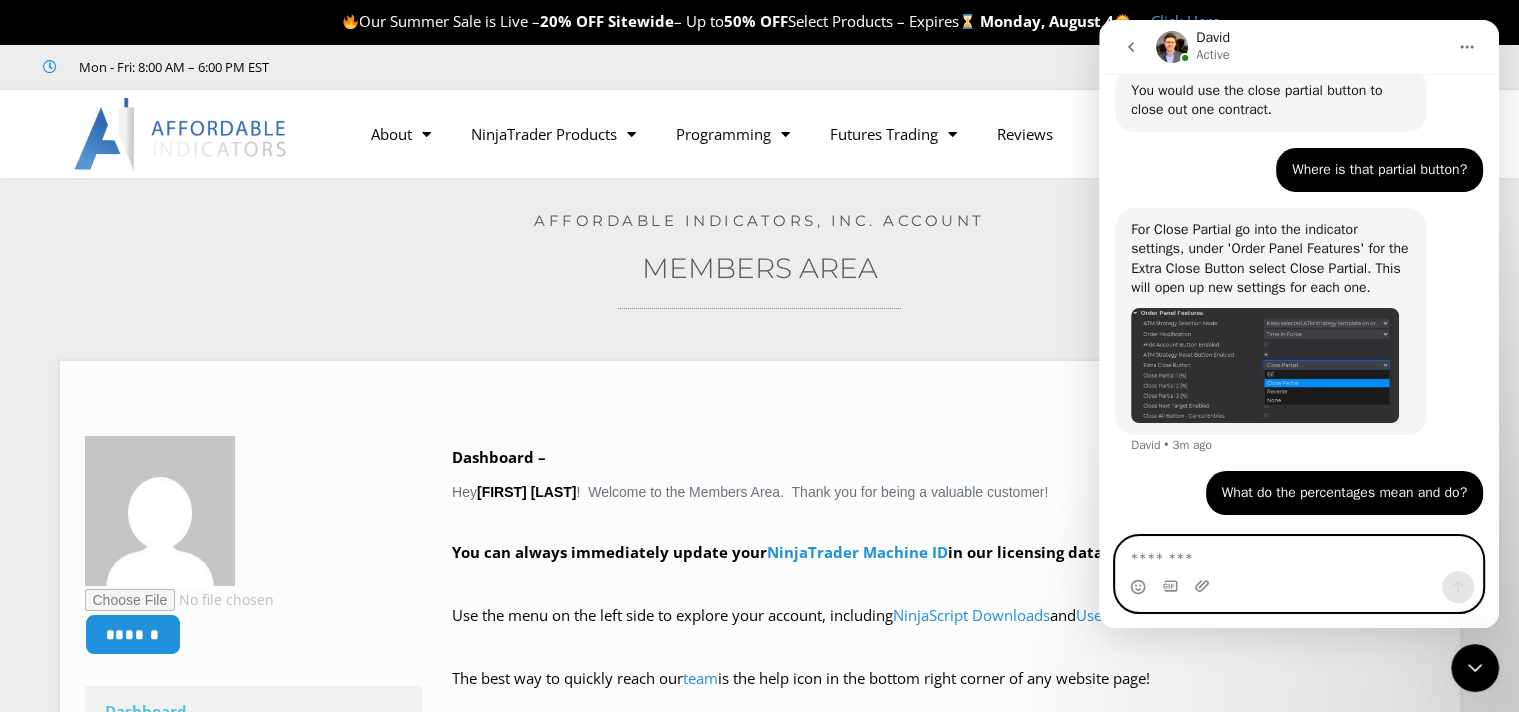 click at bounding box center [1299, 554] 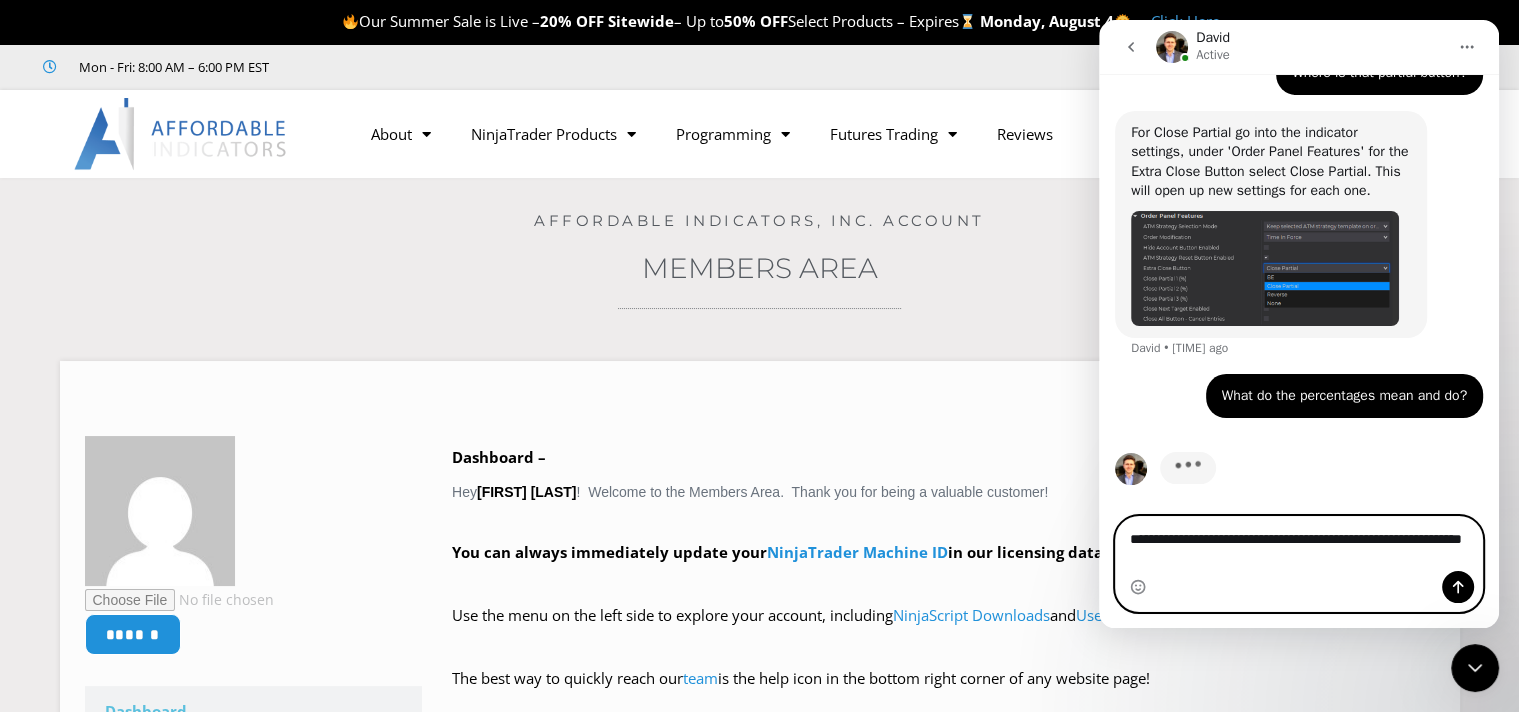 scroll, scrollTop: 1517, scrollLeft: 0, axis: vertical 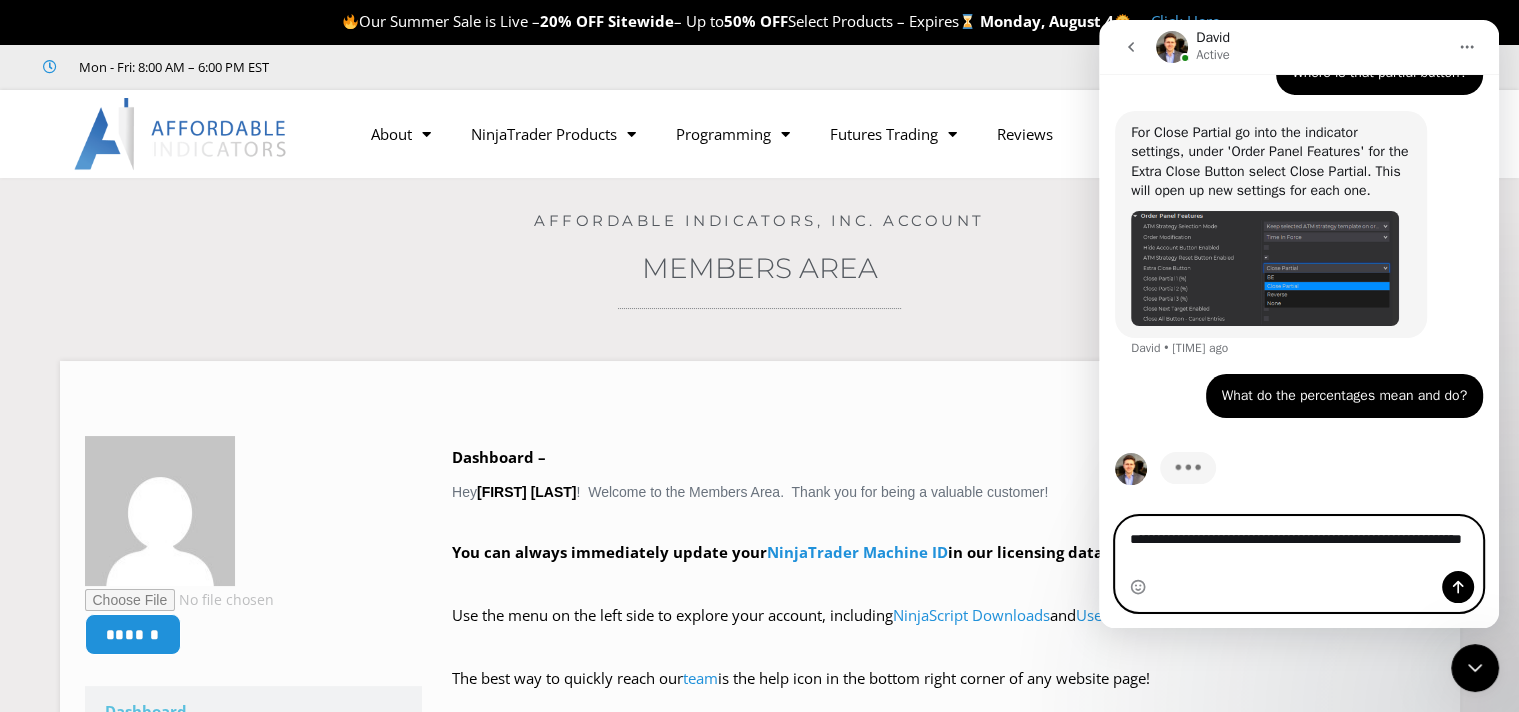 type on "**********" 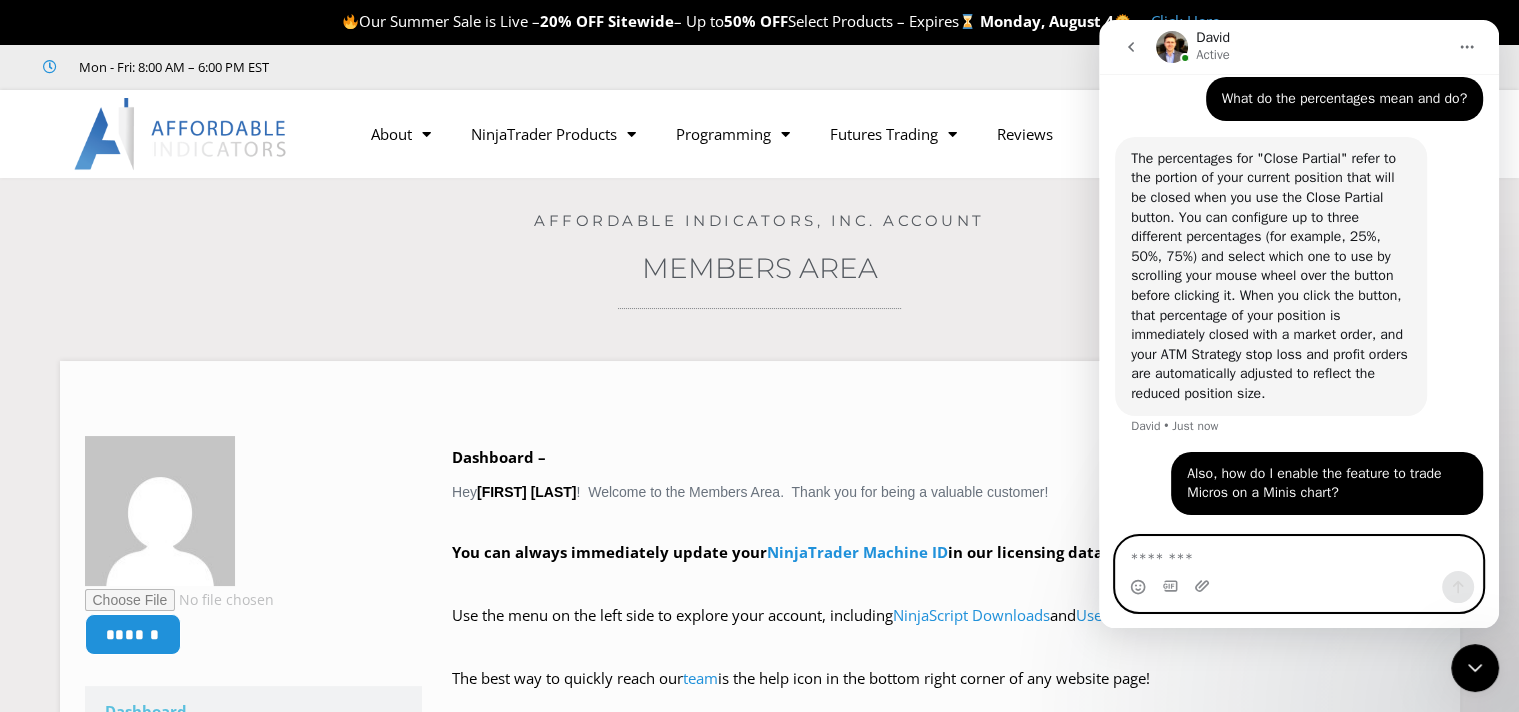 scroll, scrollTop: 1794, scrollLeft: 0, axis: vertical 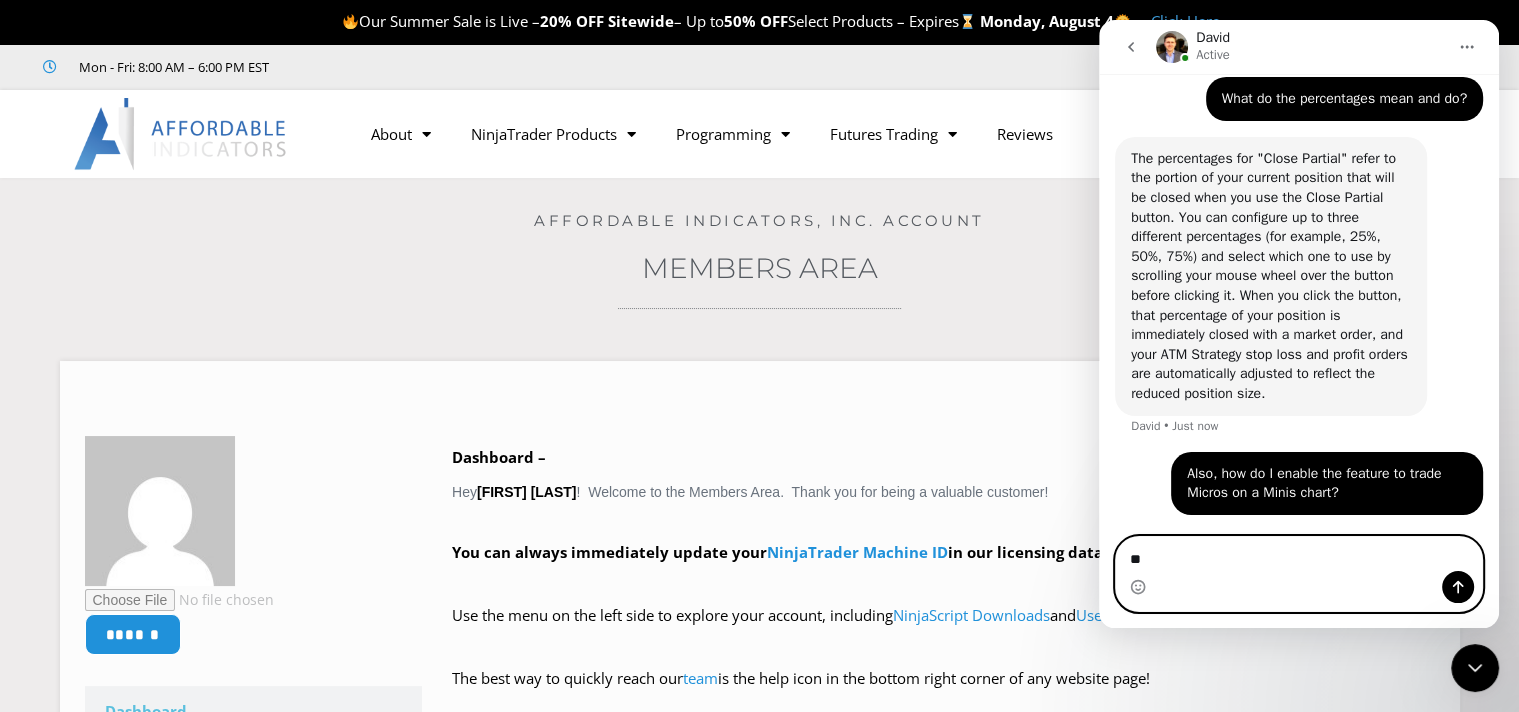 type on "*" 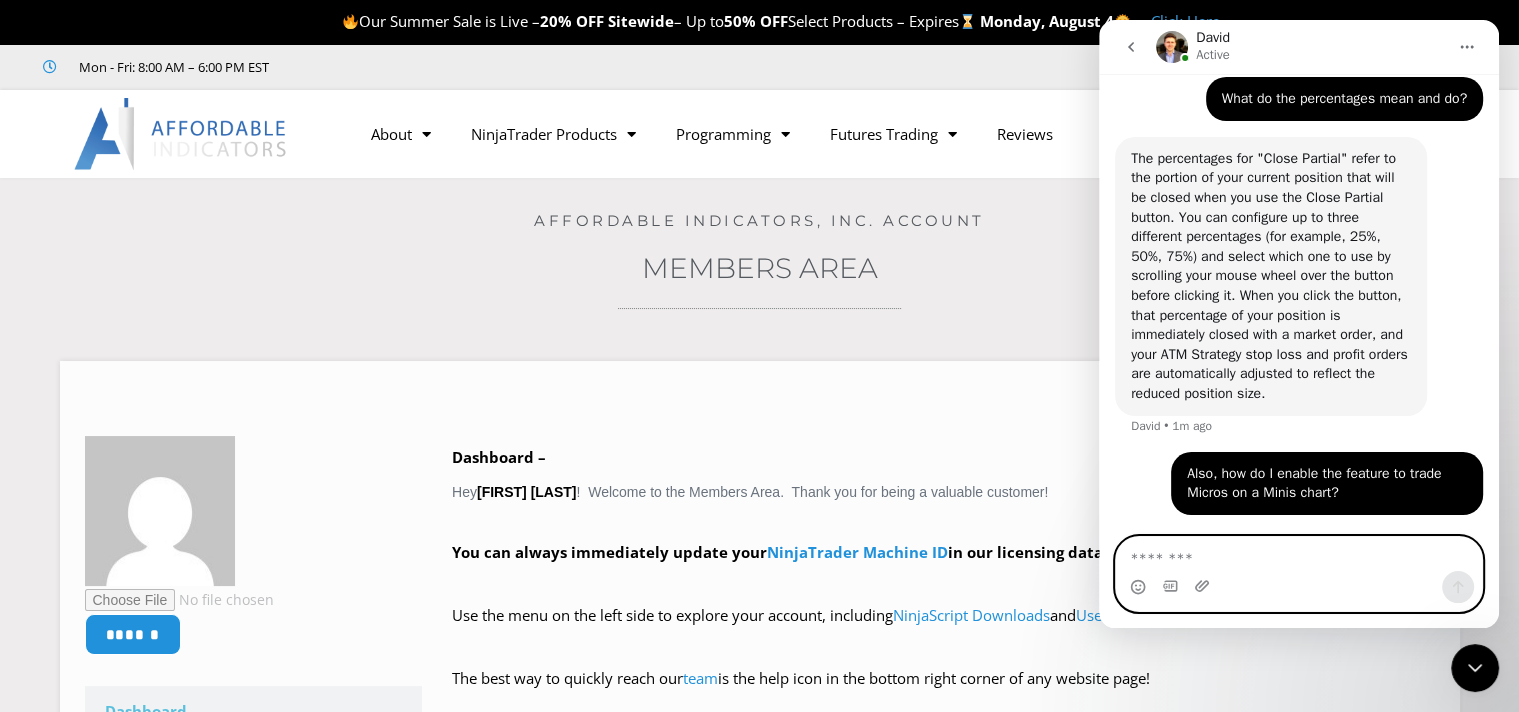 click at bounding box center (1299, 554) 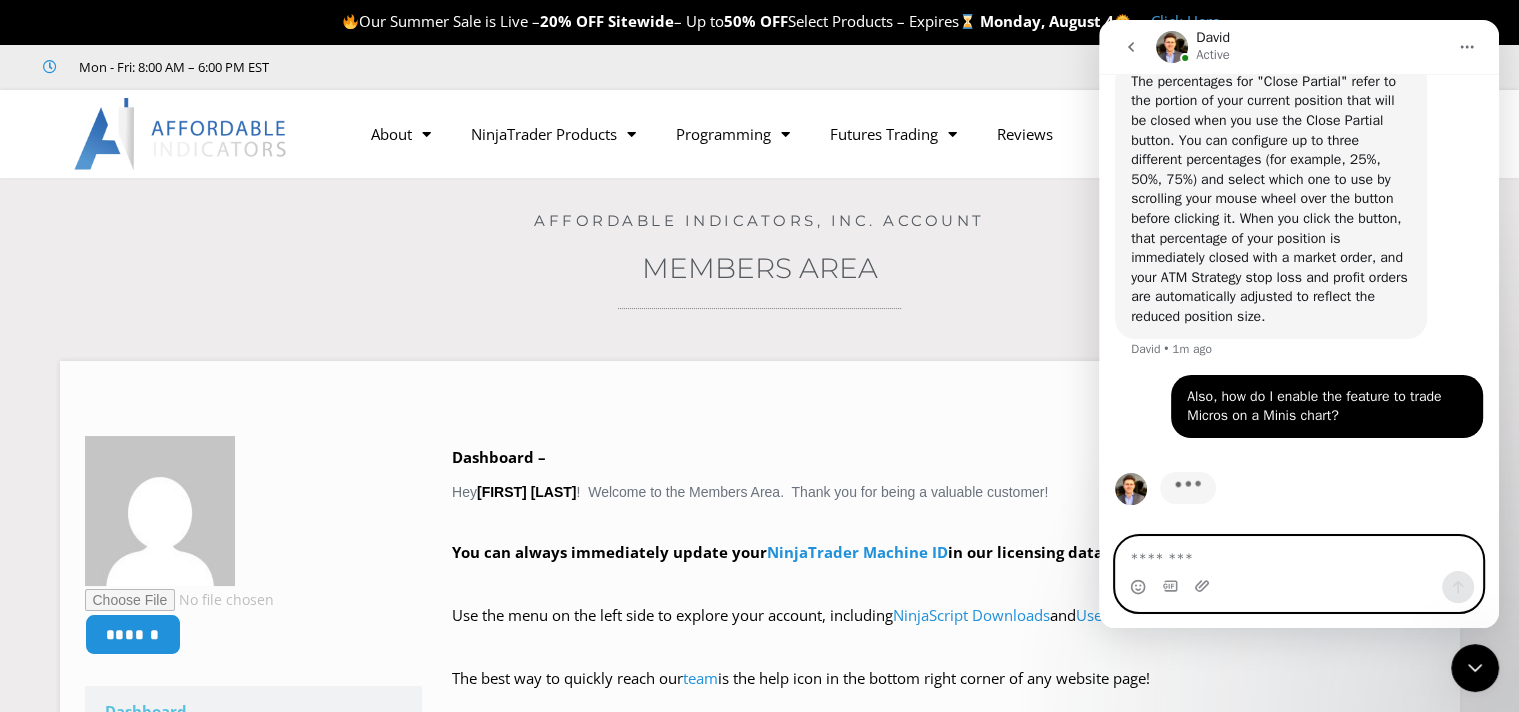 click at bounding box center [1299, 554] 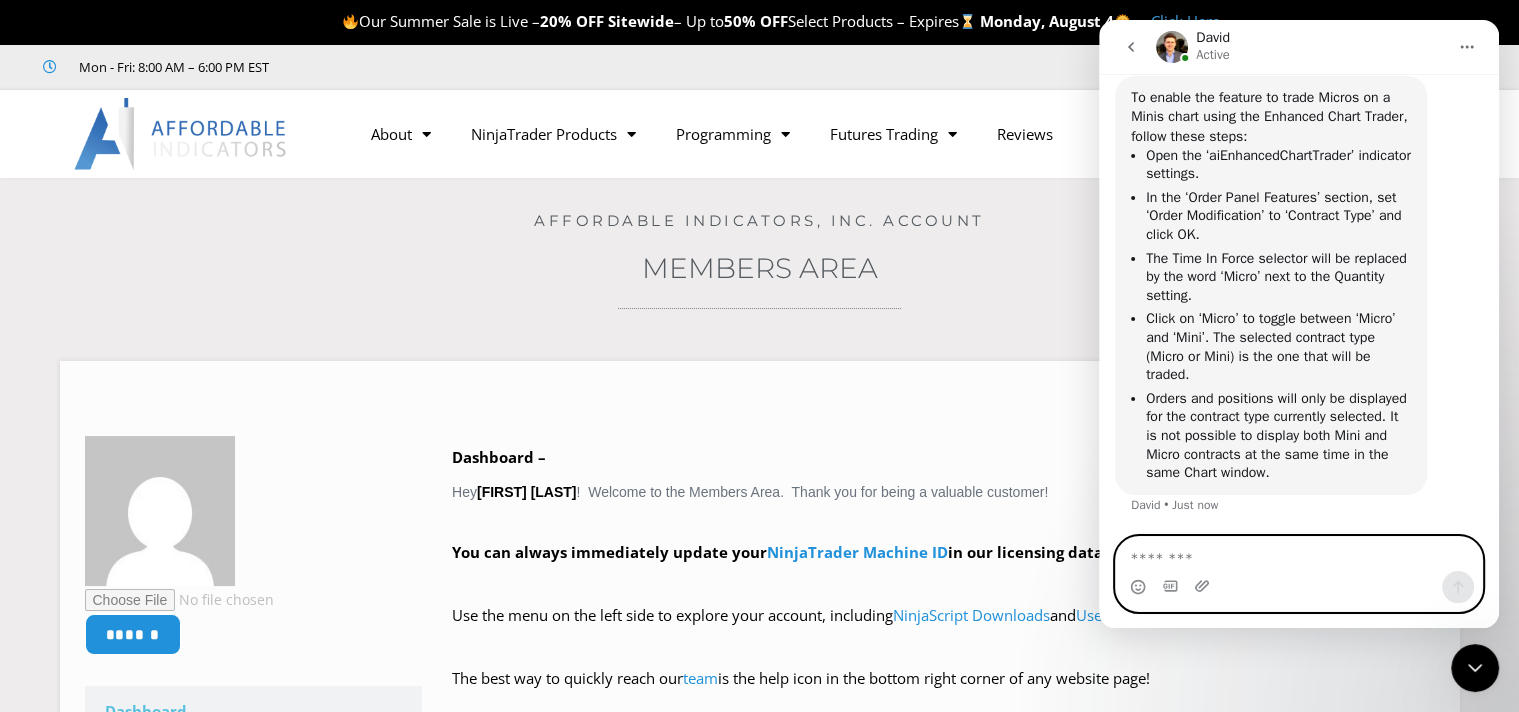 scroll, scrollTop: 2232, scrollLeft: 0, axis: vertical 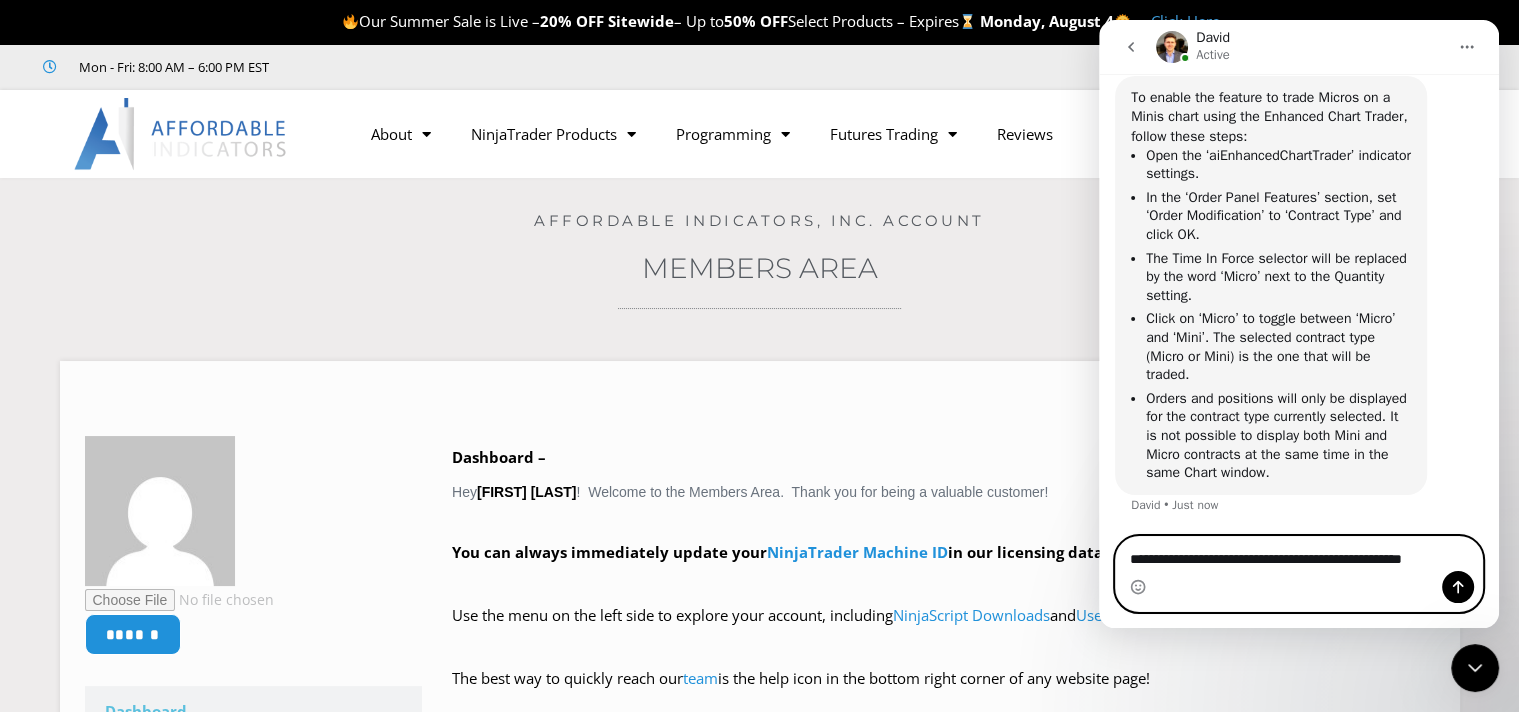 type on "**********" 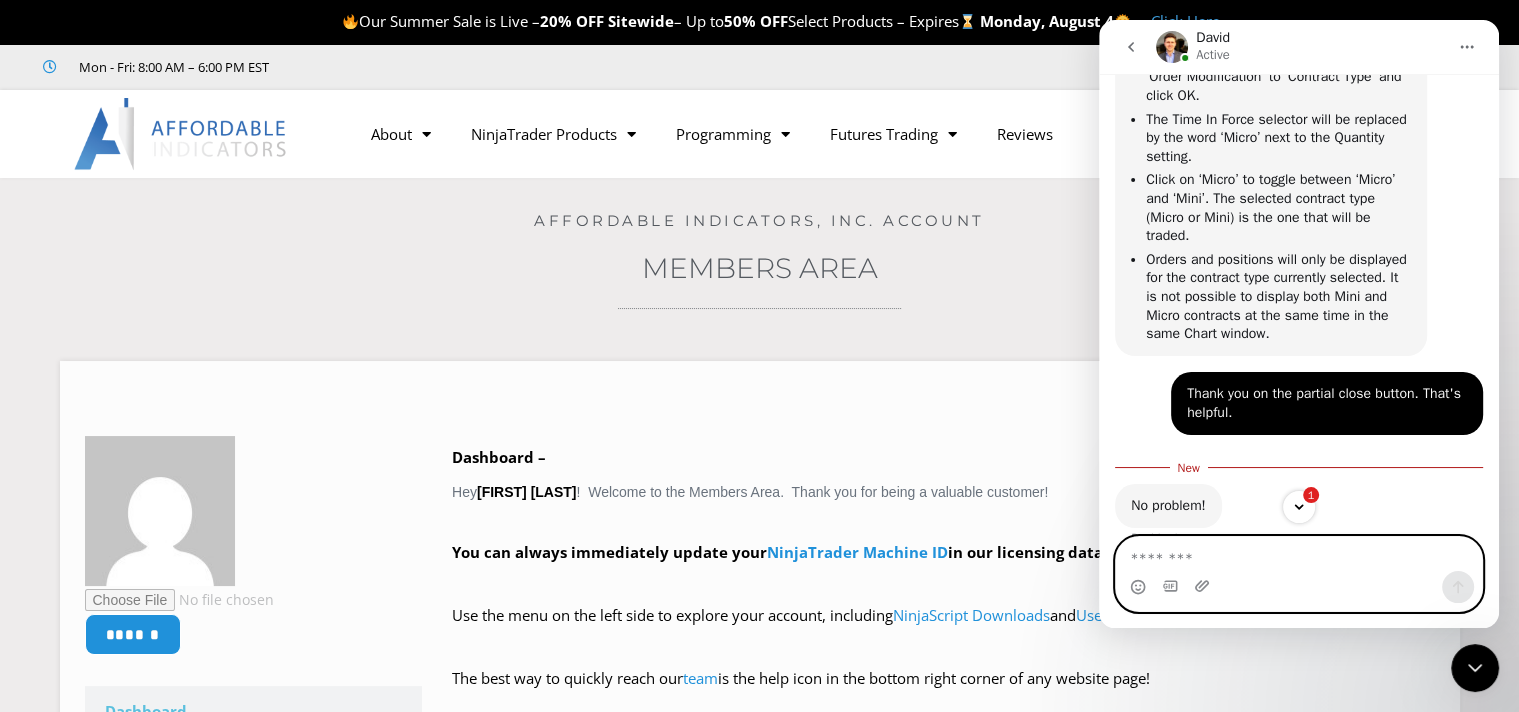 scroll, scrollTop: 2404, scrollLeft: 0, axis: vertical 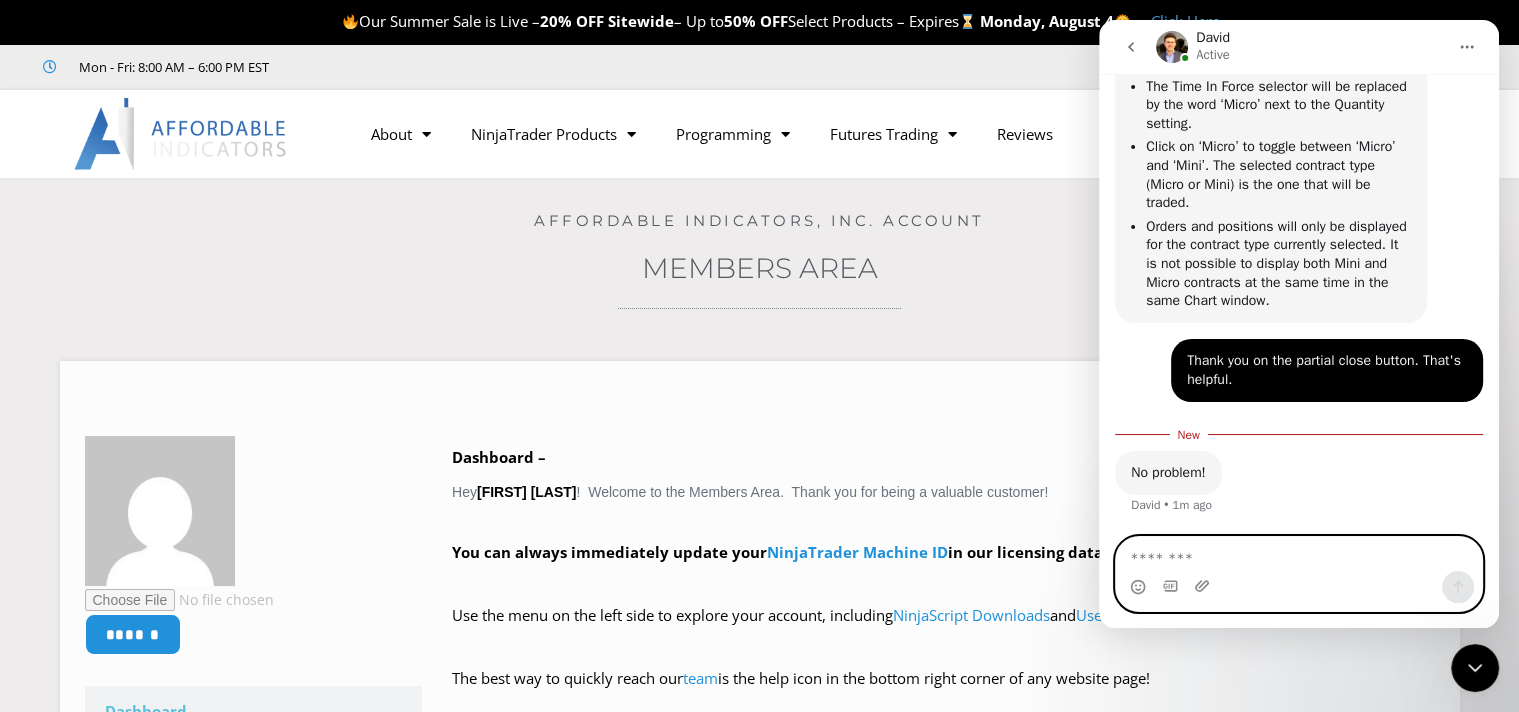 click at bounding box center [1299, 554] 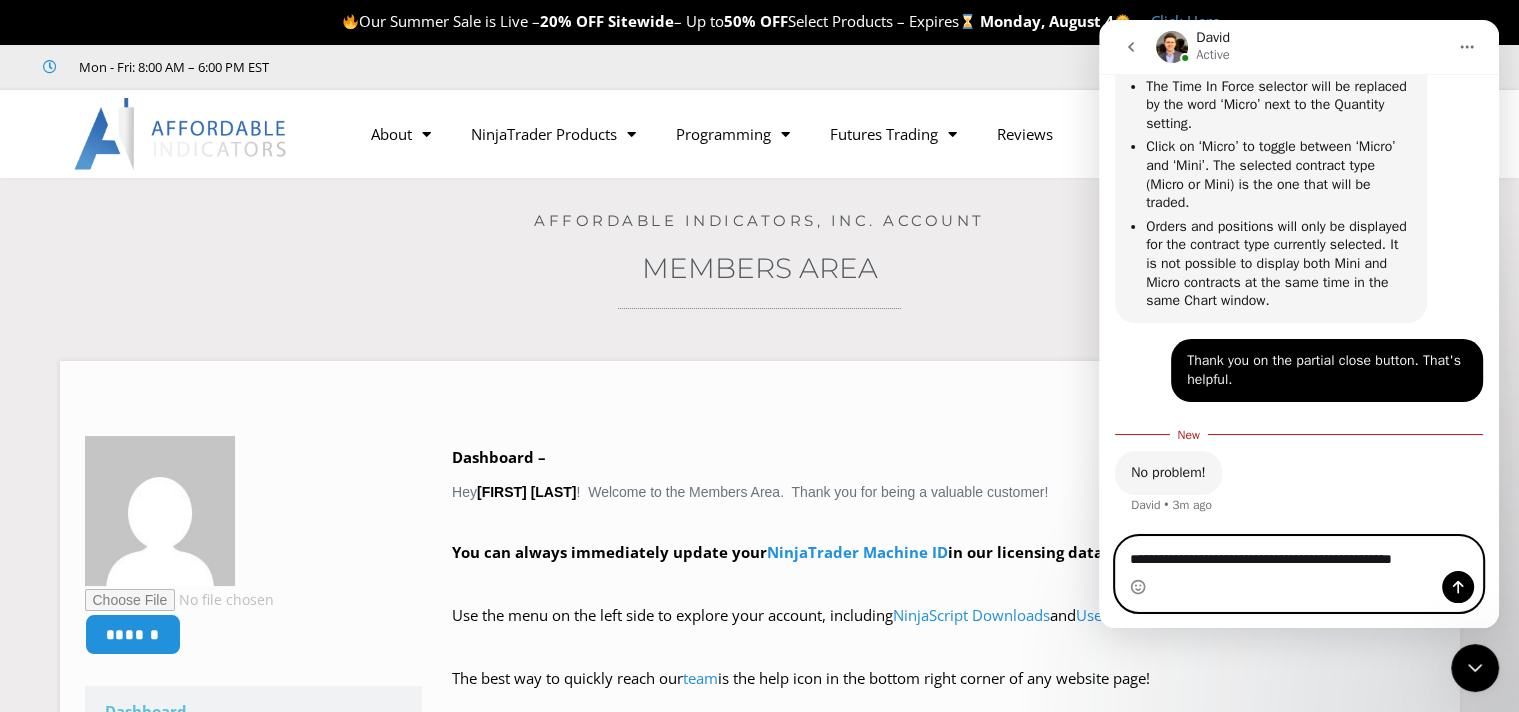 click on "**********" at bounding box center [1299, 554] 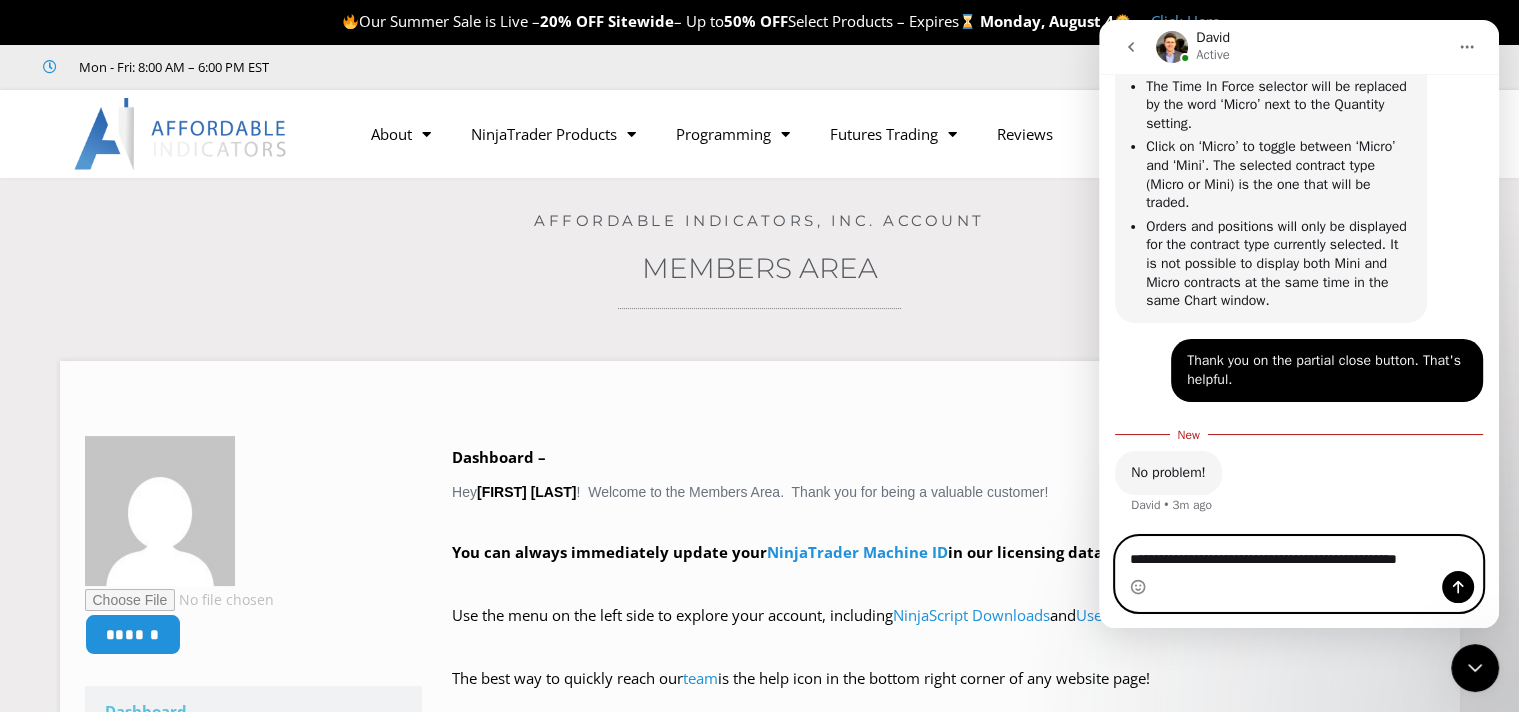 click on "**********" at bounding box center (1299, 554) 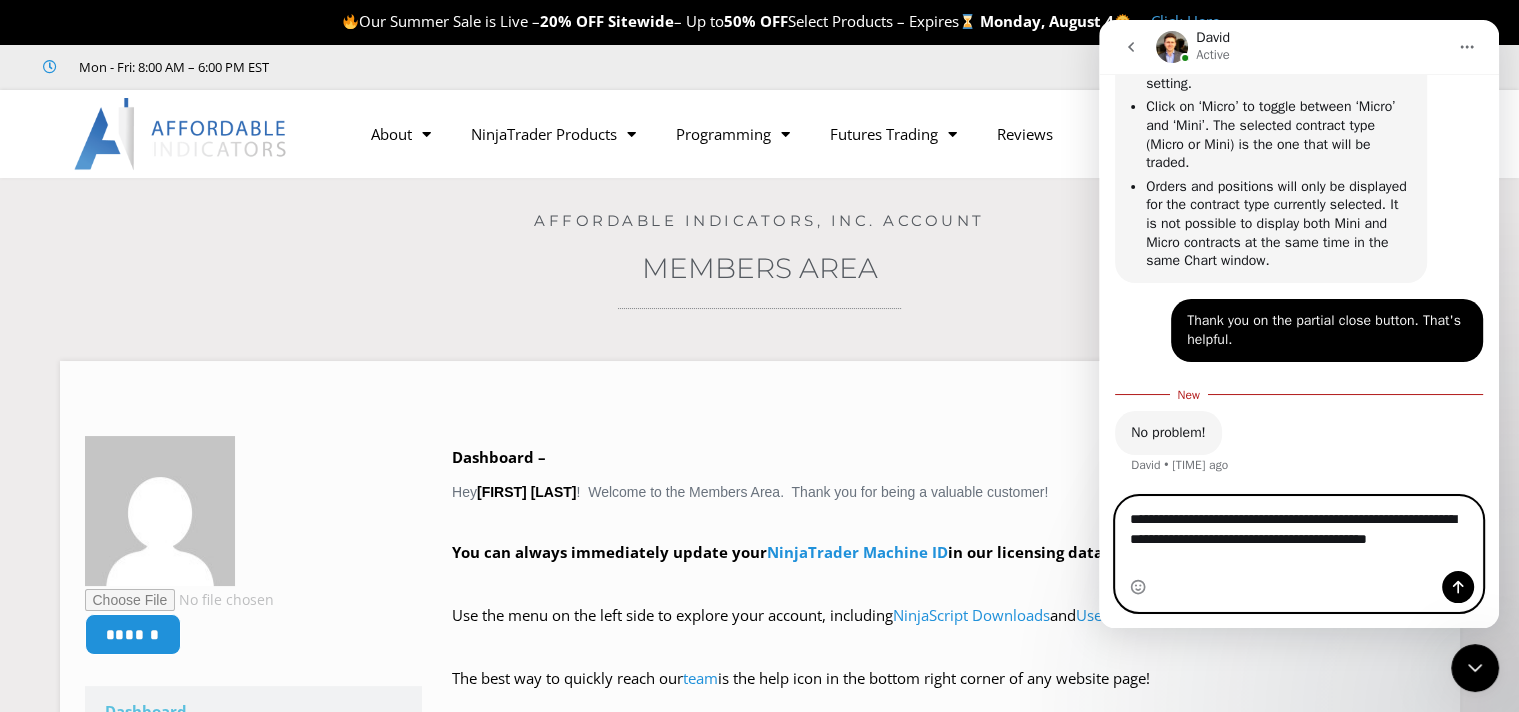 scroll, scrollTop: 2444, scrollLeft: 0, axis: vertical 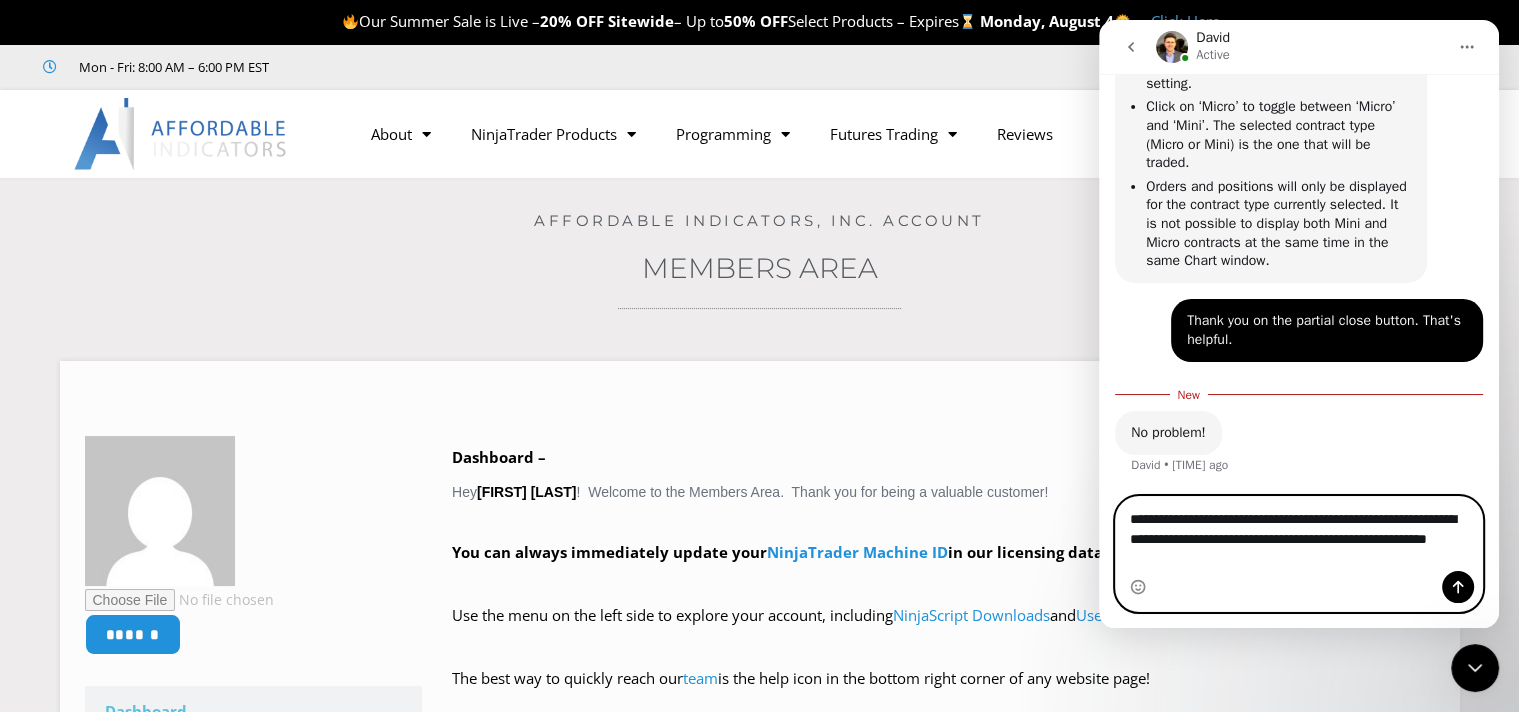 type on "**********" 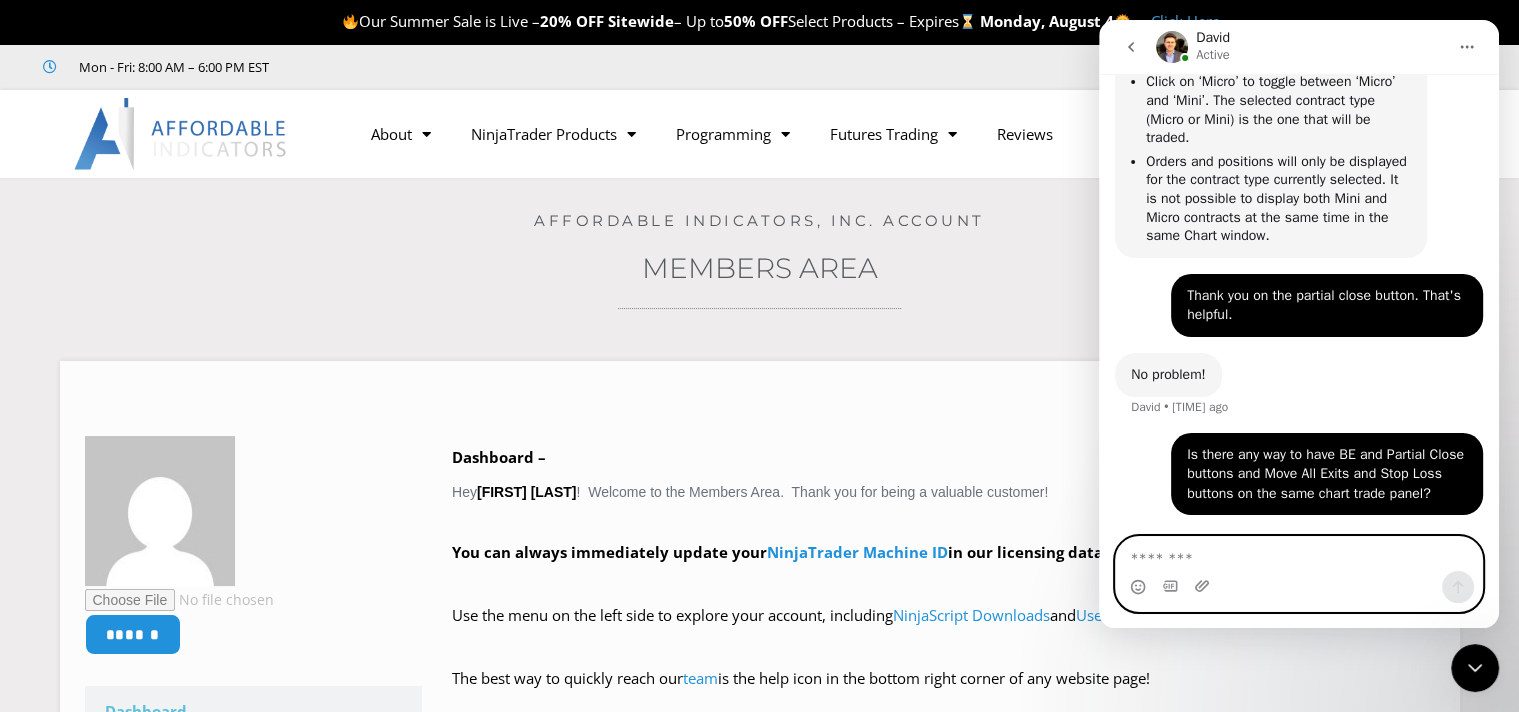 scroll, scrollTop: 2469, scrollLeft: 0, axis: vertical 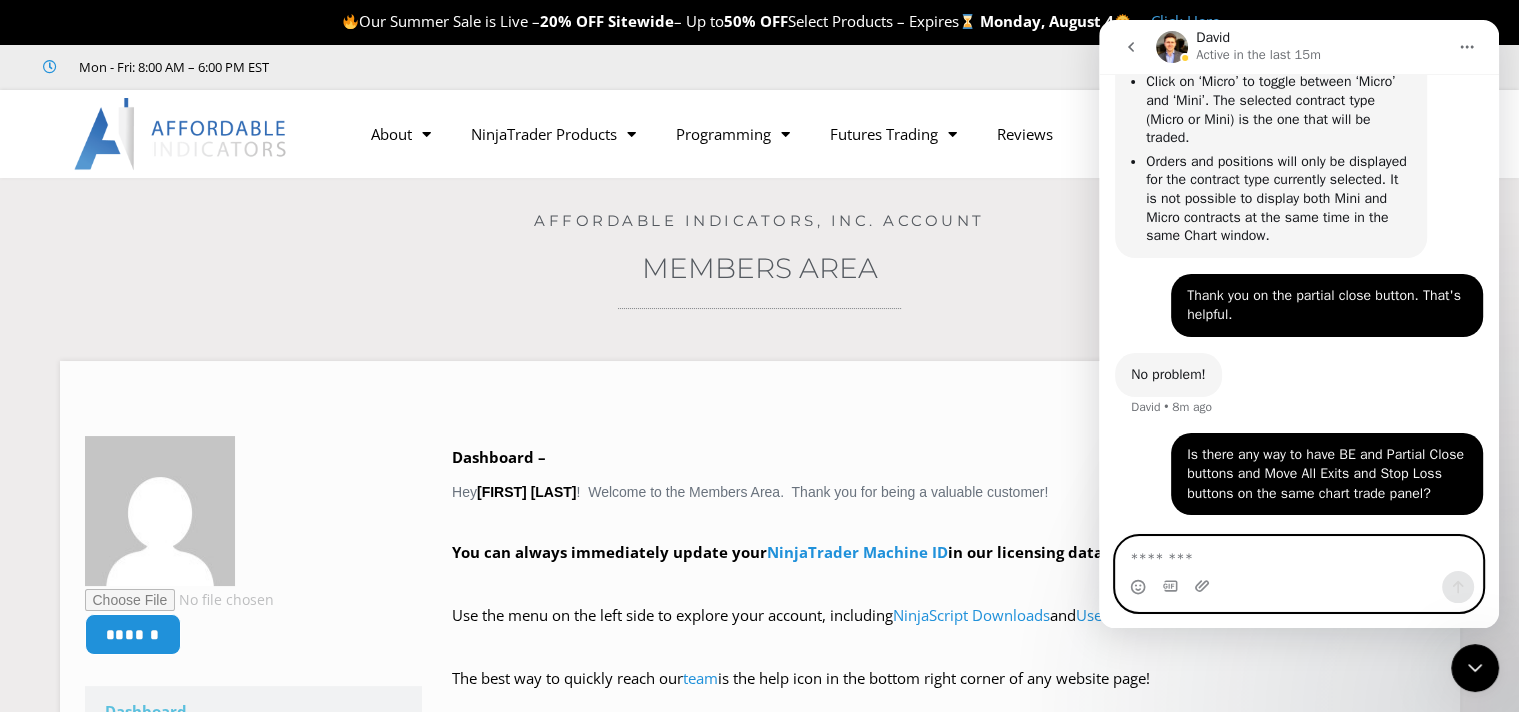 drag, startPoint x: 1188, startPoint y: 542, endPoint x: 1195, endPoint y: 553, distance: 13.038404 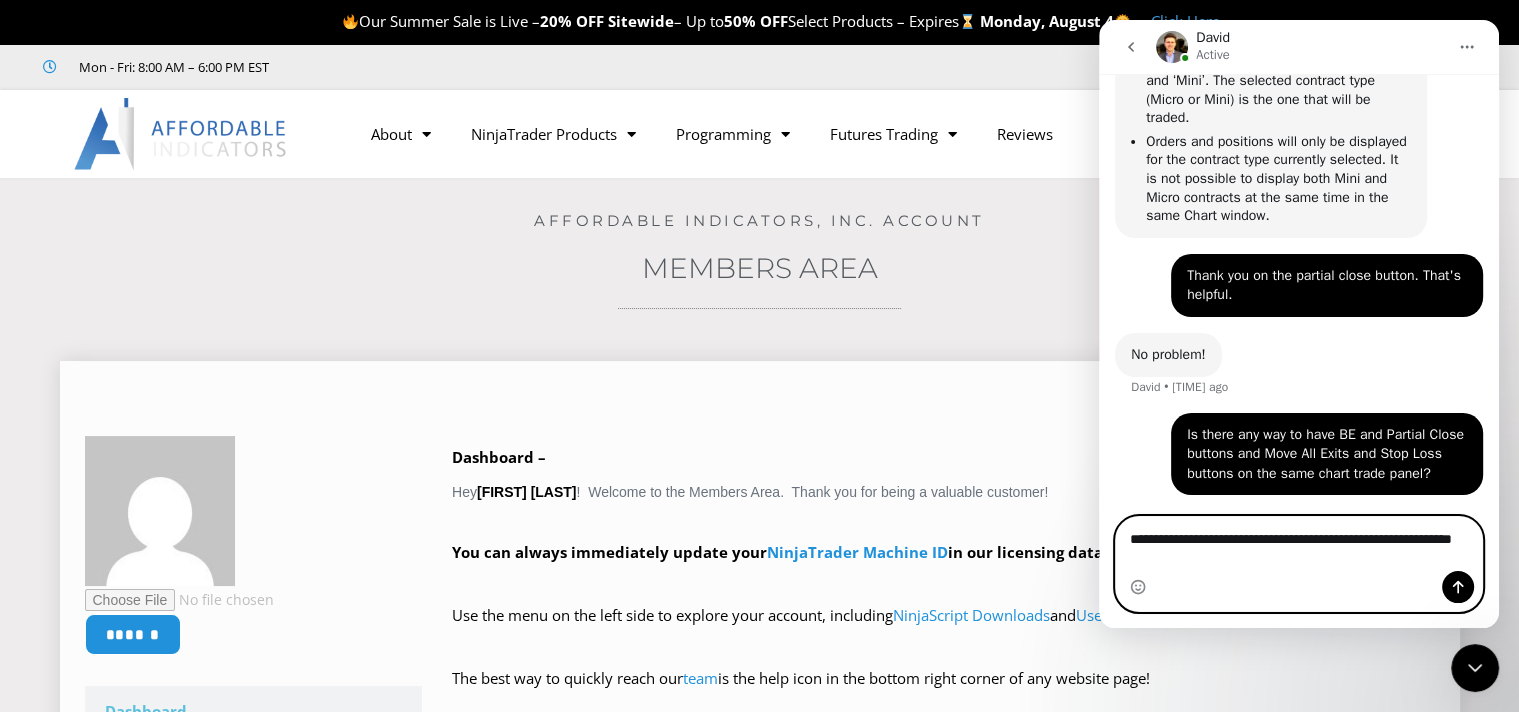 scroll, scrollTop: 2489, scrollLeft: 0, axis: vertical 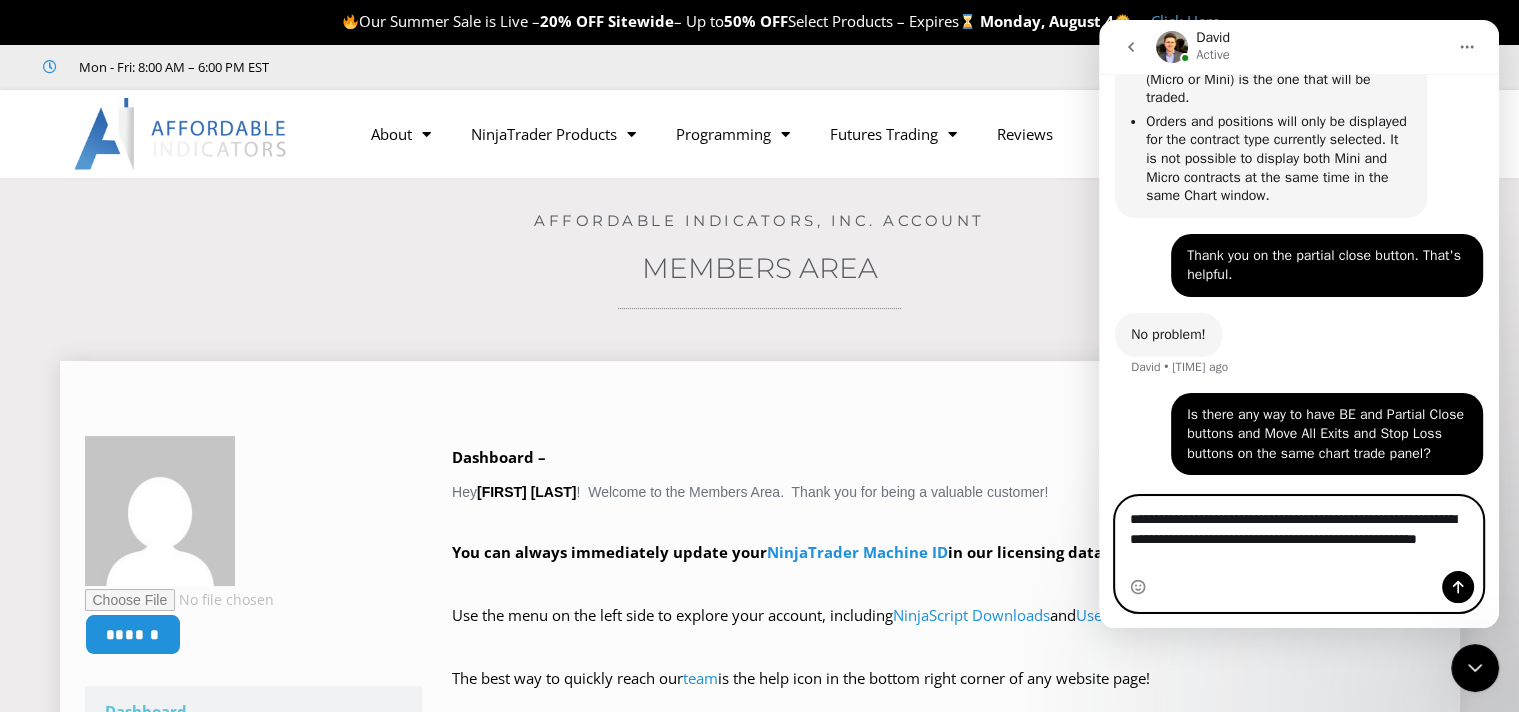 type on "**********" 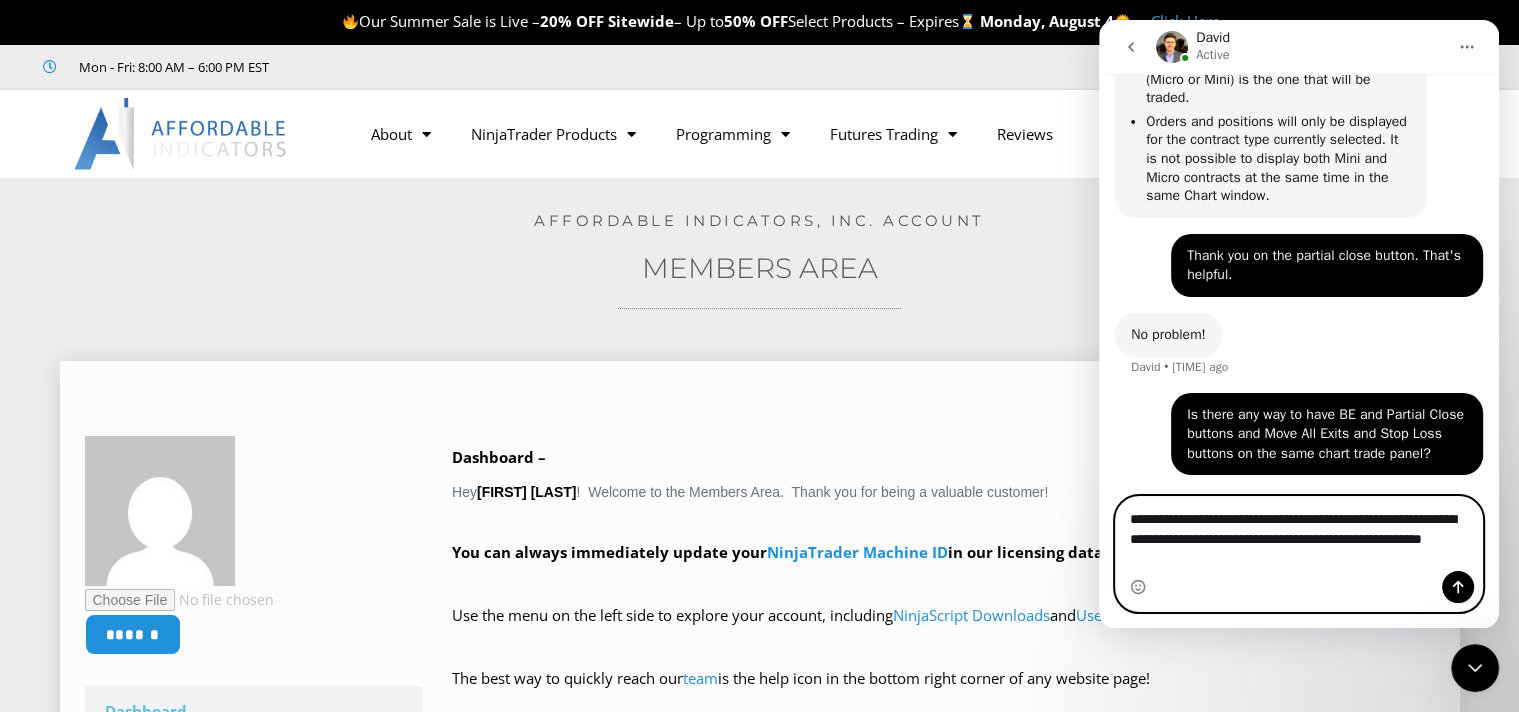 scroll, scrollTop: 2509, scrollLeft: 0, axis: vertical 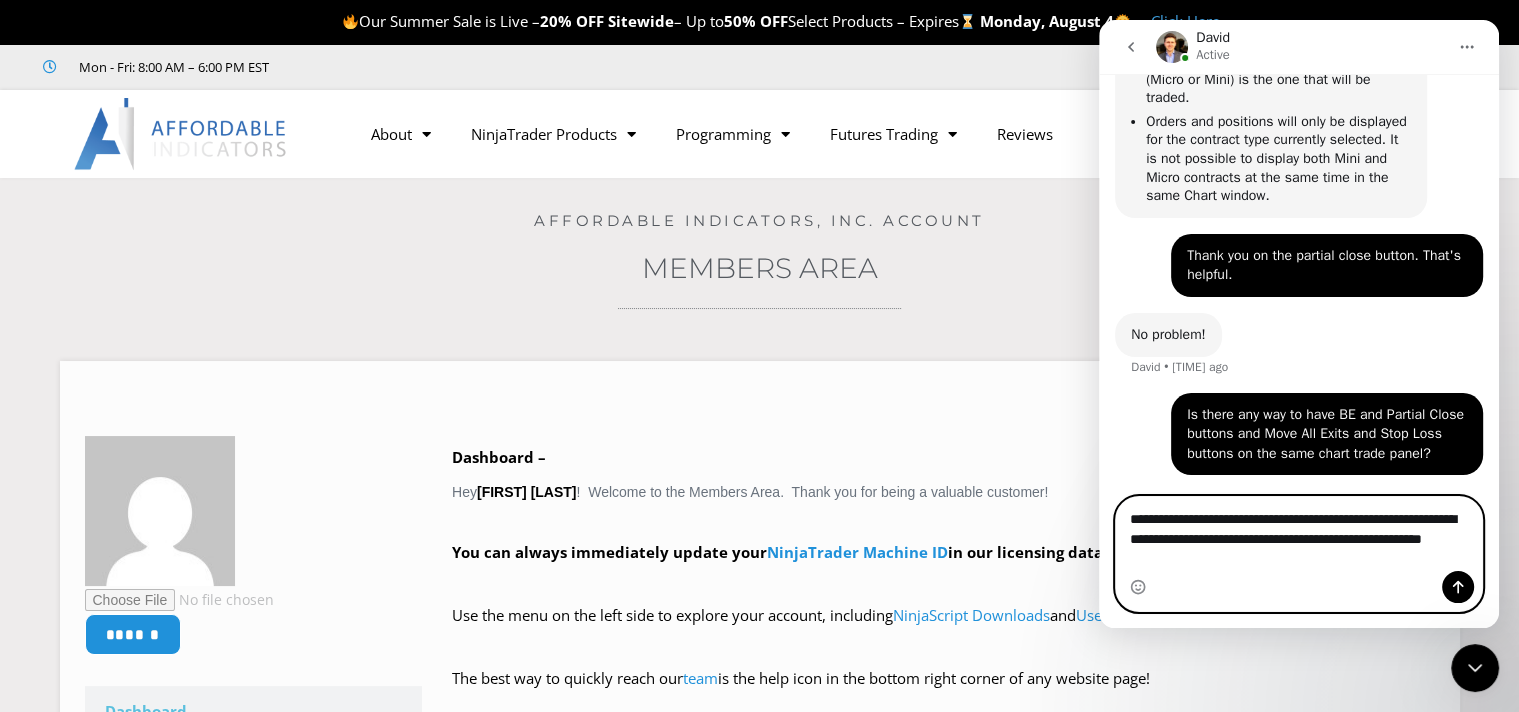 drag, startPoint x: 1202, startPoint y: 562, endPoint x: 1092, endPoint y: 484, distance: 134.84807 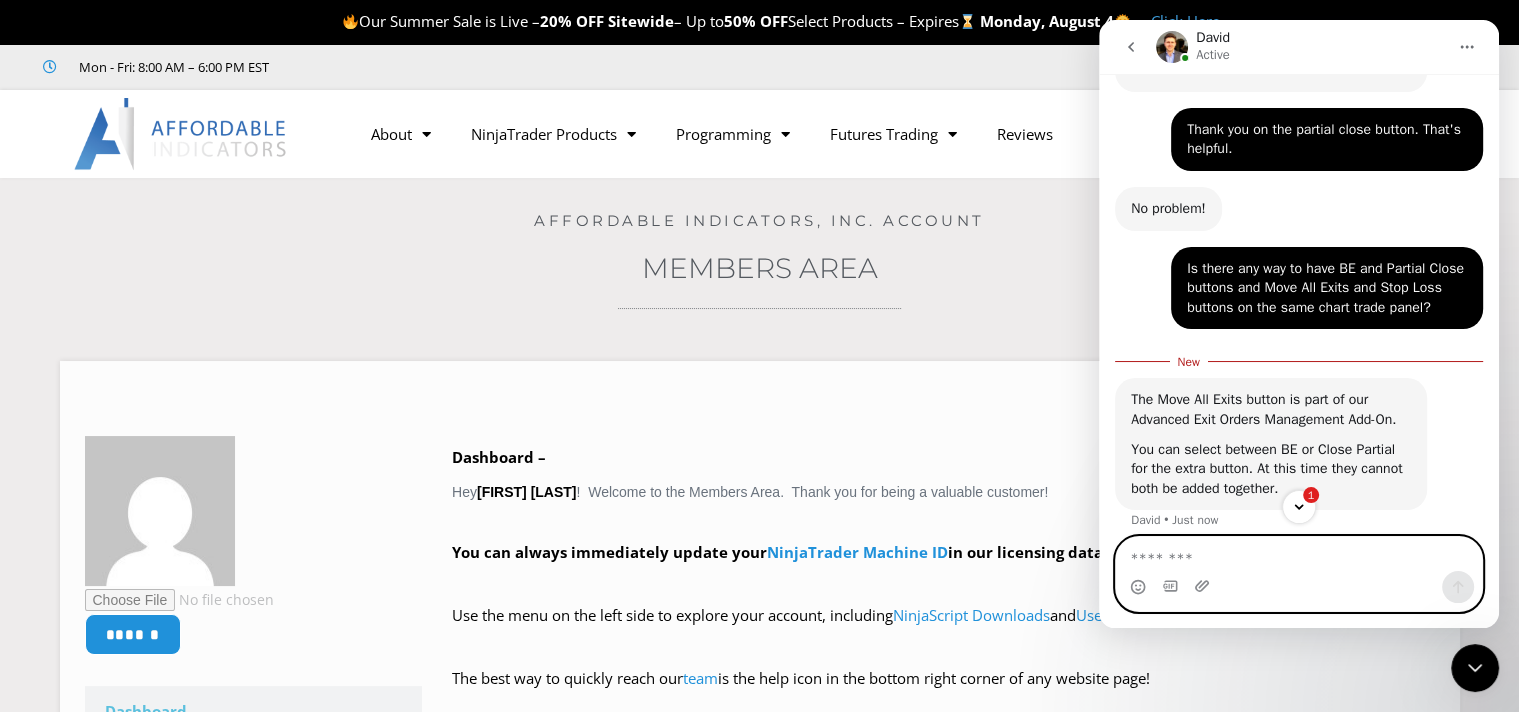 scroll, scrollTop: 2650, scrollLeft: 0, axis: vertical 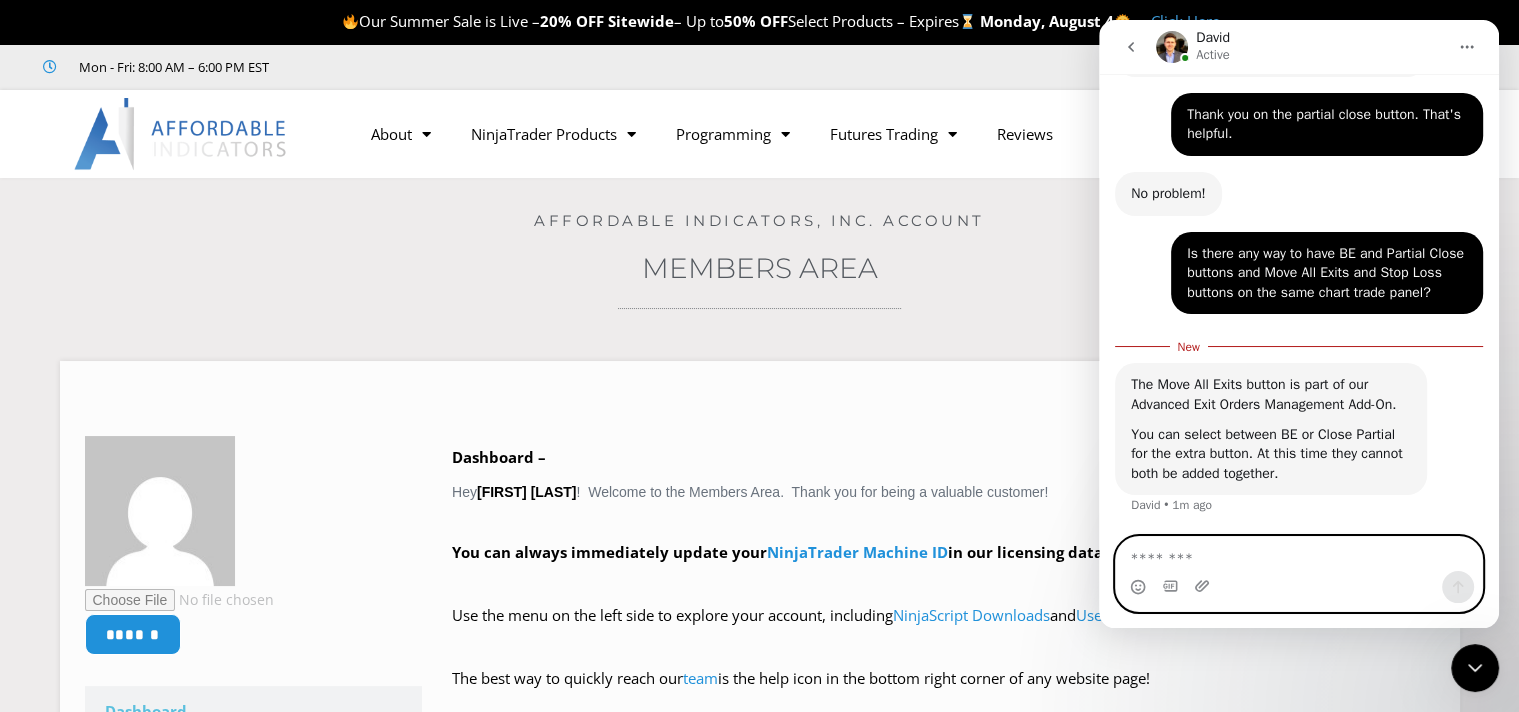 click at bounding box center [1299, 554] 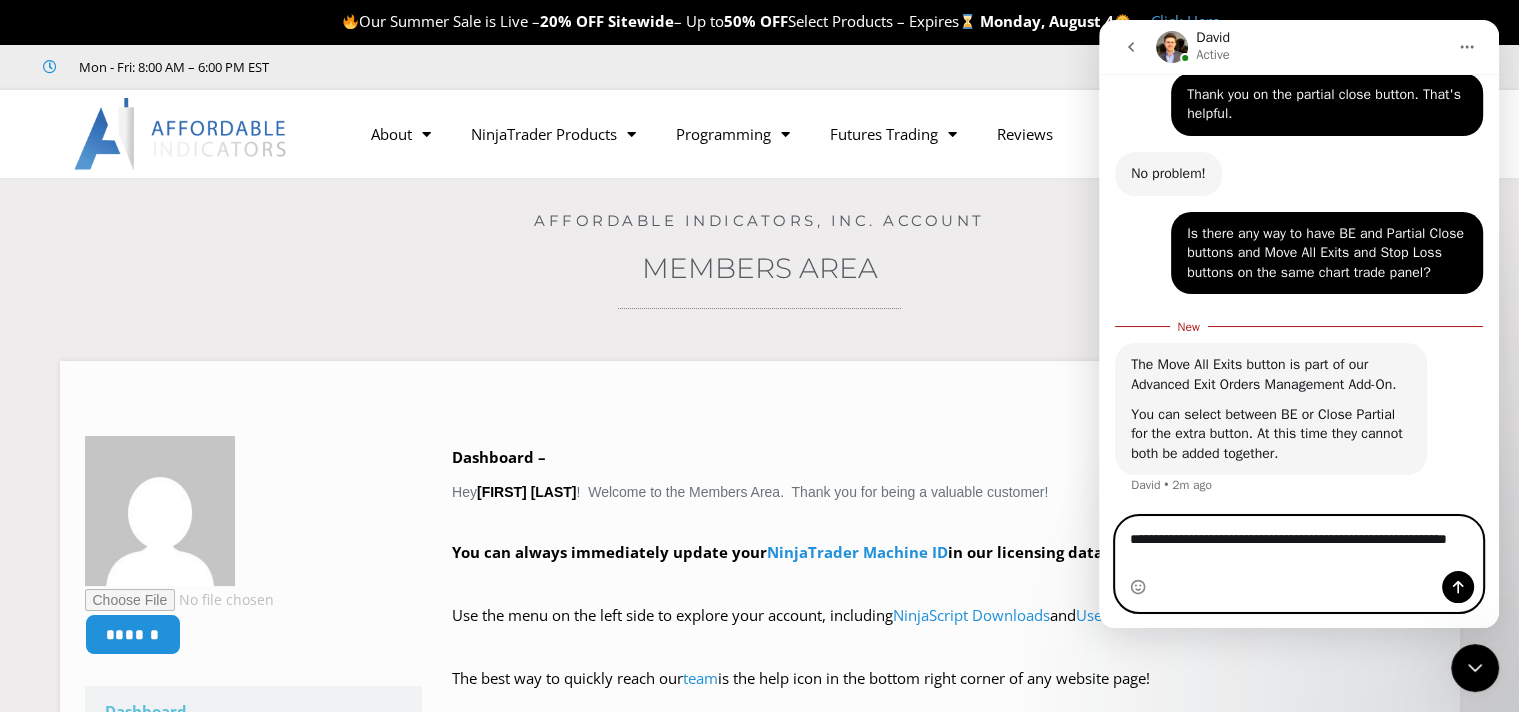 scroll, scrollTop: 2670, scrollLeft: 0, axis: vertical 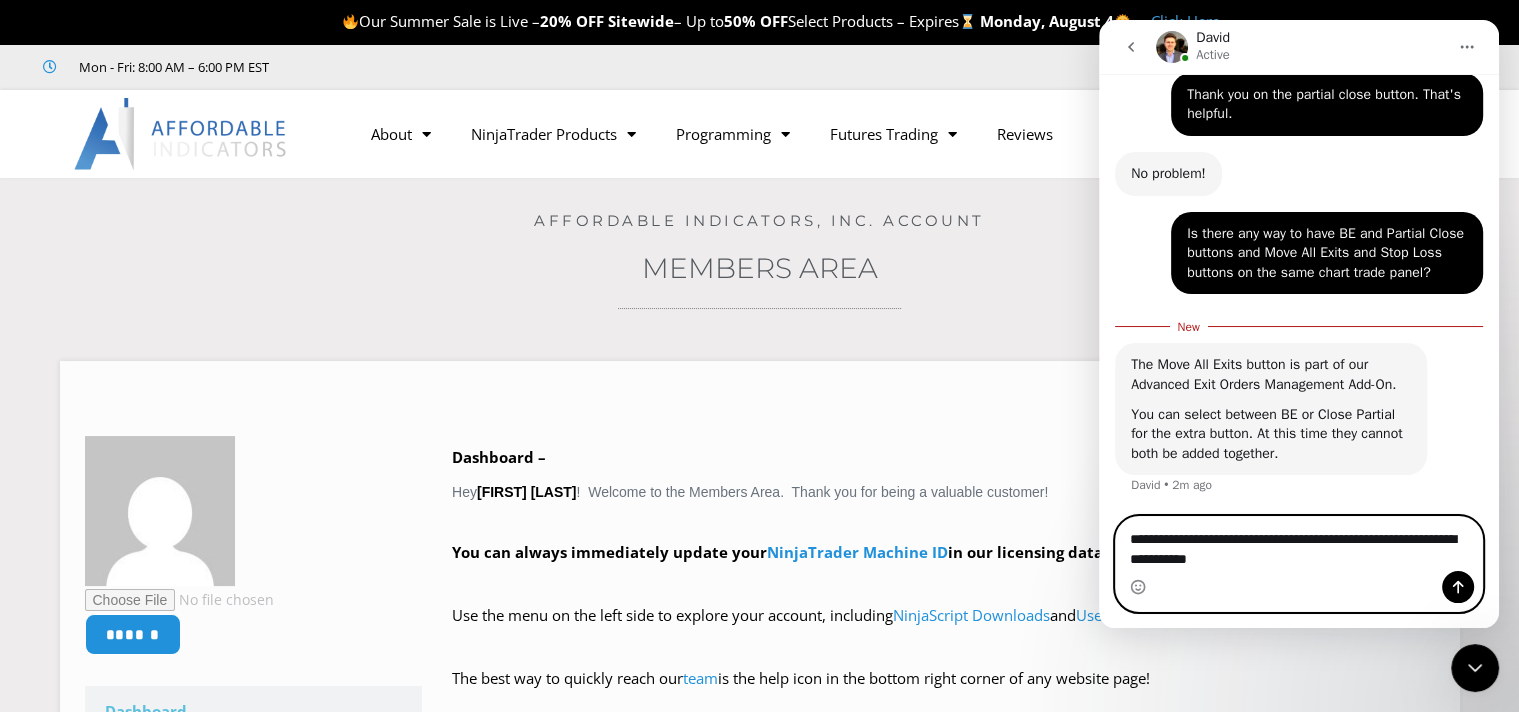 type on "**********" 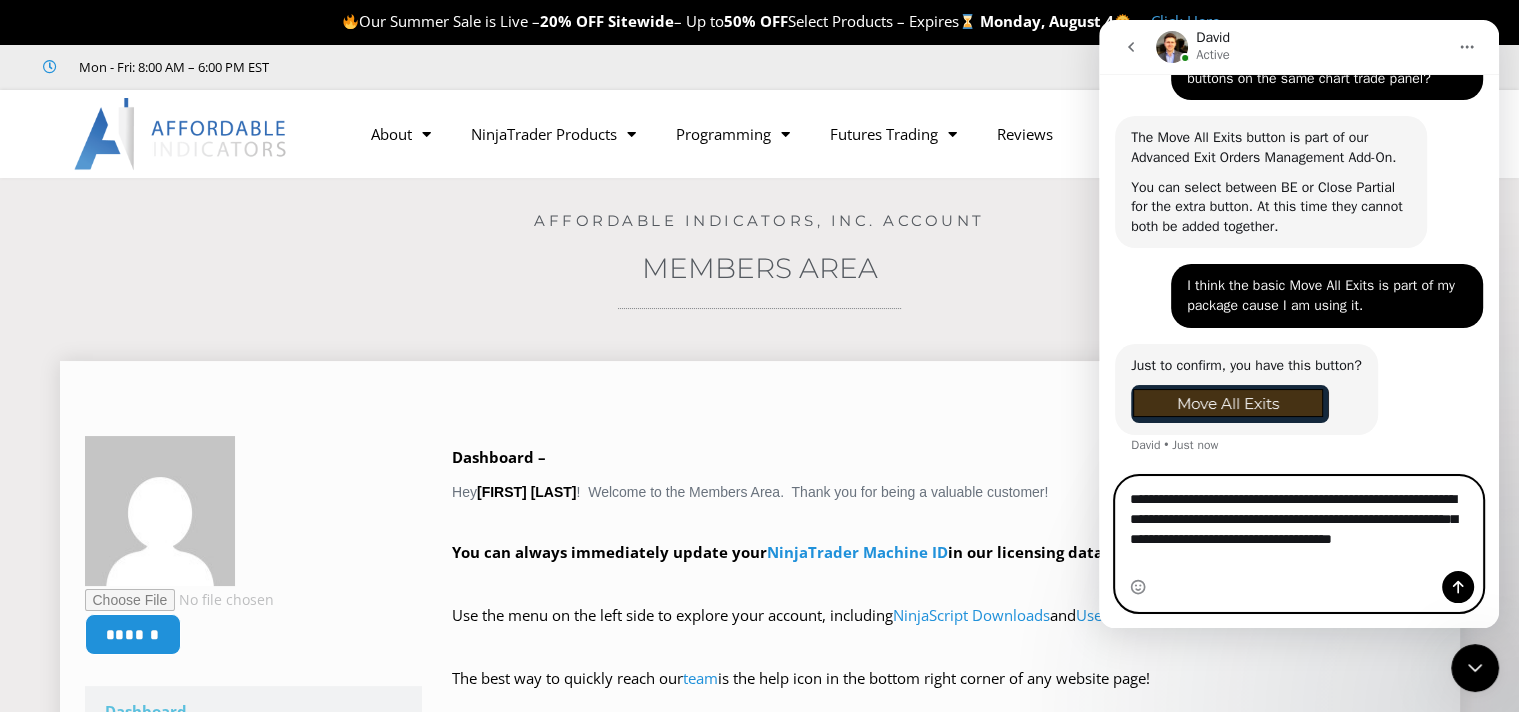 scroll, scrollTop: 2864, scrollLeft: 0, axis: vertical 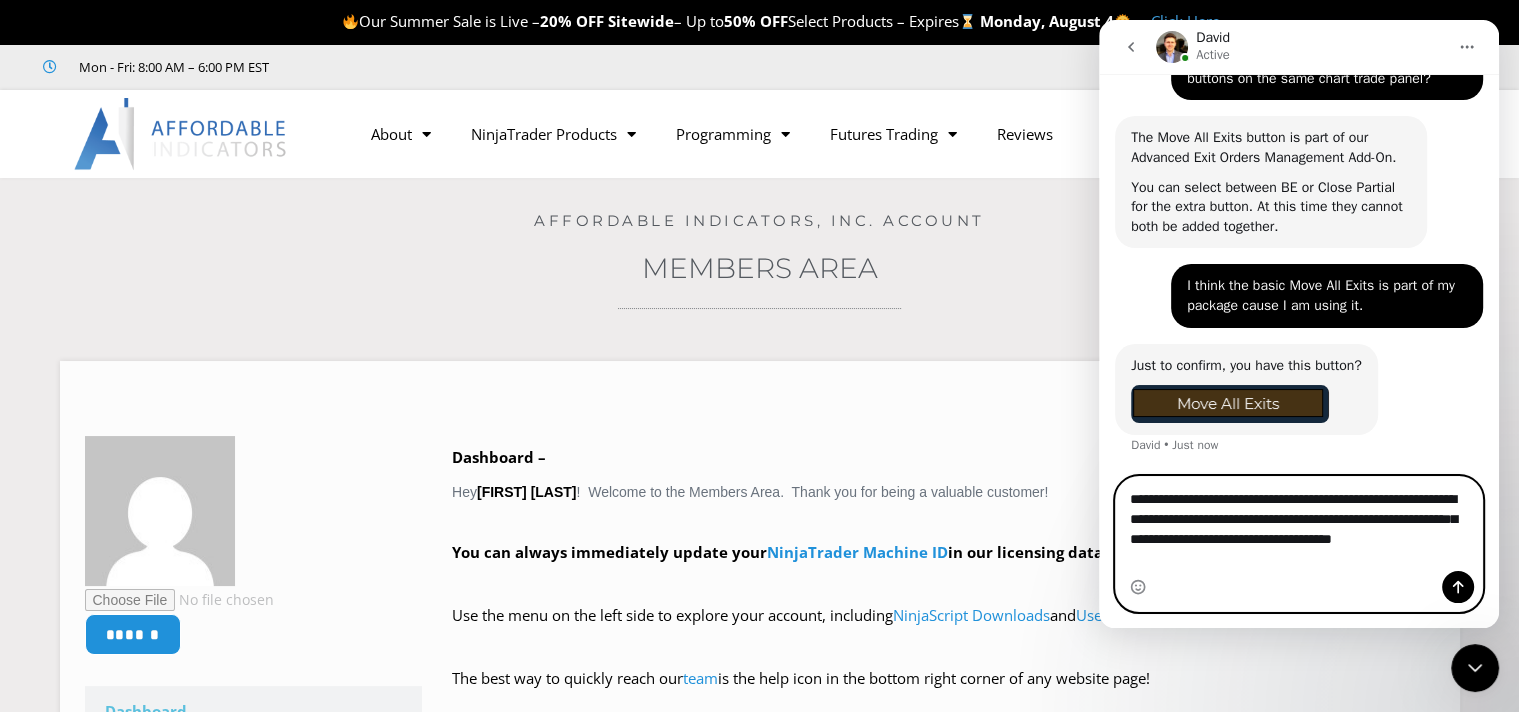 type on "**********" 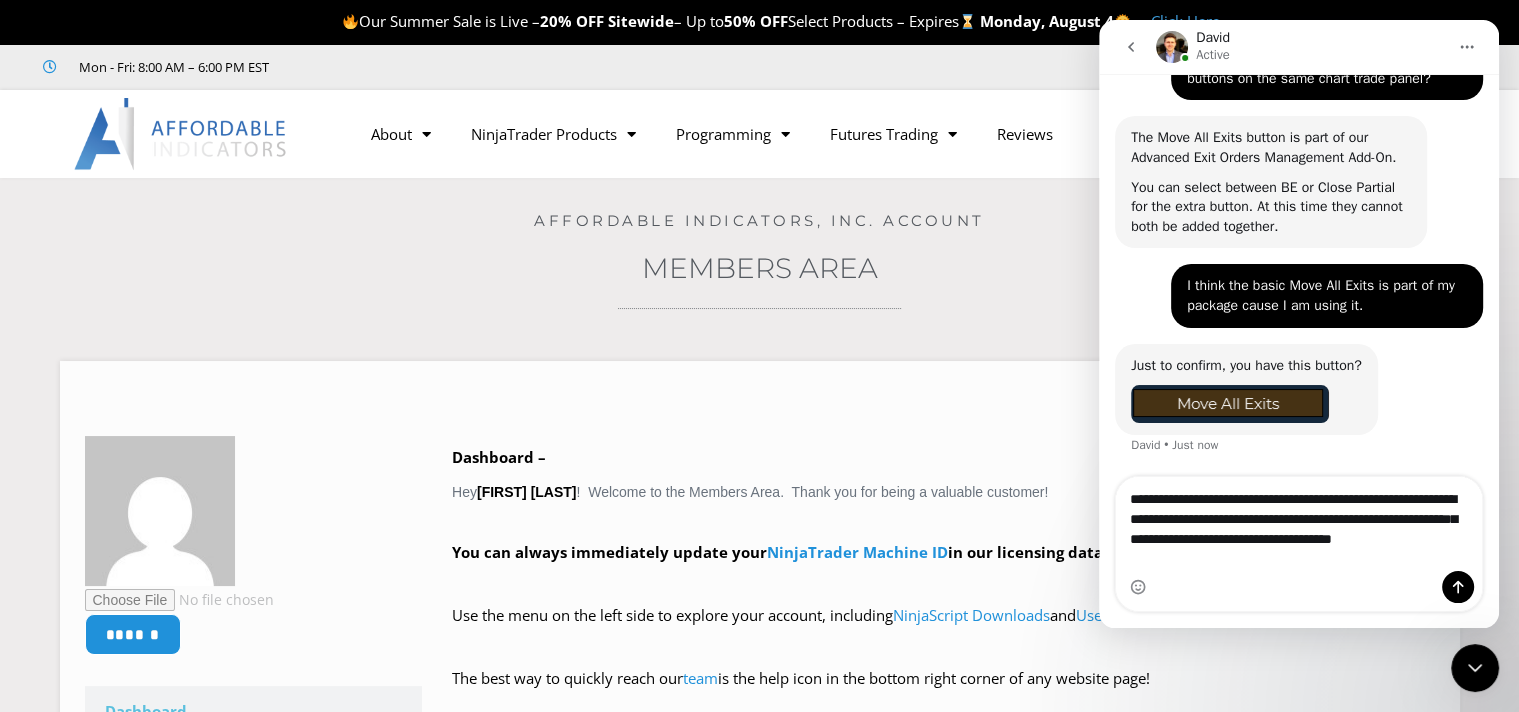 drag, startPoint x: 1211, startPoint y: 572, endPoint x: 1110, endPoint y: 504, distance: 121.75796 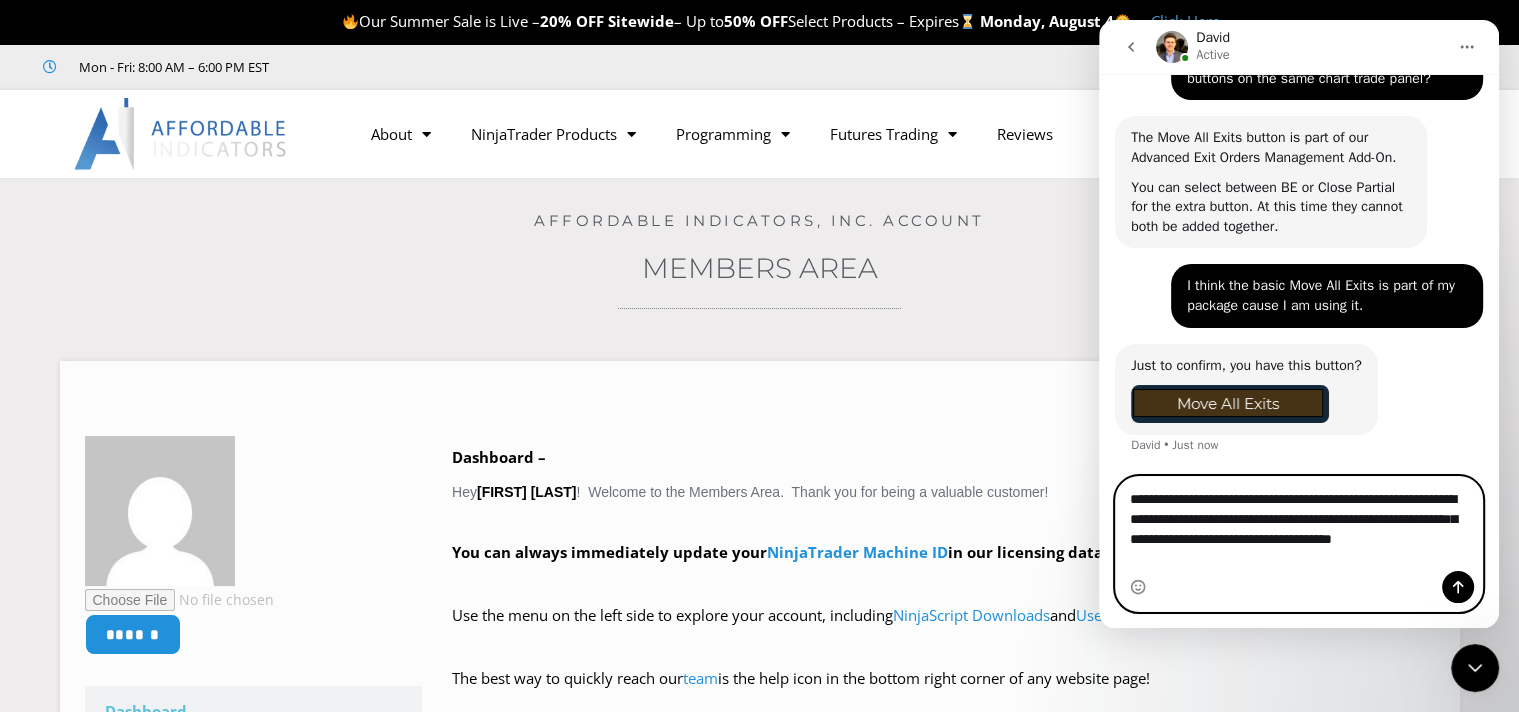 drag, startPoint x: 1133, startPoint y: 499, endPoint x: 1207, endPoint y: 555, distance: 92.800865 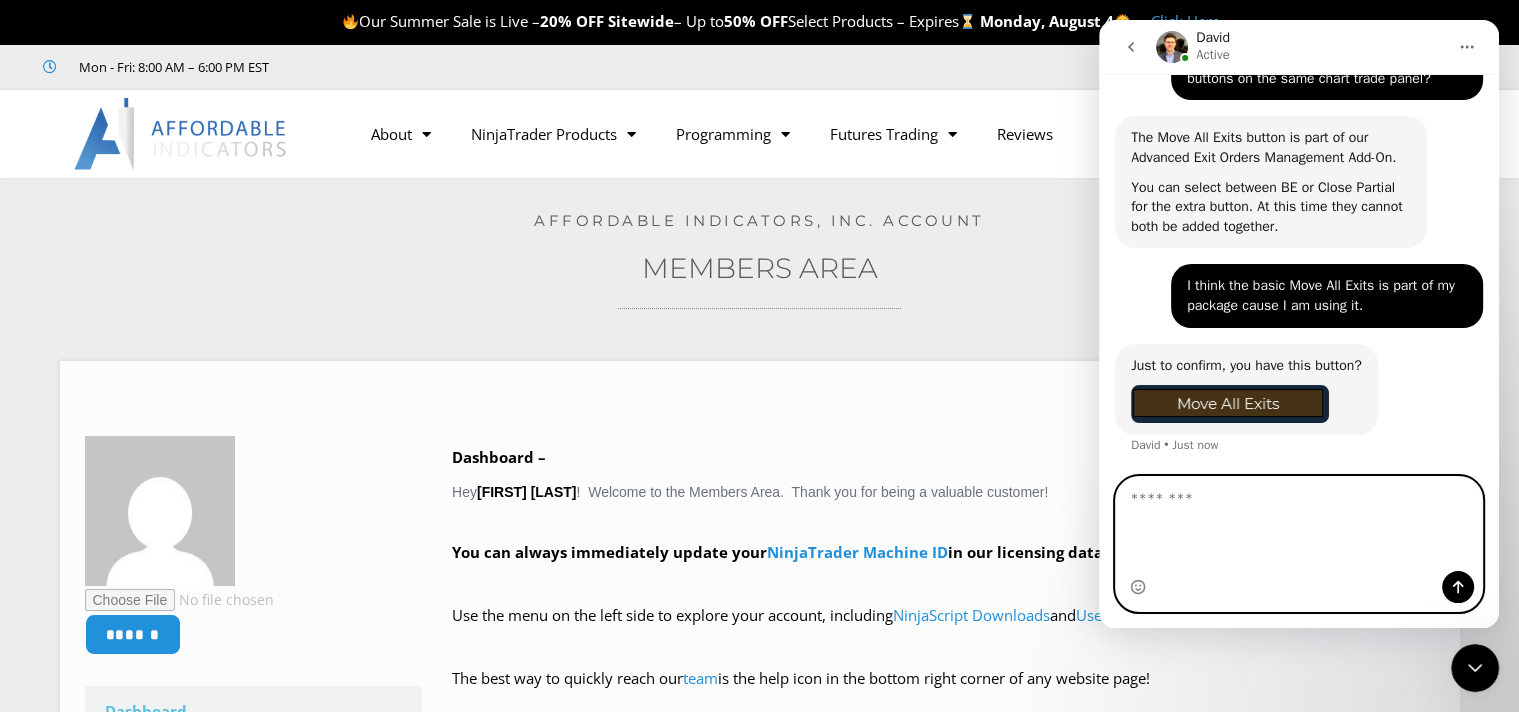 scroll, scrollTop: 2804, scrollLeft: 0, axis: vertical 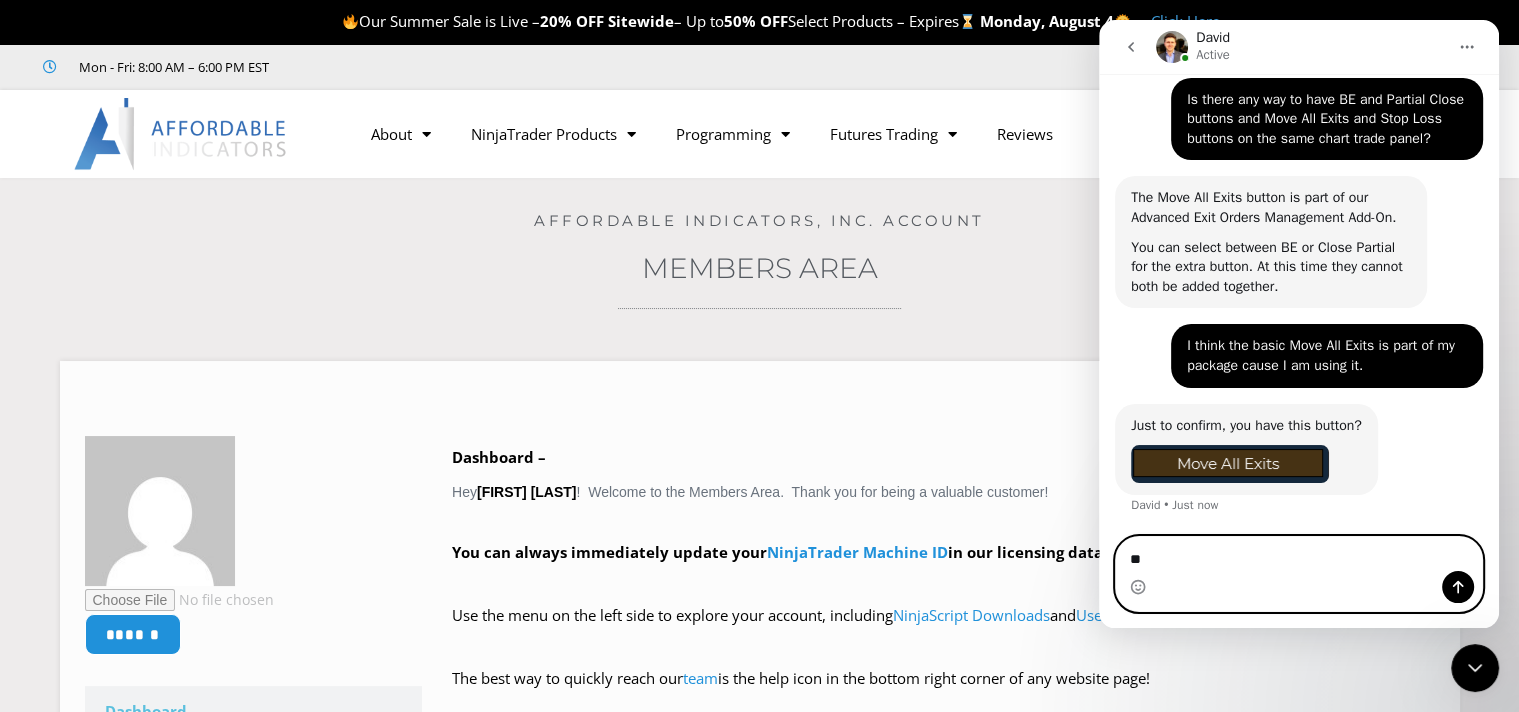 type on "***" 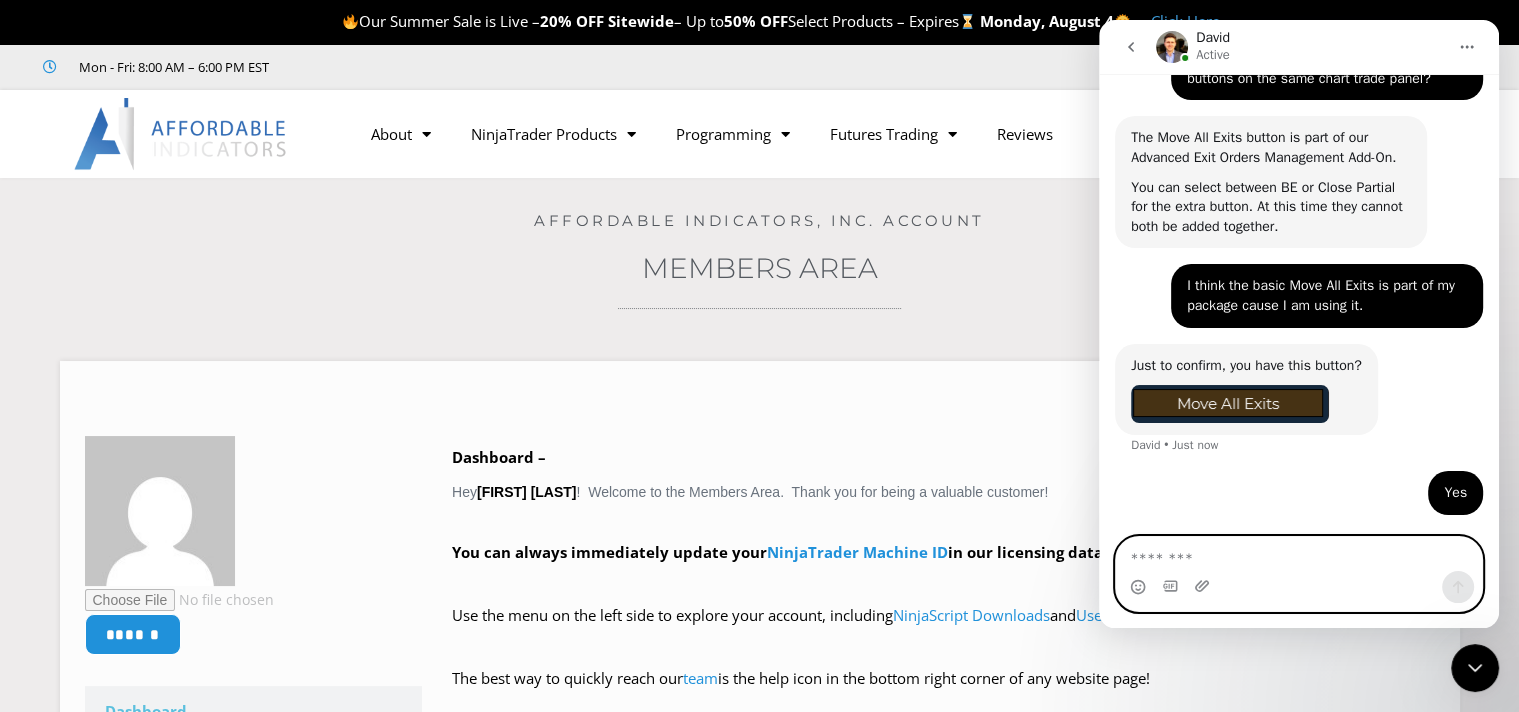 scroll, scrollTop: 2864, scrollLeft: 0, axis: vertical 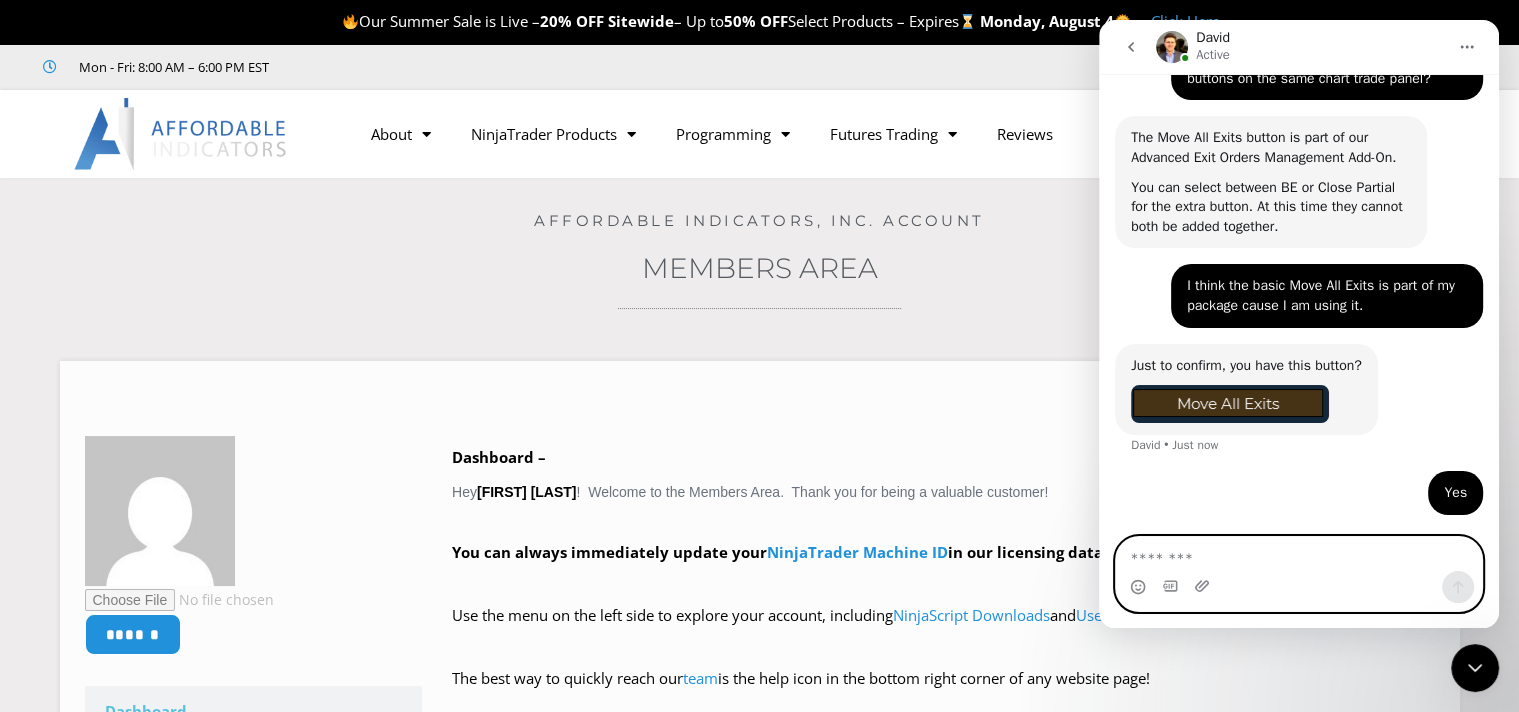 paste on "**********" 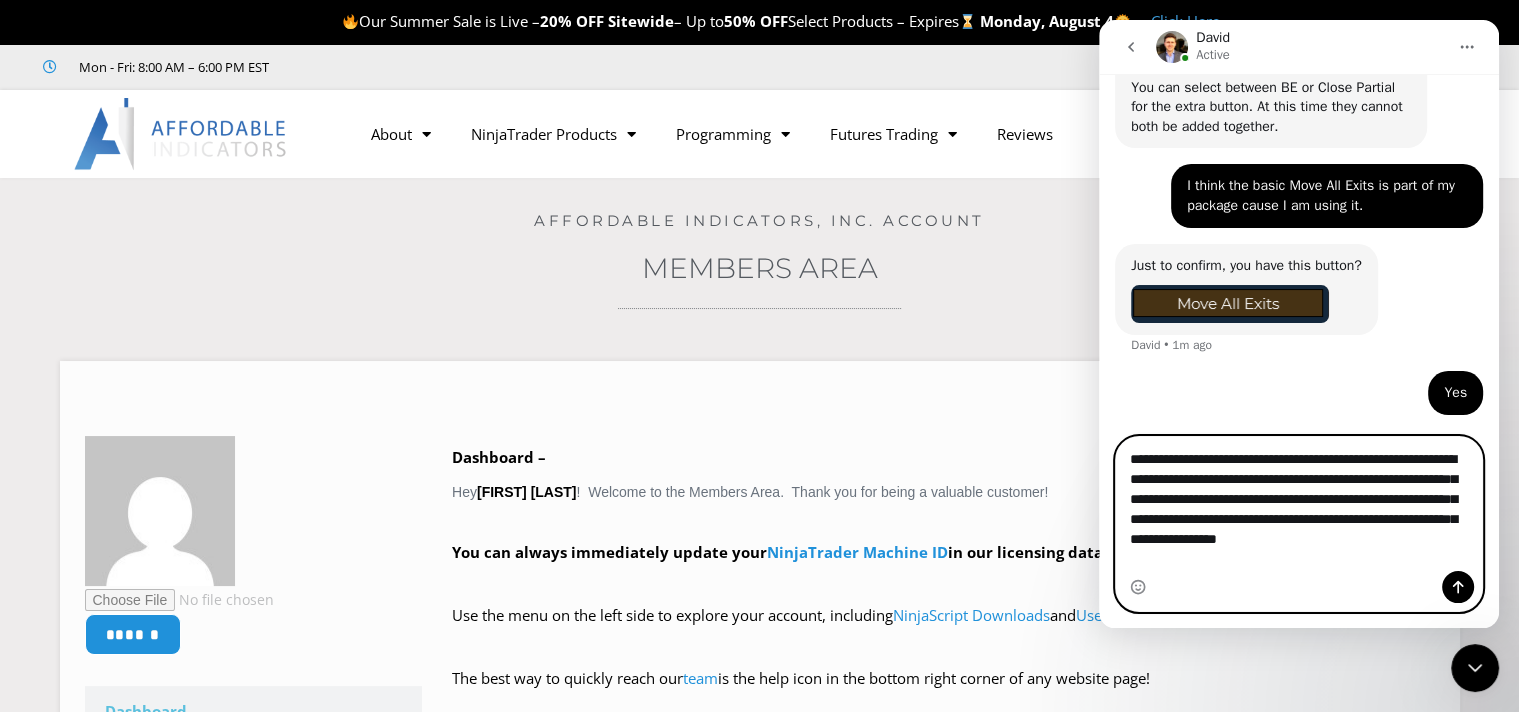 scroll, scrollTop: 2964, scrollLeft: 0, axis: vertical 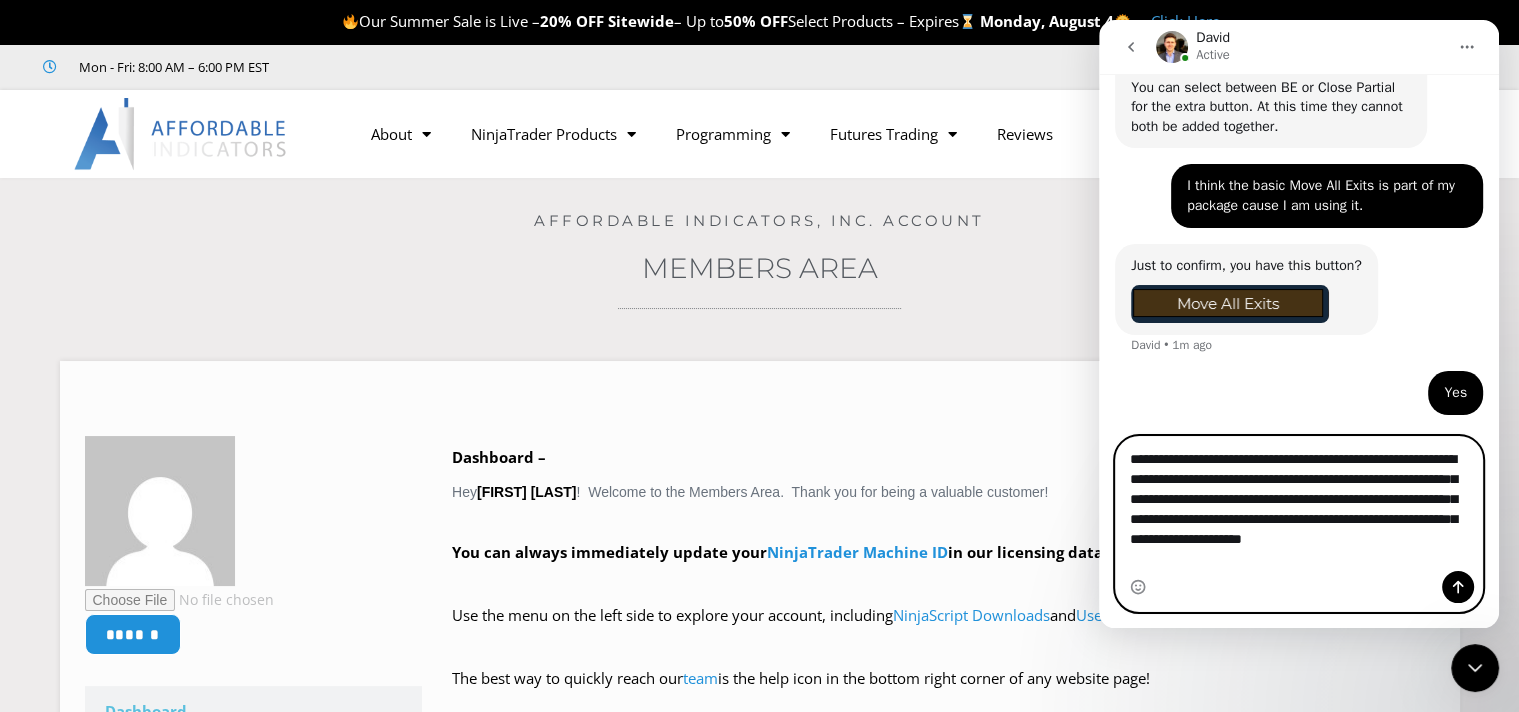 type on "**********" 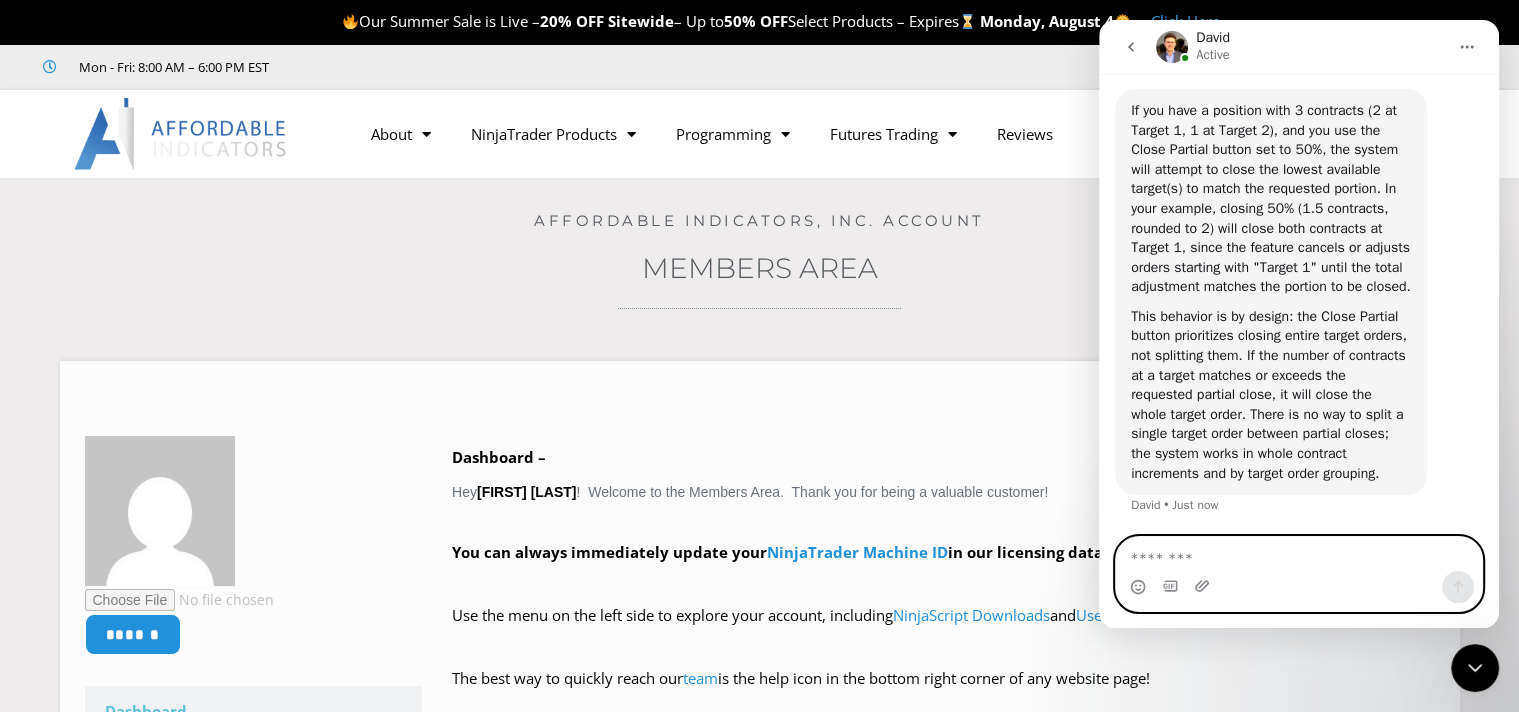 scroll, scrollTop: 3469, scrollLeft: 0, axis: vertical 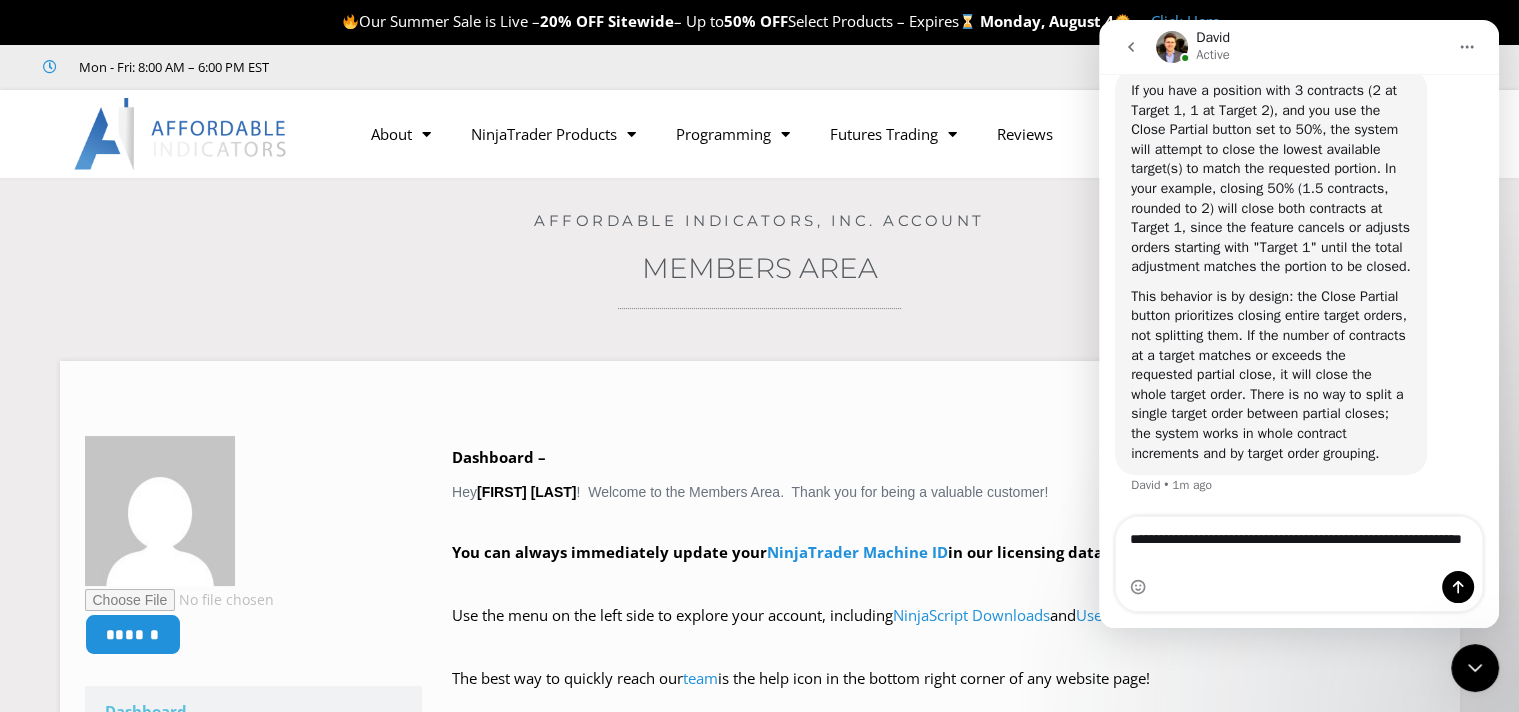 click on "Members Area" at bounding box center [759, 268] 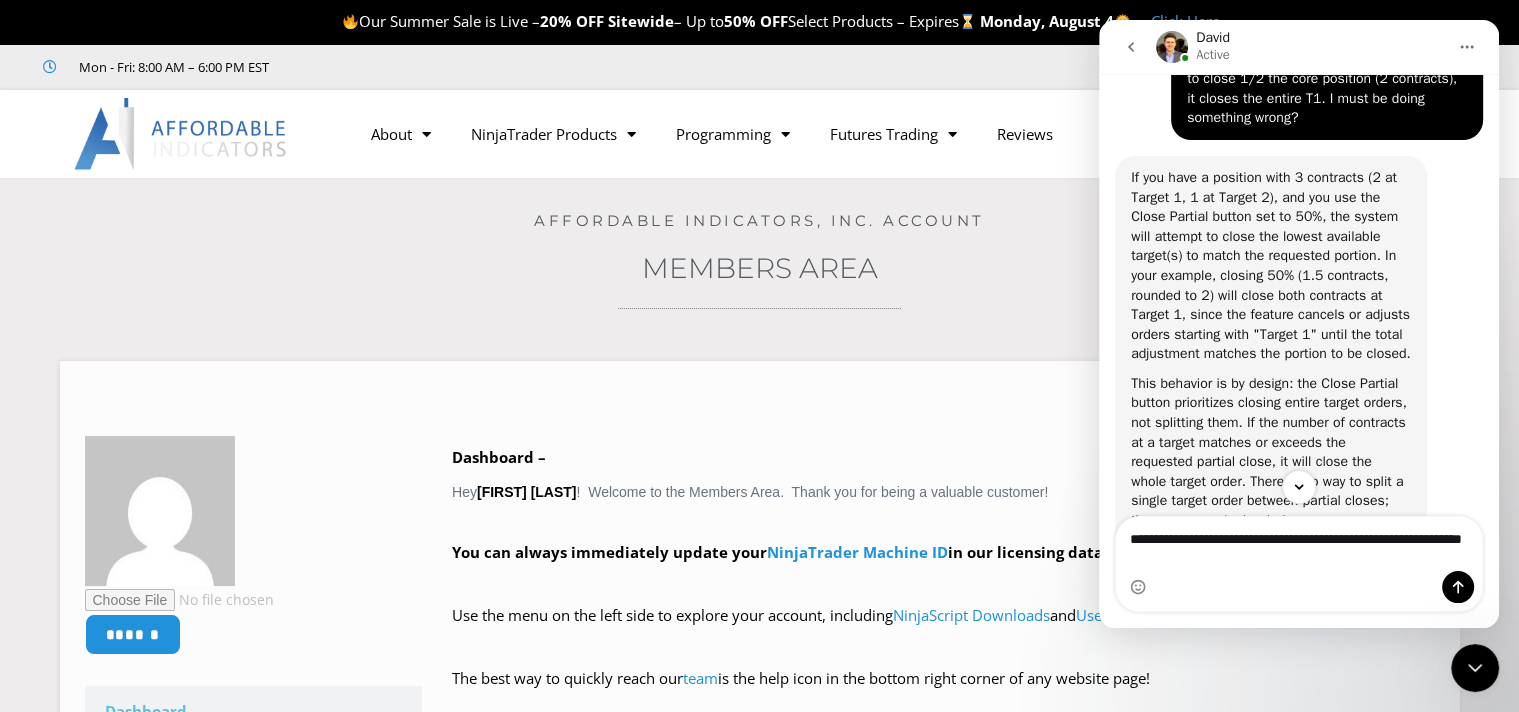 scroll, scrollTop: 3362, scrollLeft: 0, axis: vertical 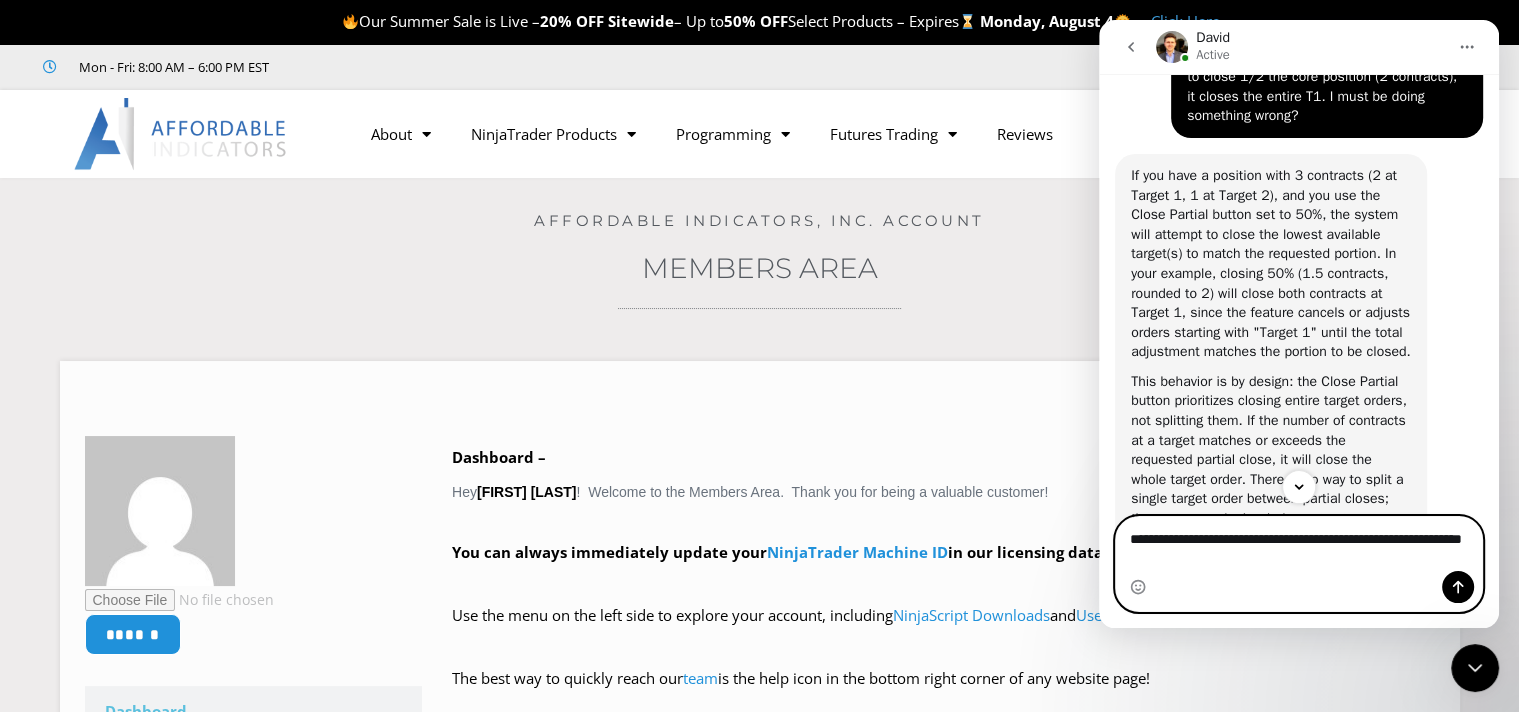 click on "**********" at bounding box center (1299, 544) 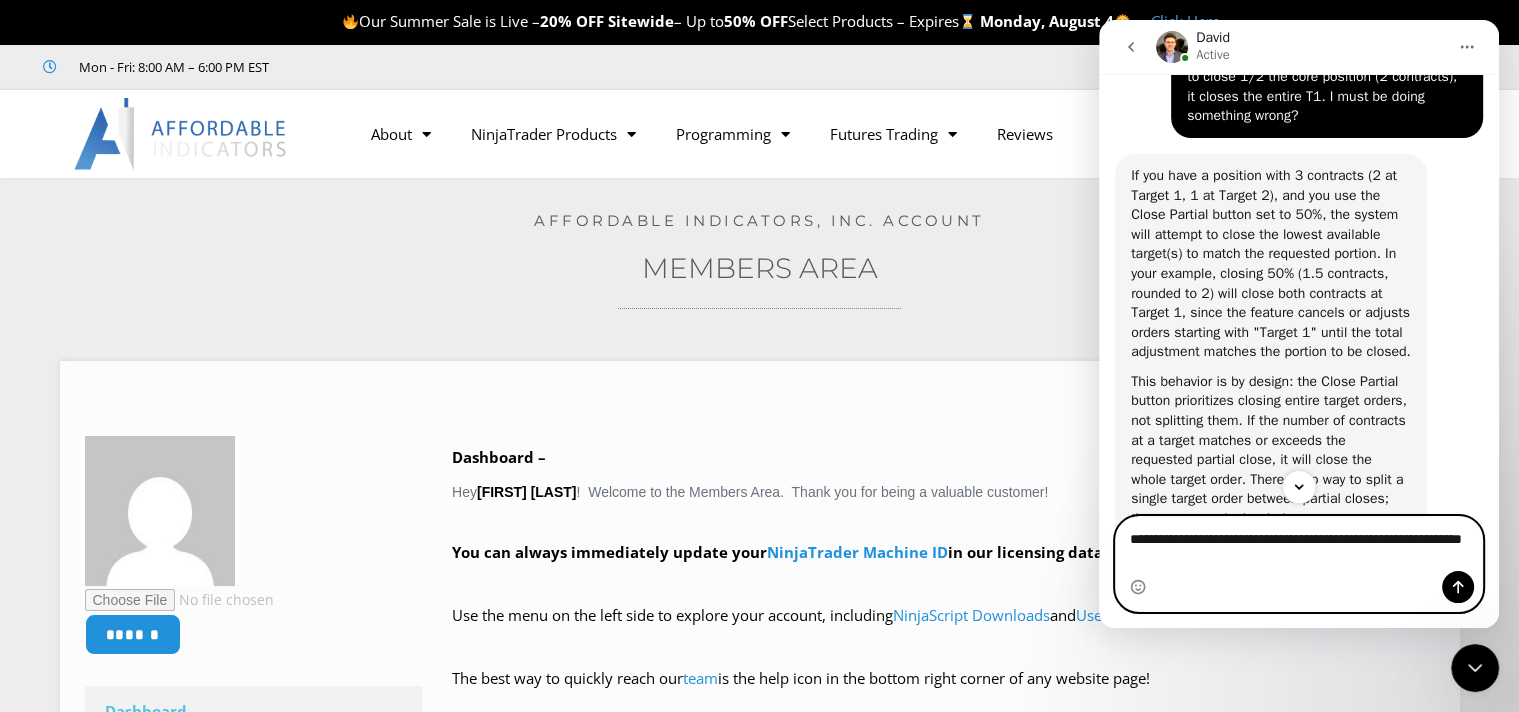 click on "**********" at bounding box center (1299, 544) 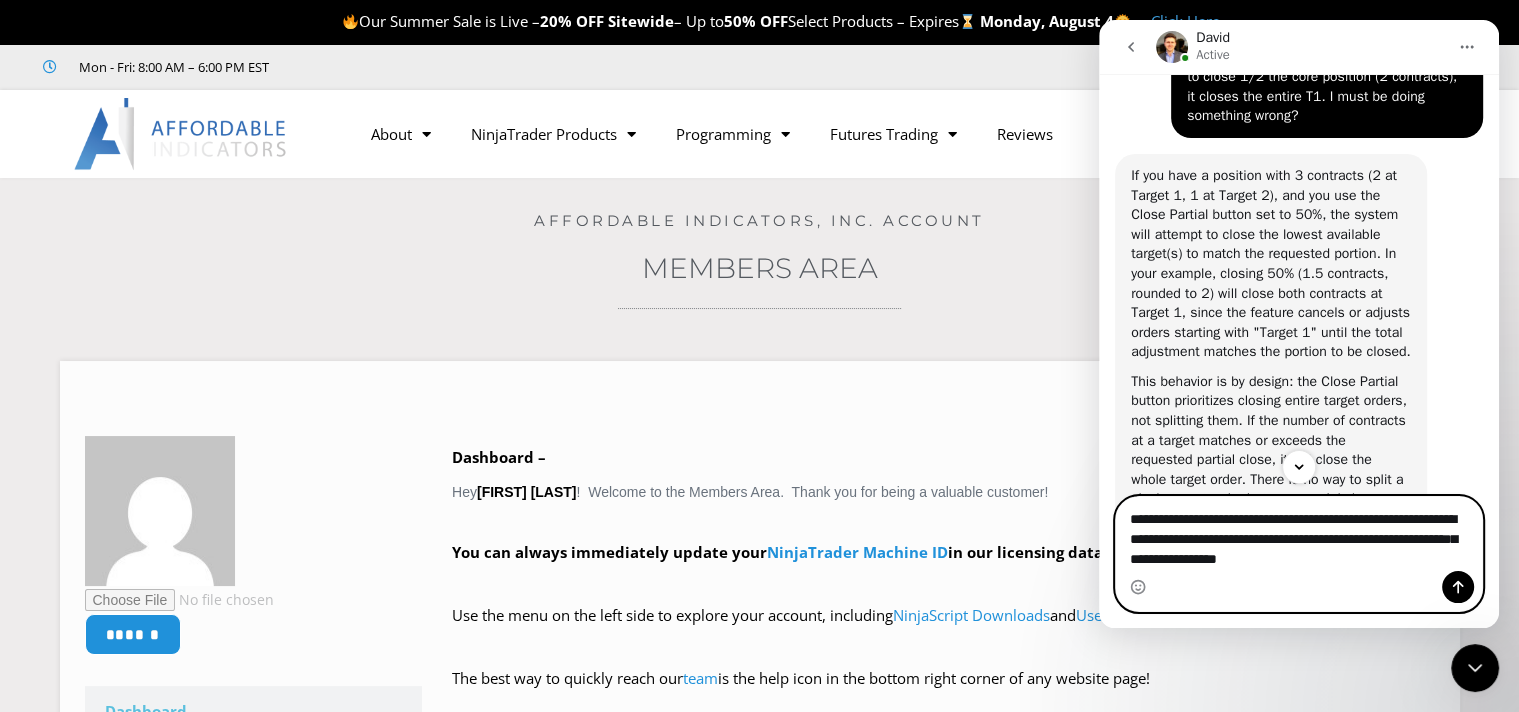 type on "**********" 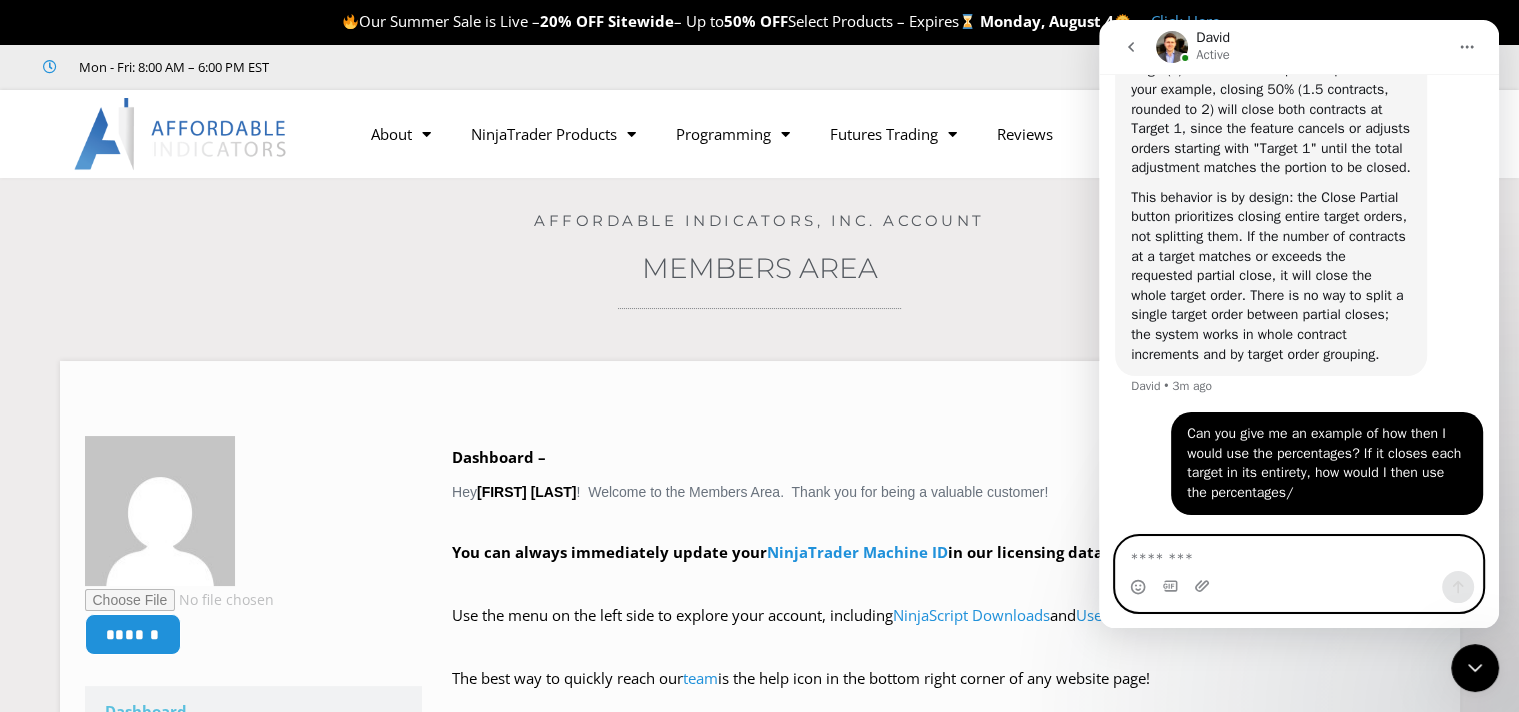 scroll, scrollTop: 3587, scrollLeft: 0, axis: vertical 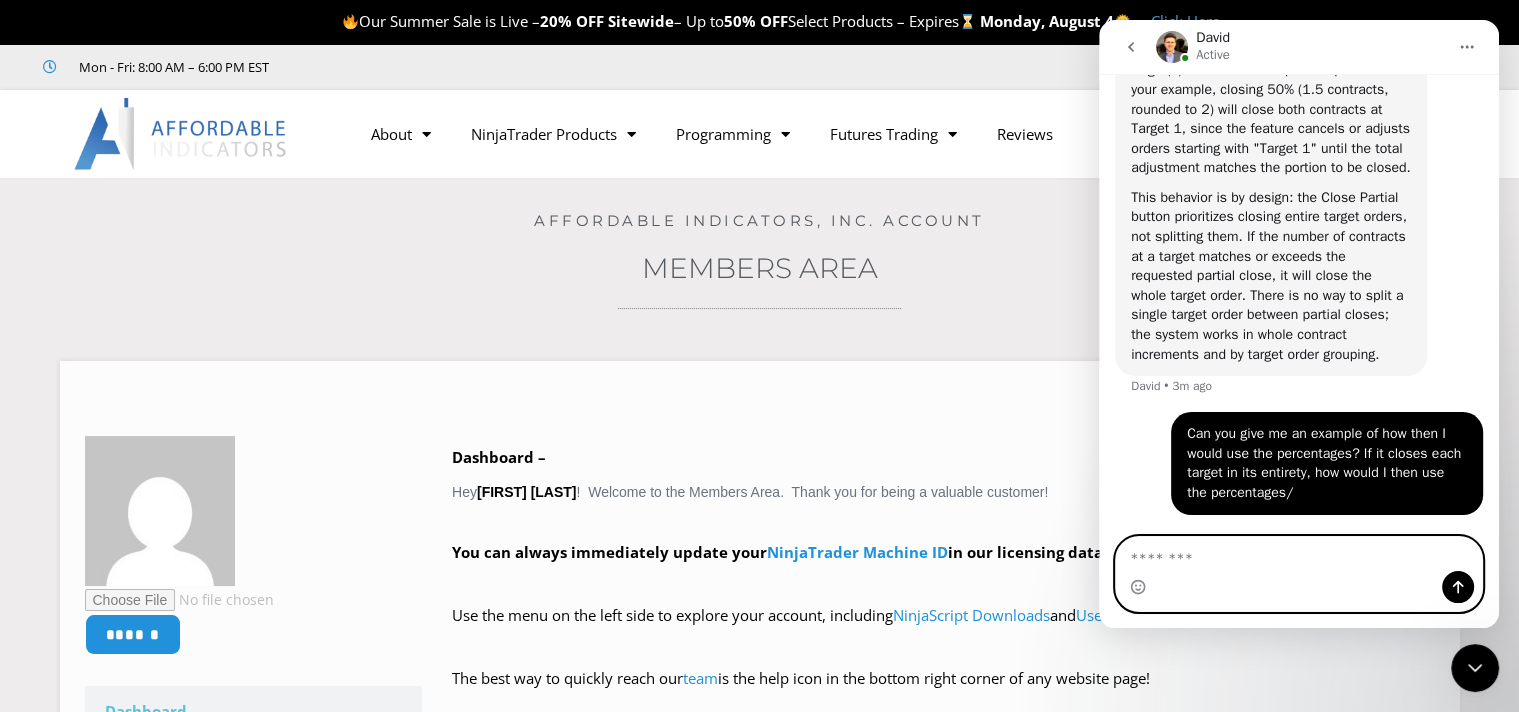 type on "*" 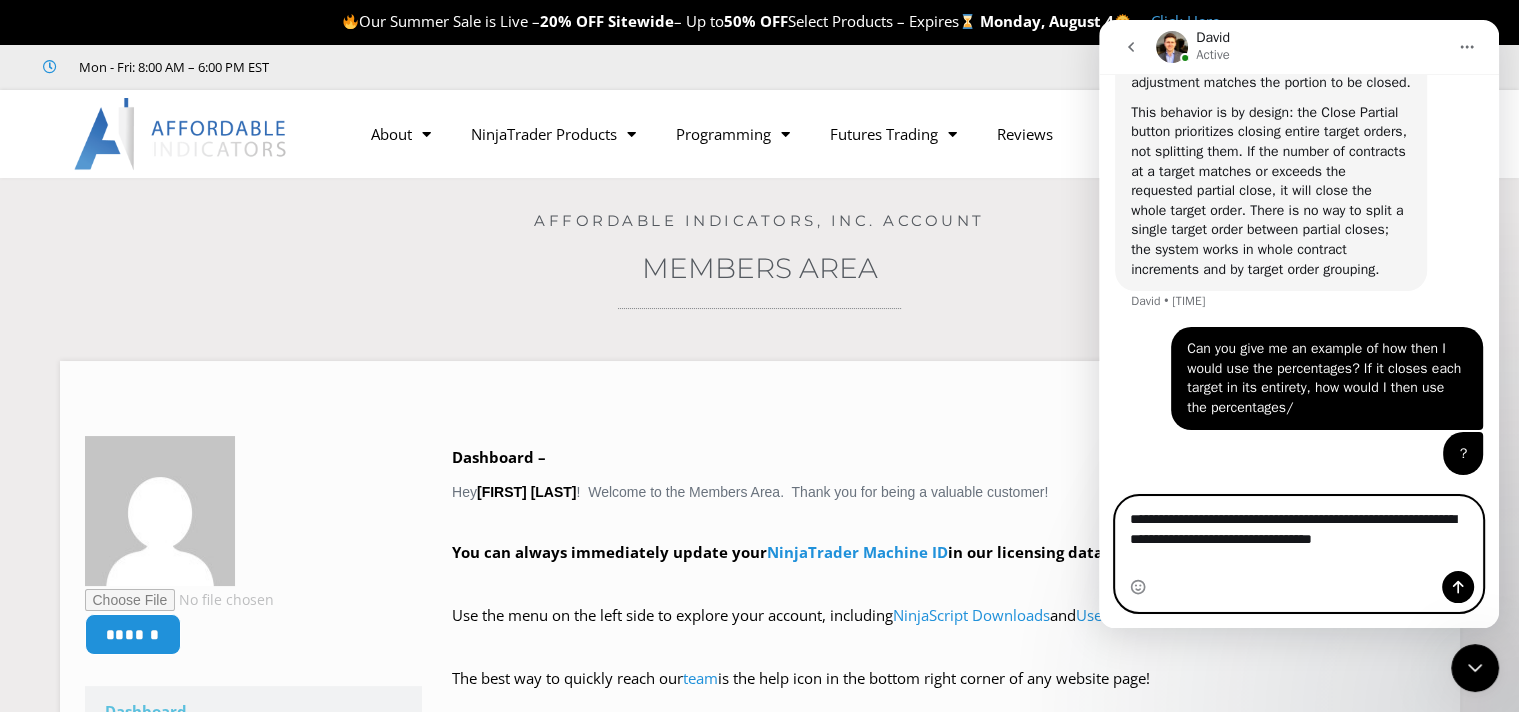 scroll, scrollTop: 3673, scrollLeft: 0, axis: vertical 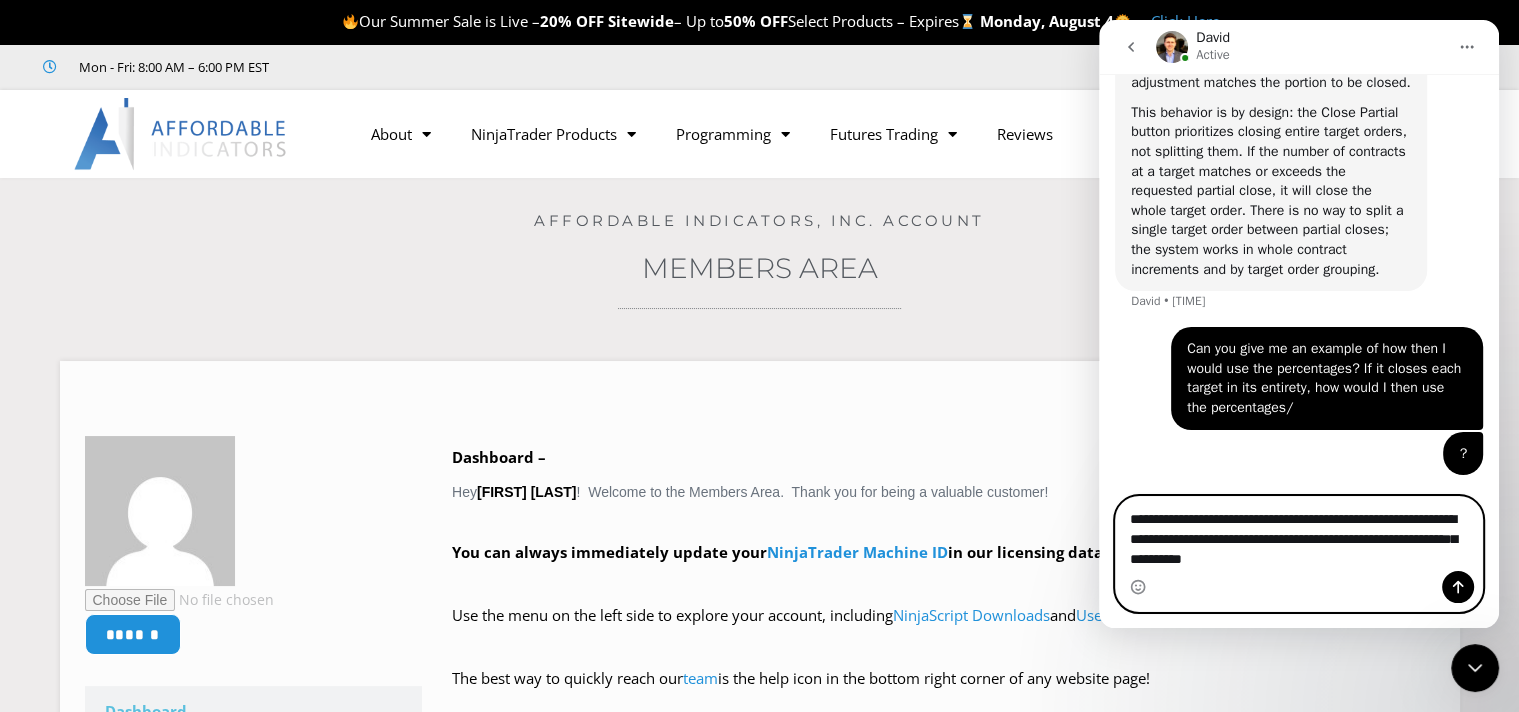 type on "**********" 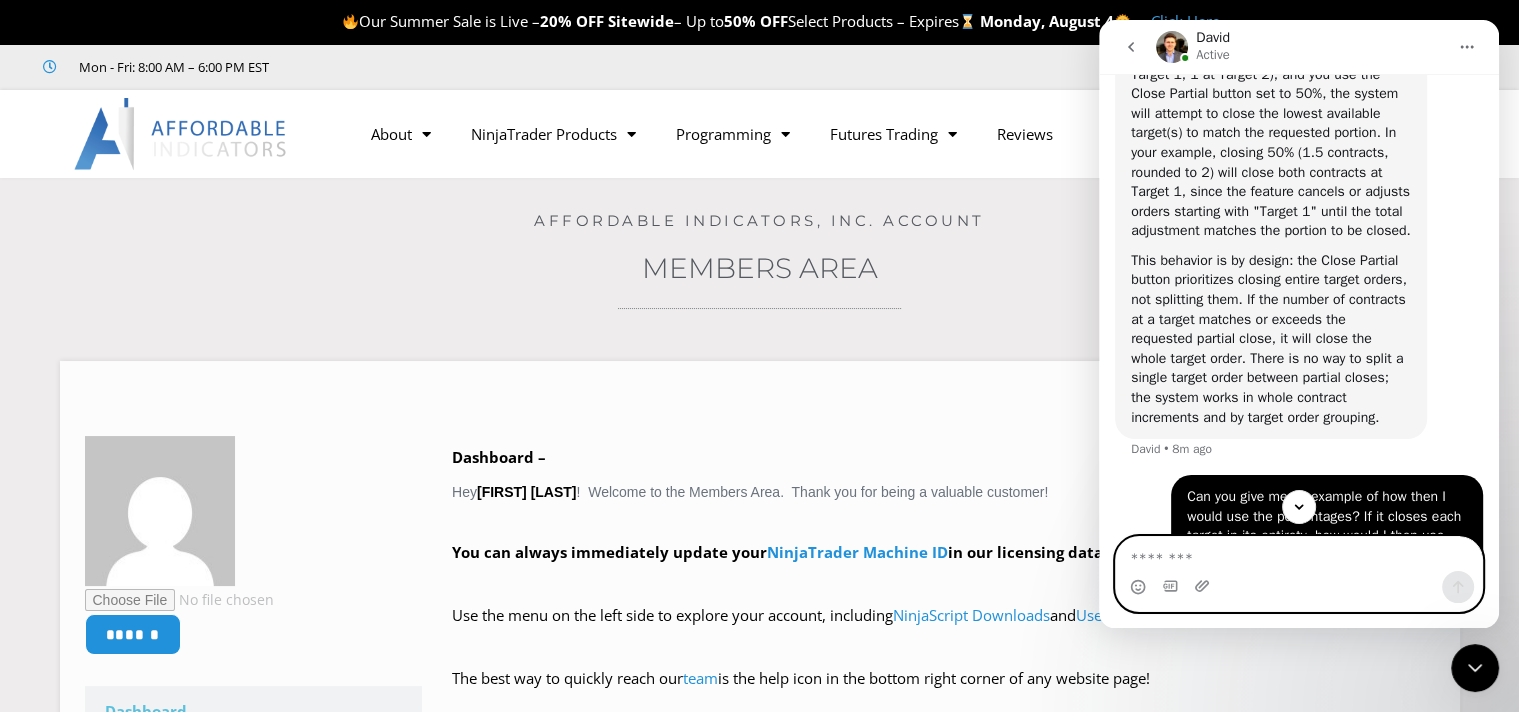 scroll, scrollTop: 3737, scrollLeft: 0, axis: vertical 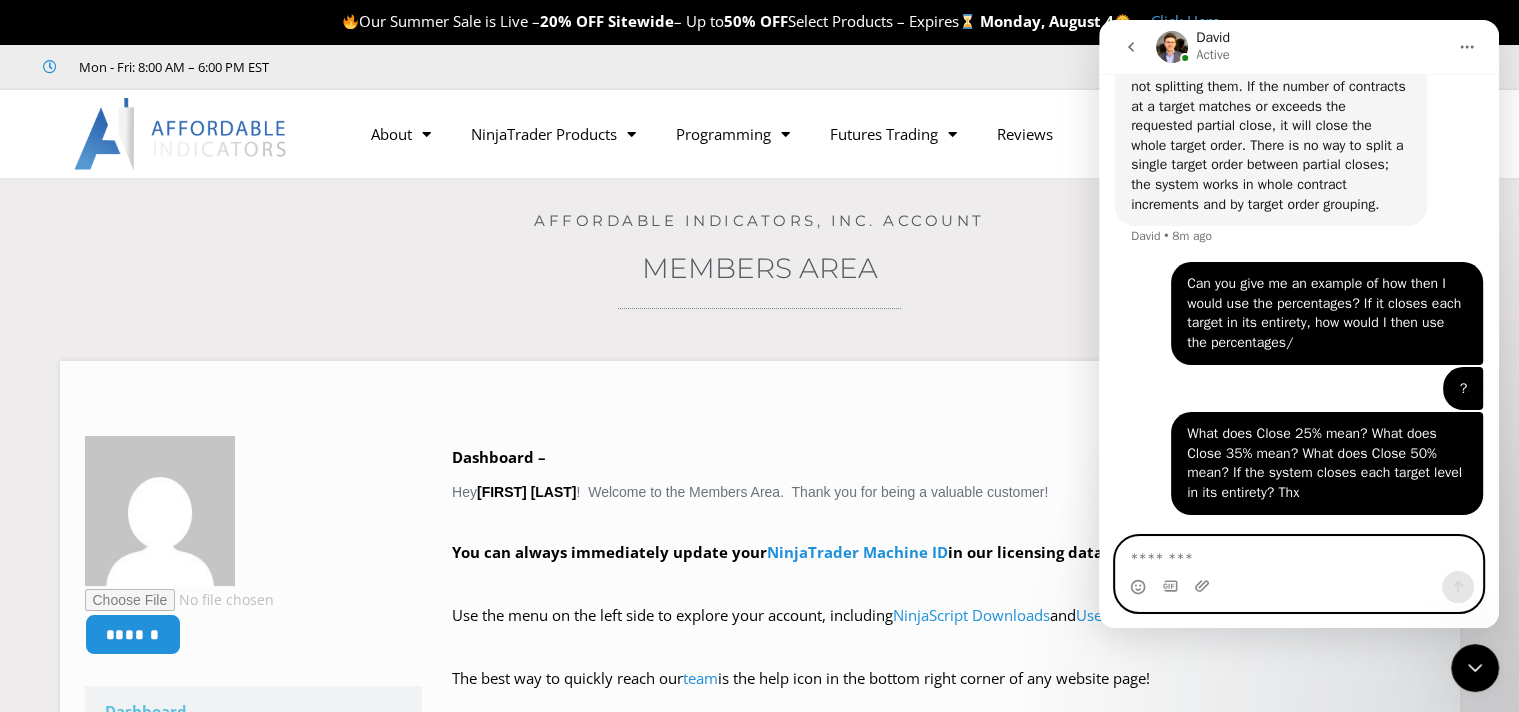 click at bounding box center (1299, 554) 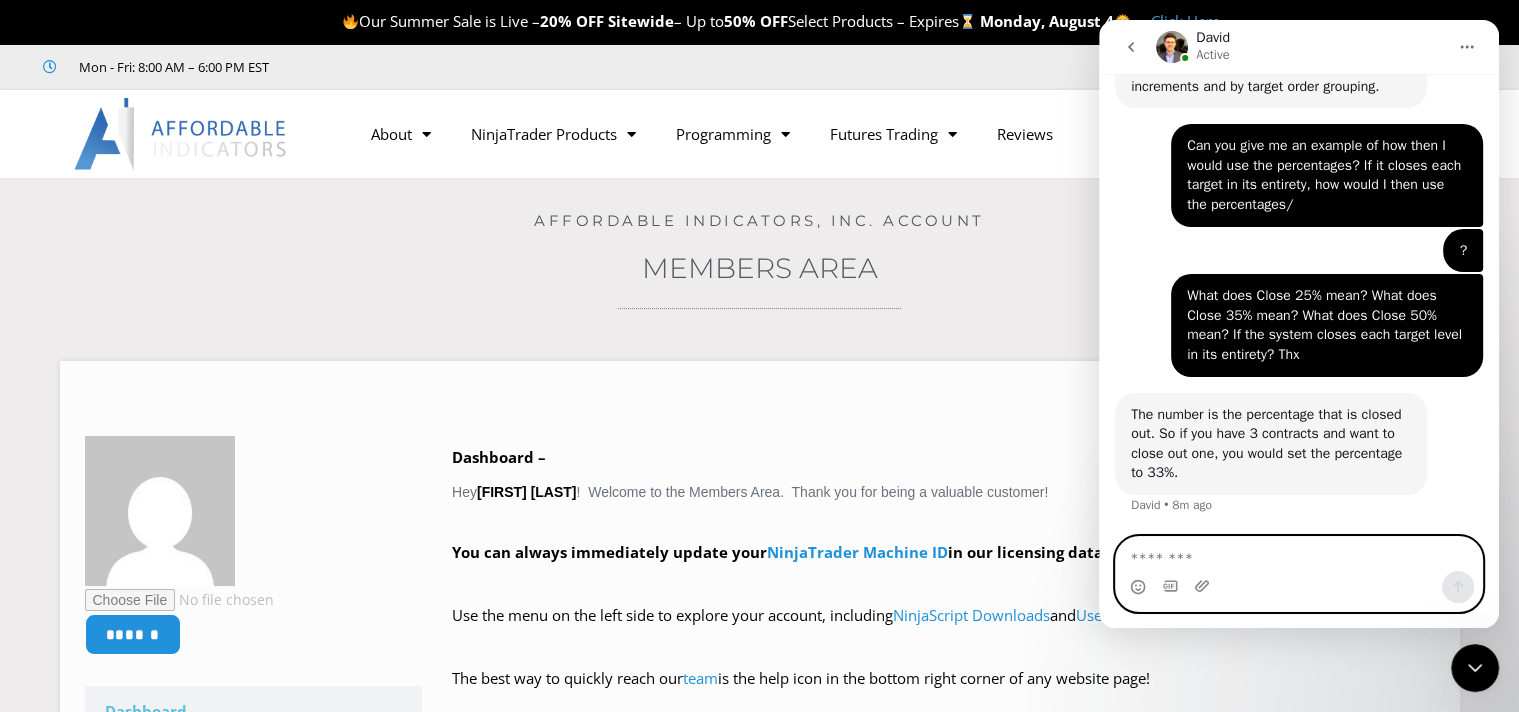 scroll, scrollTop: 3856, scrollLeft: 0, axis: vertical 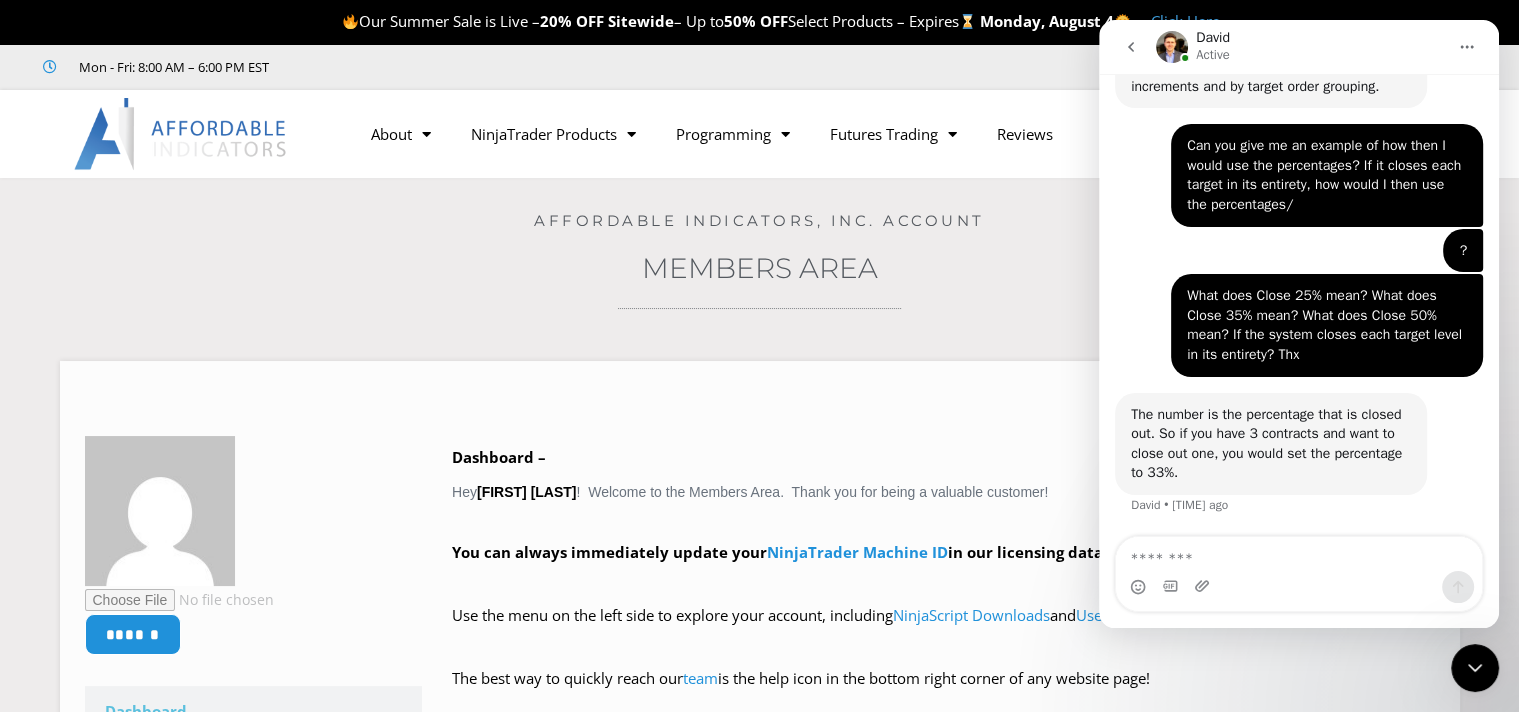 click on "The number is the percentage that is closed out. So if you have 3 contracts and want to close out one, you would set the percentage to 33%." at bounding box center (1271, 444) 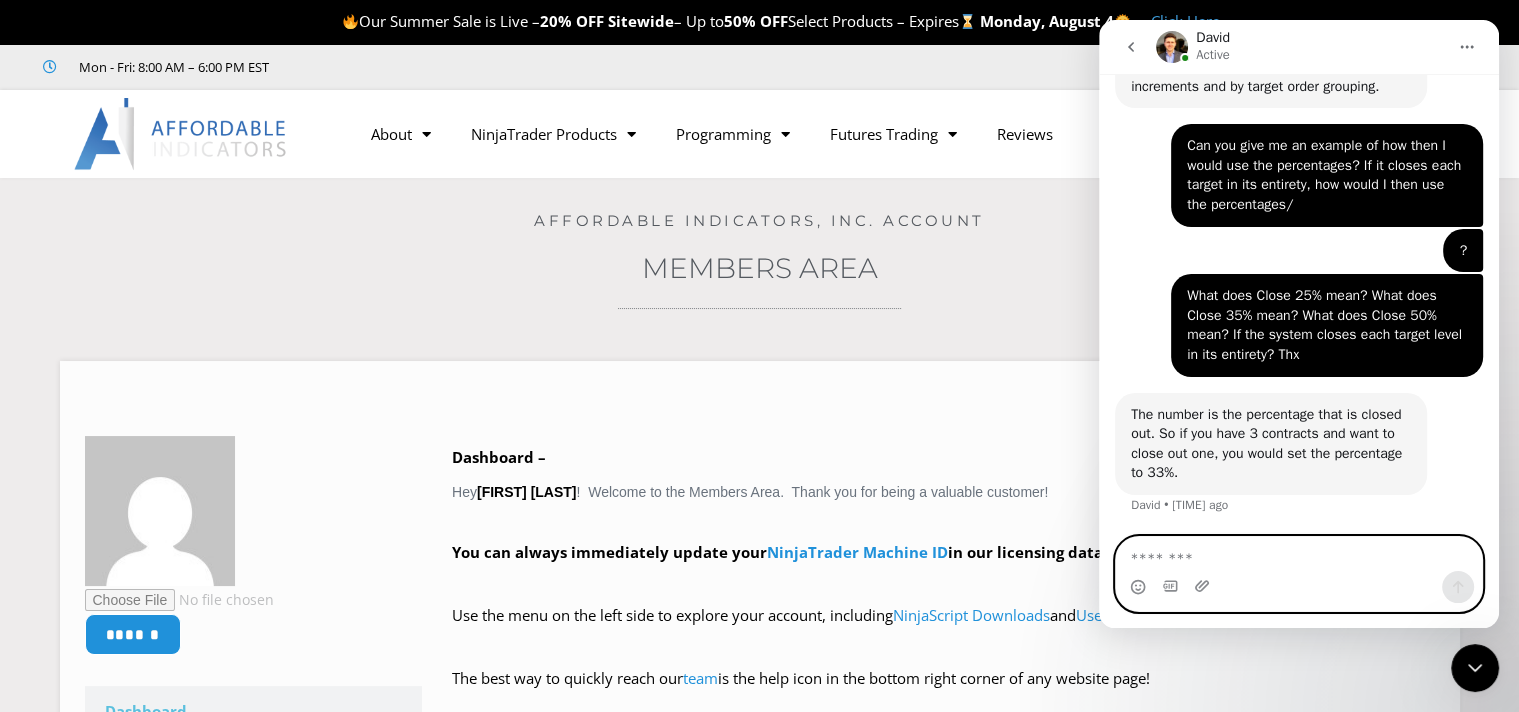 click at bounding box center (1299, 554) 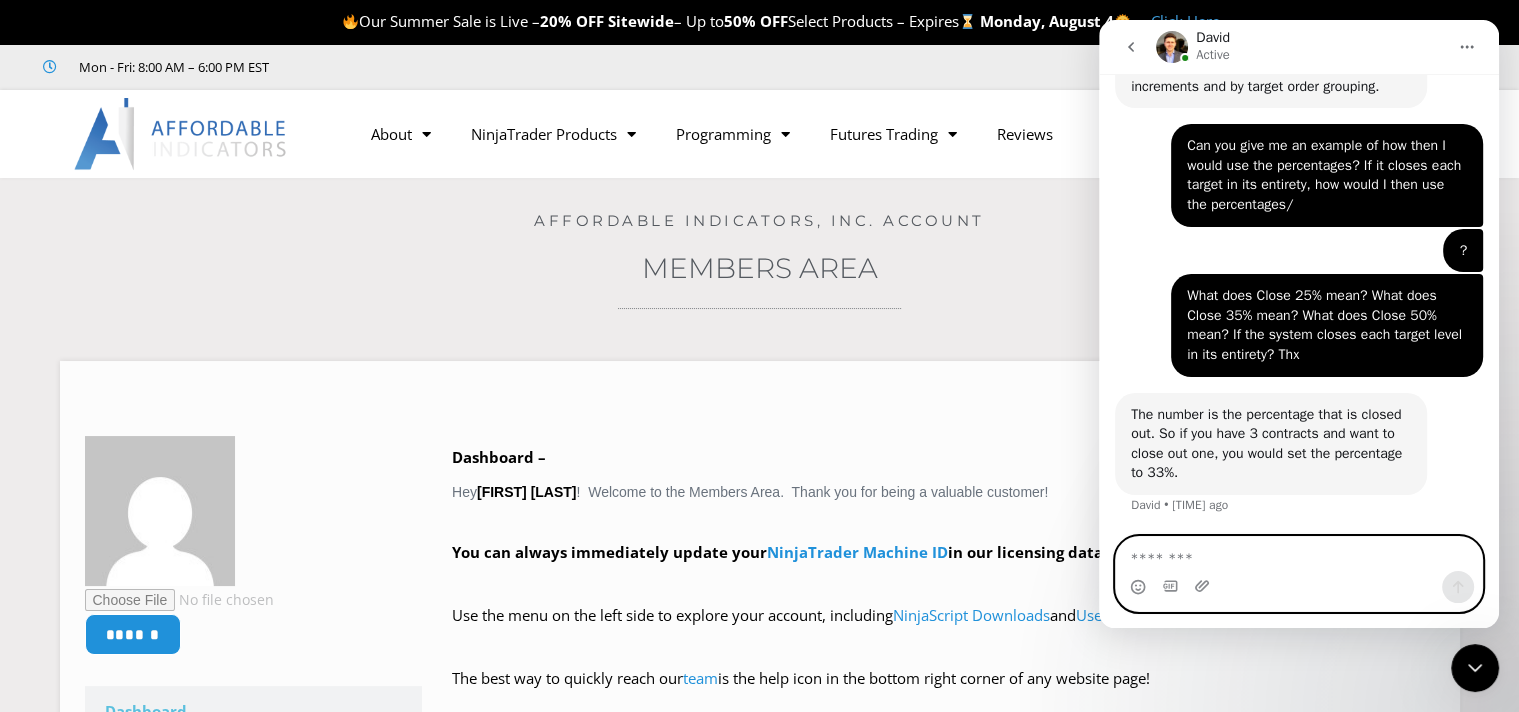 click at bounding box center [1299, 554] 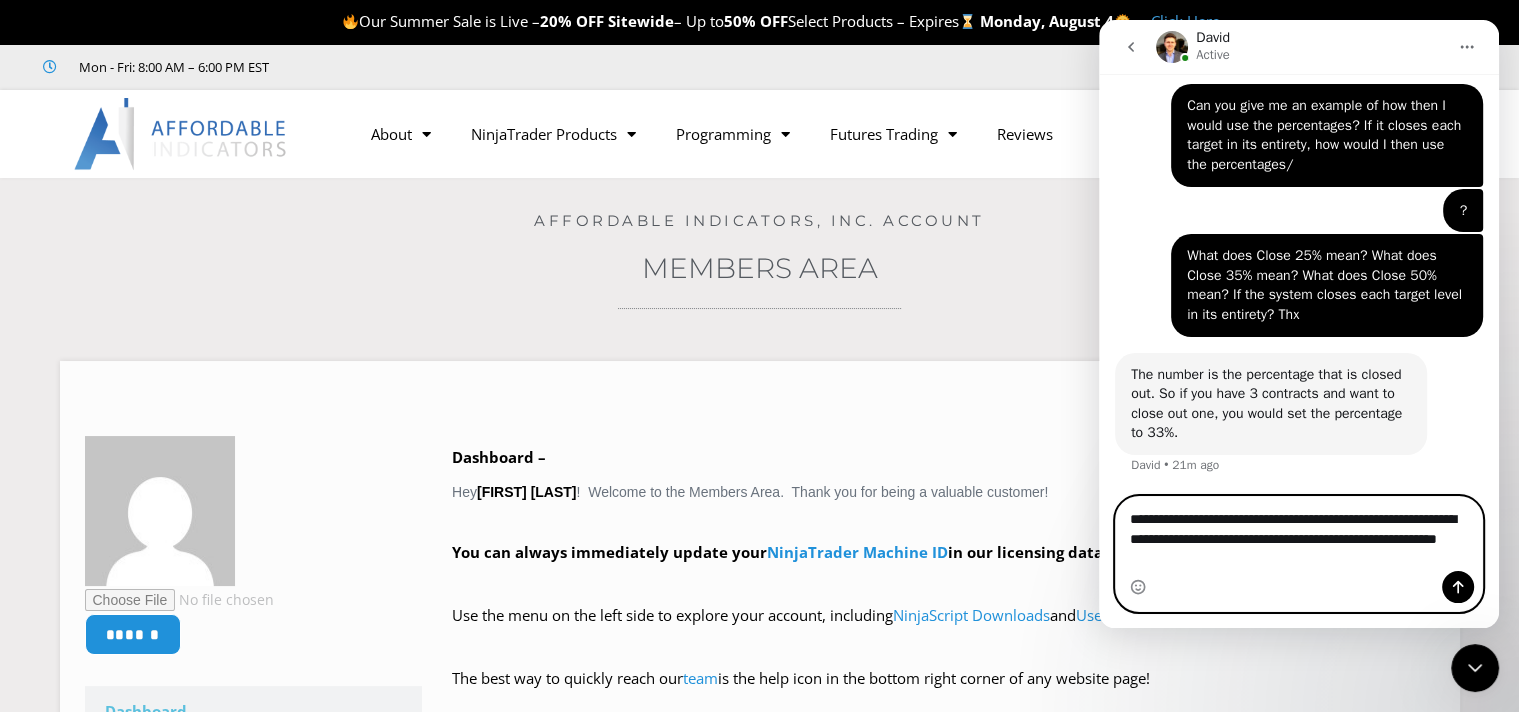 scroll, scrollTop: 3896, scrollLeft: 0, axis: vertical 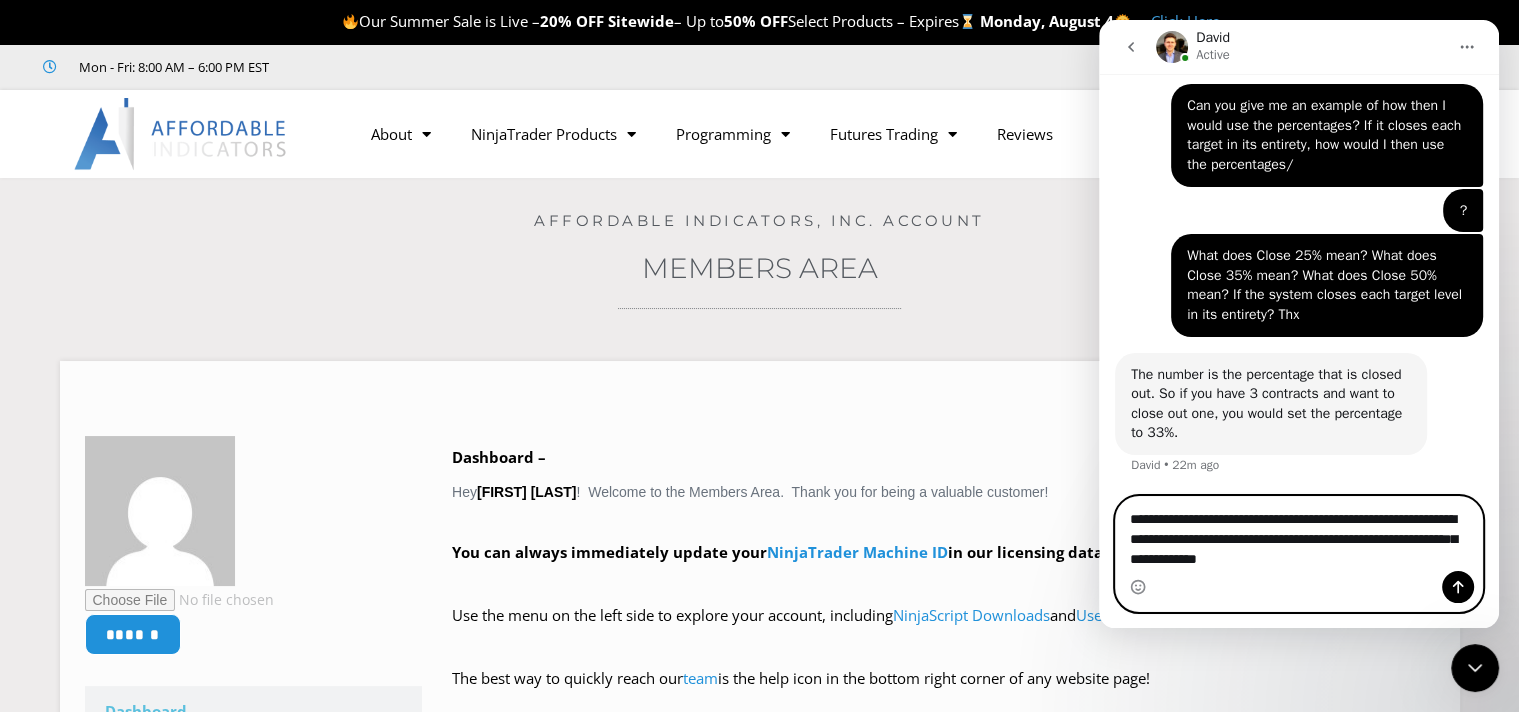 click on "**********" at bounding box center (1299, 534) 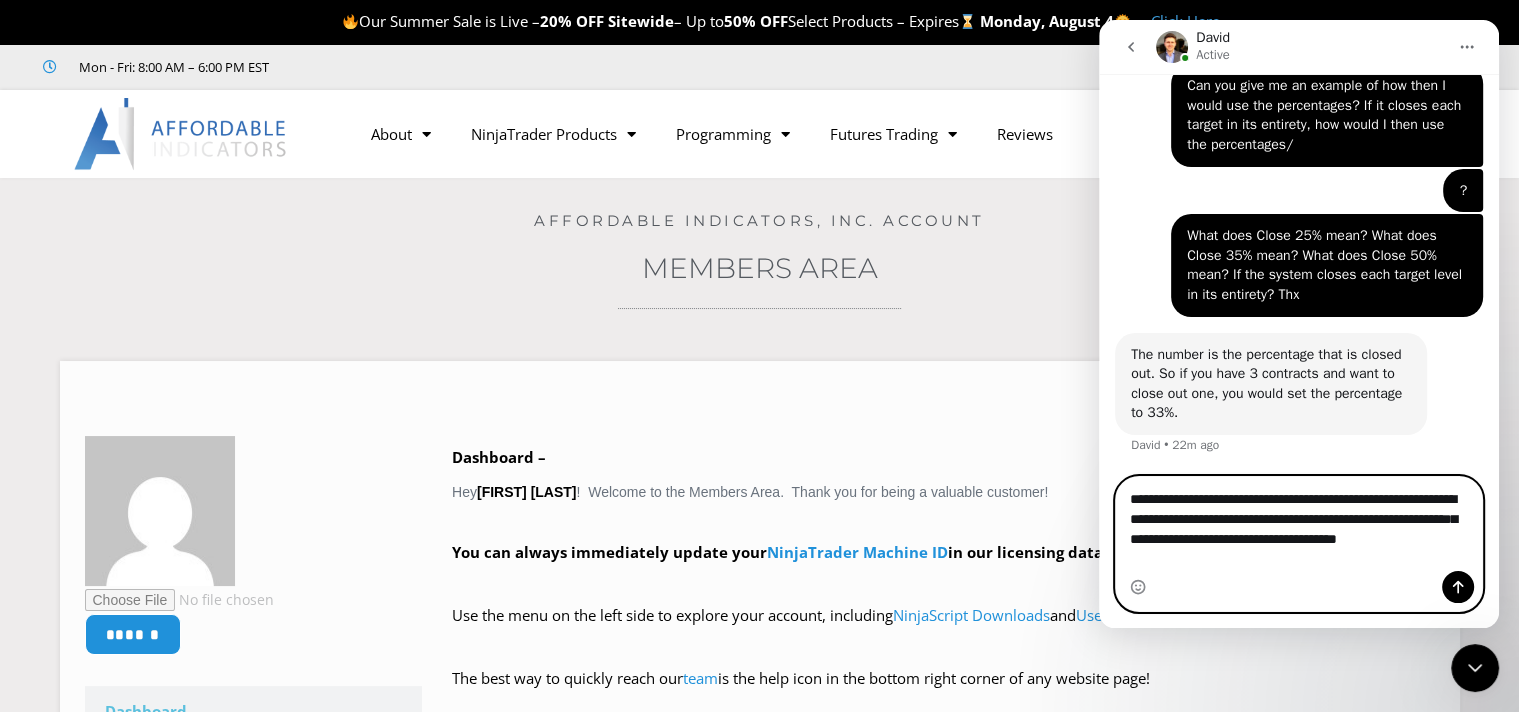 click on "**********" at bounding box center [1299, 514] 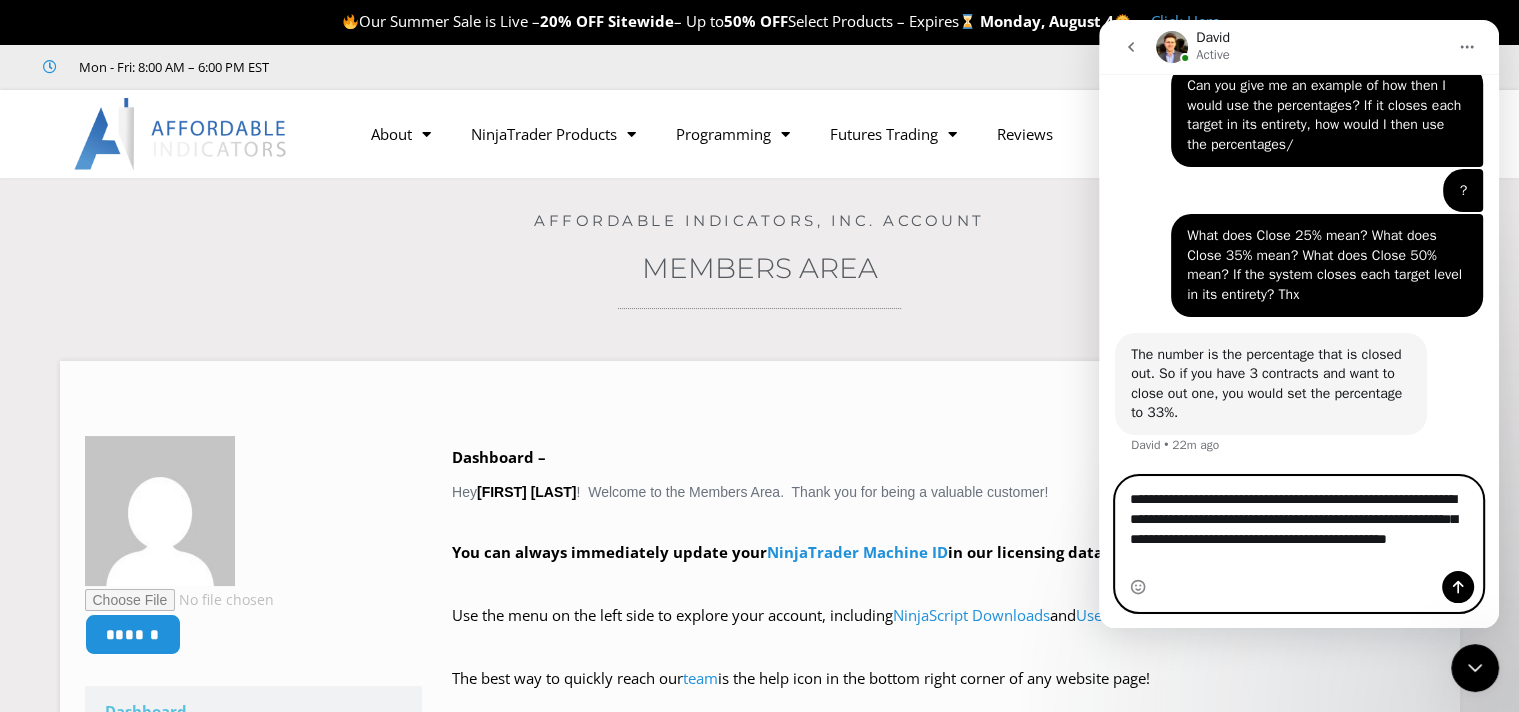 scroll, scrollTop: 3916, scrollLeft: 0, axis: vertical 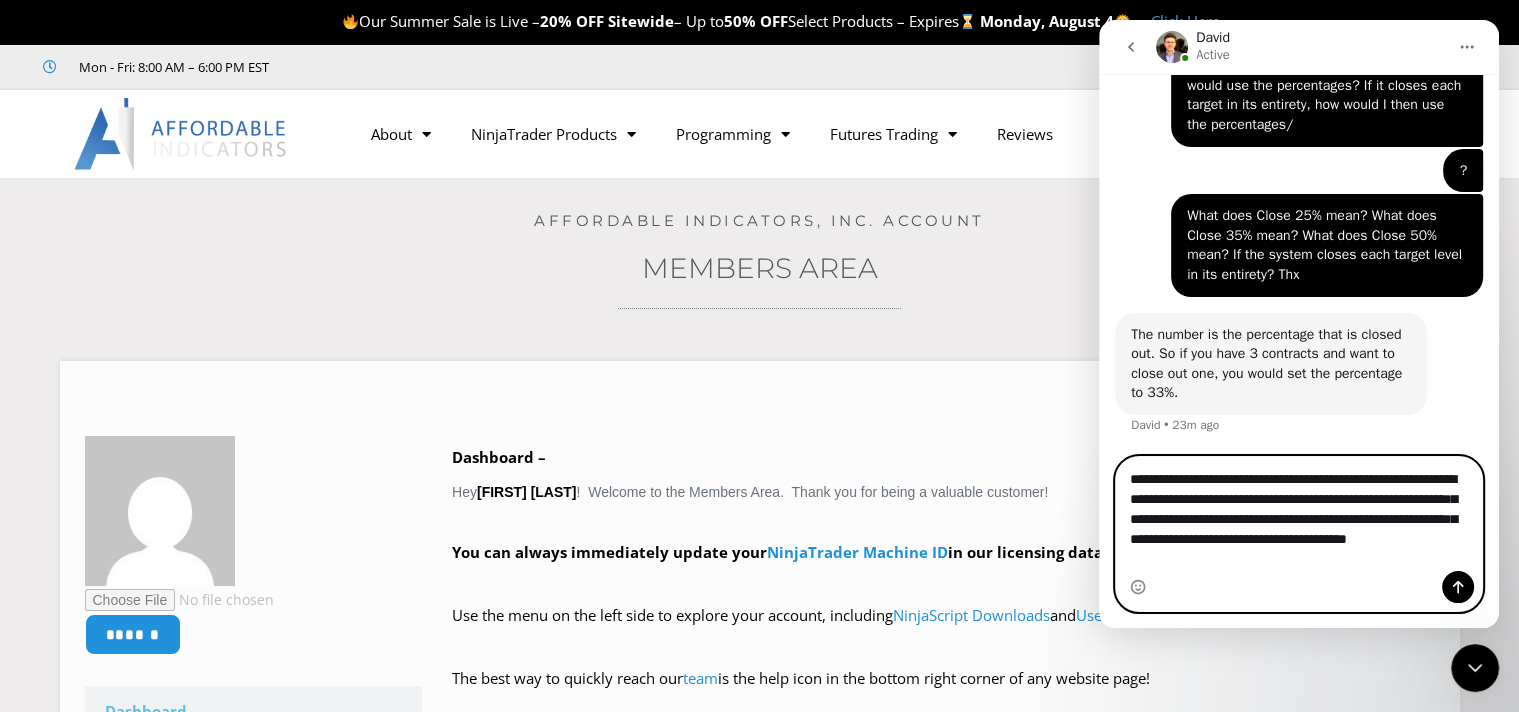 type on "**********" 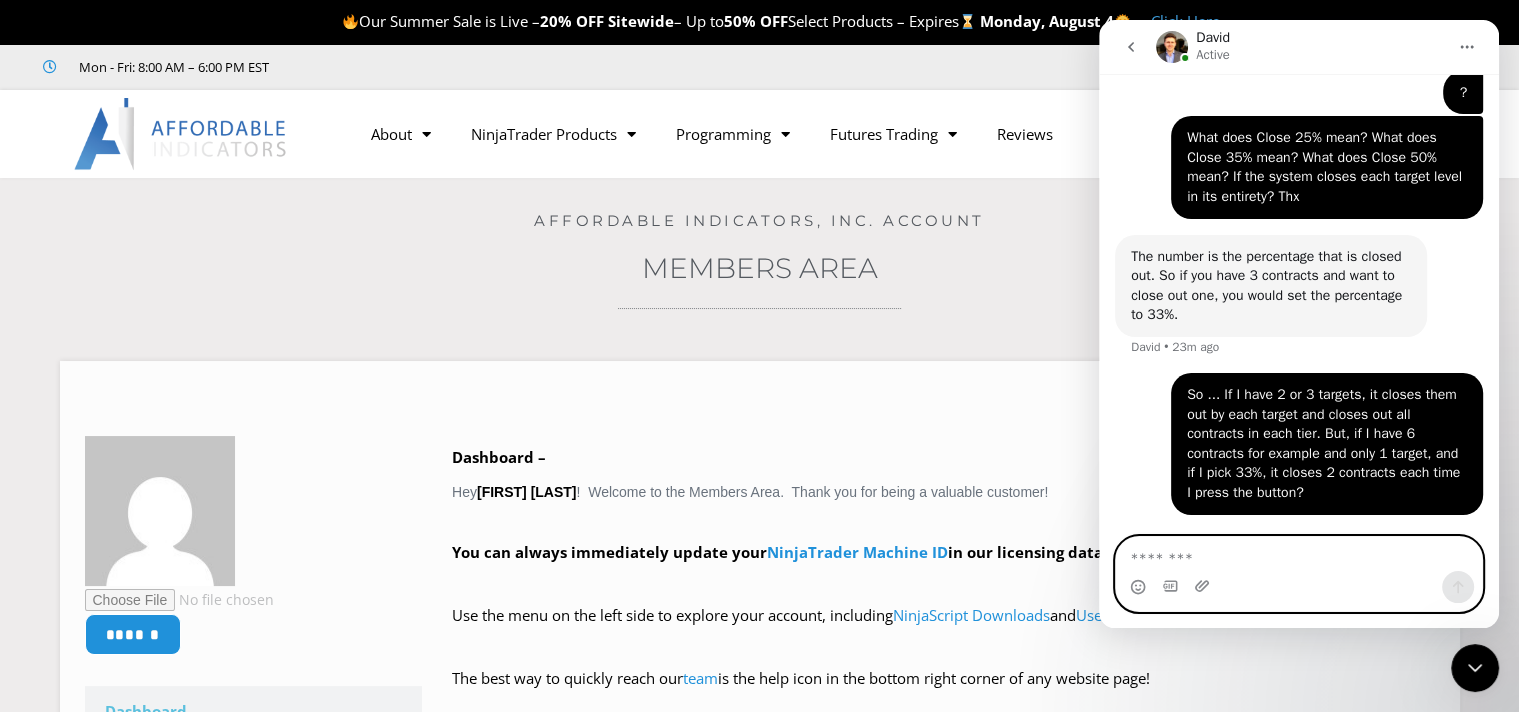 scroll, scrollTop: 4013, scrollLeft: 0, axis: vertical 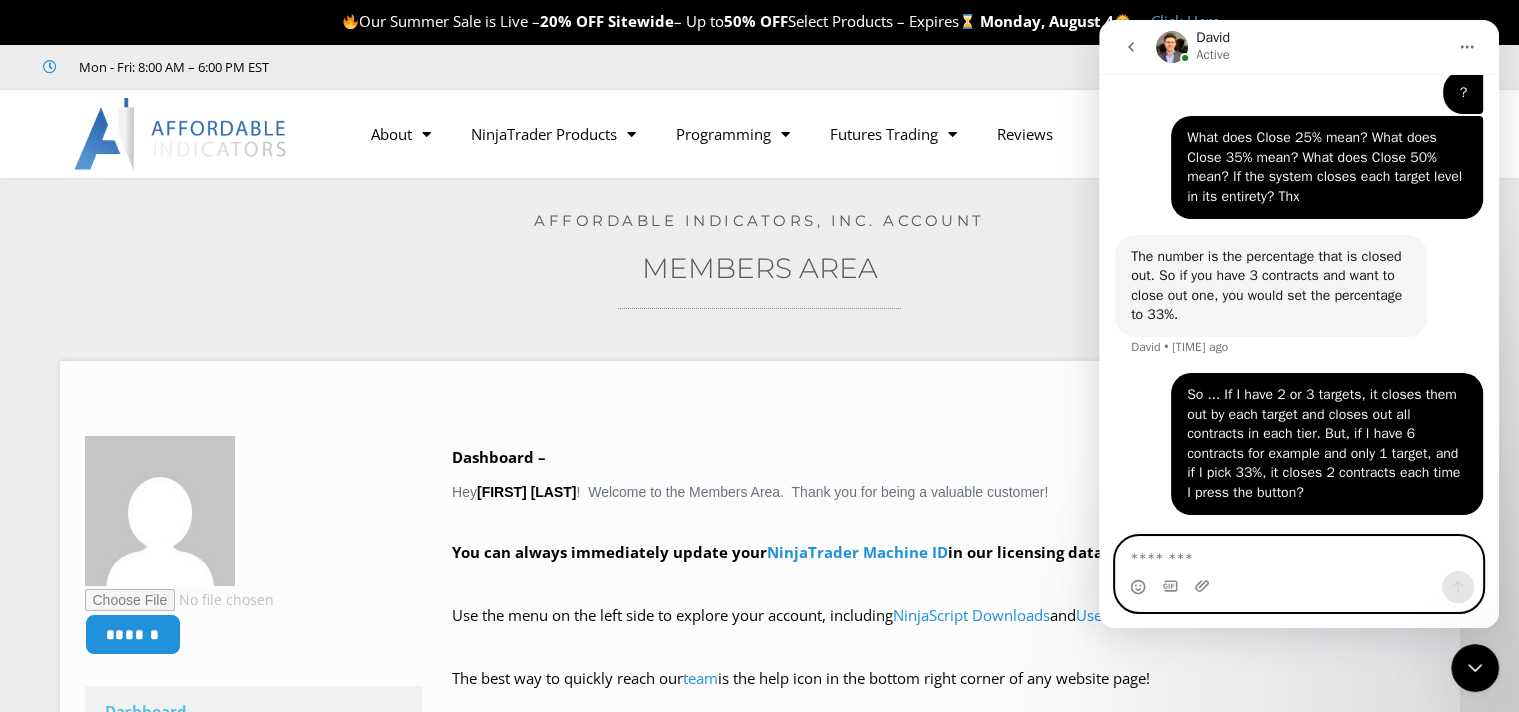 click at bounding box center (1299, 554) 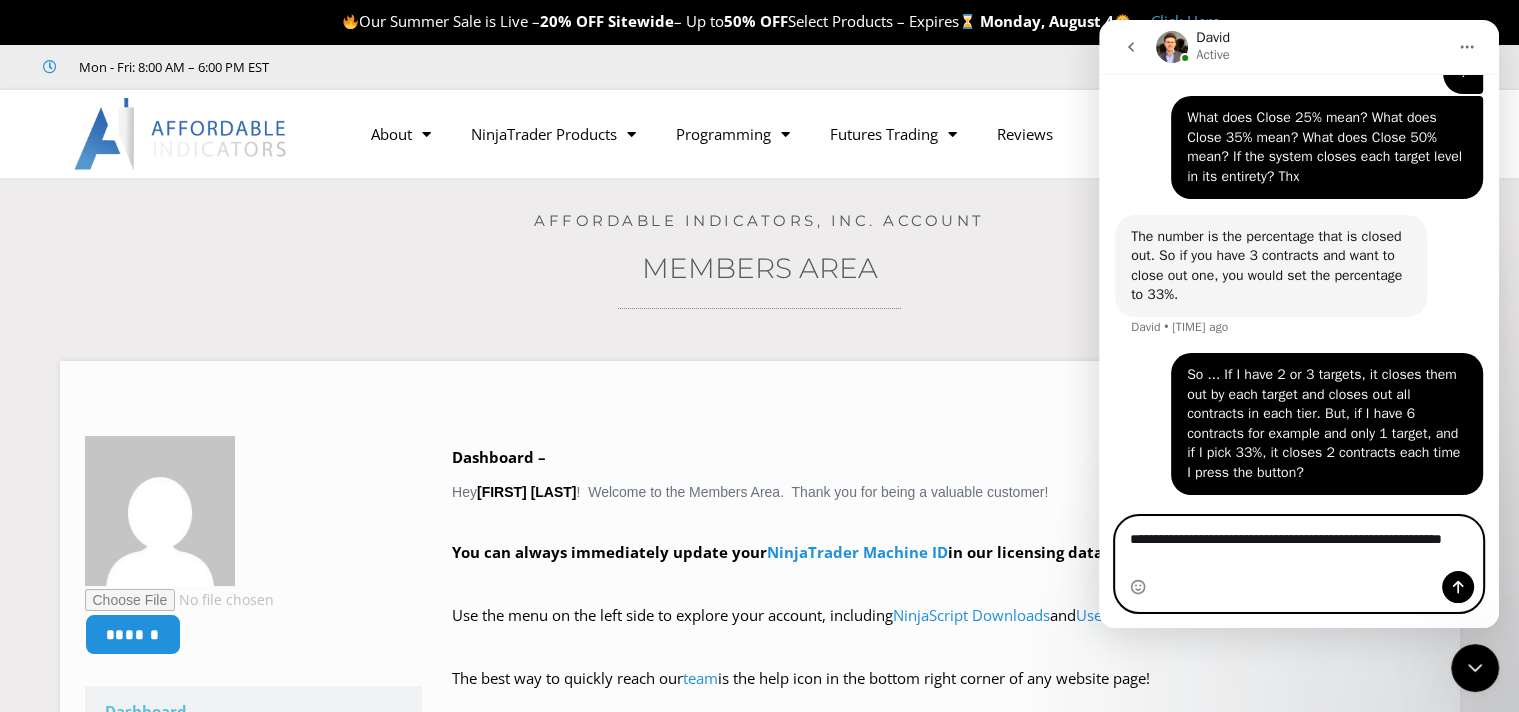 scroll, scrollTop: 4033, scrollLeft: 0, axis: vertical 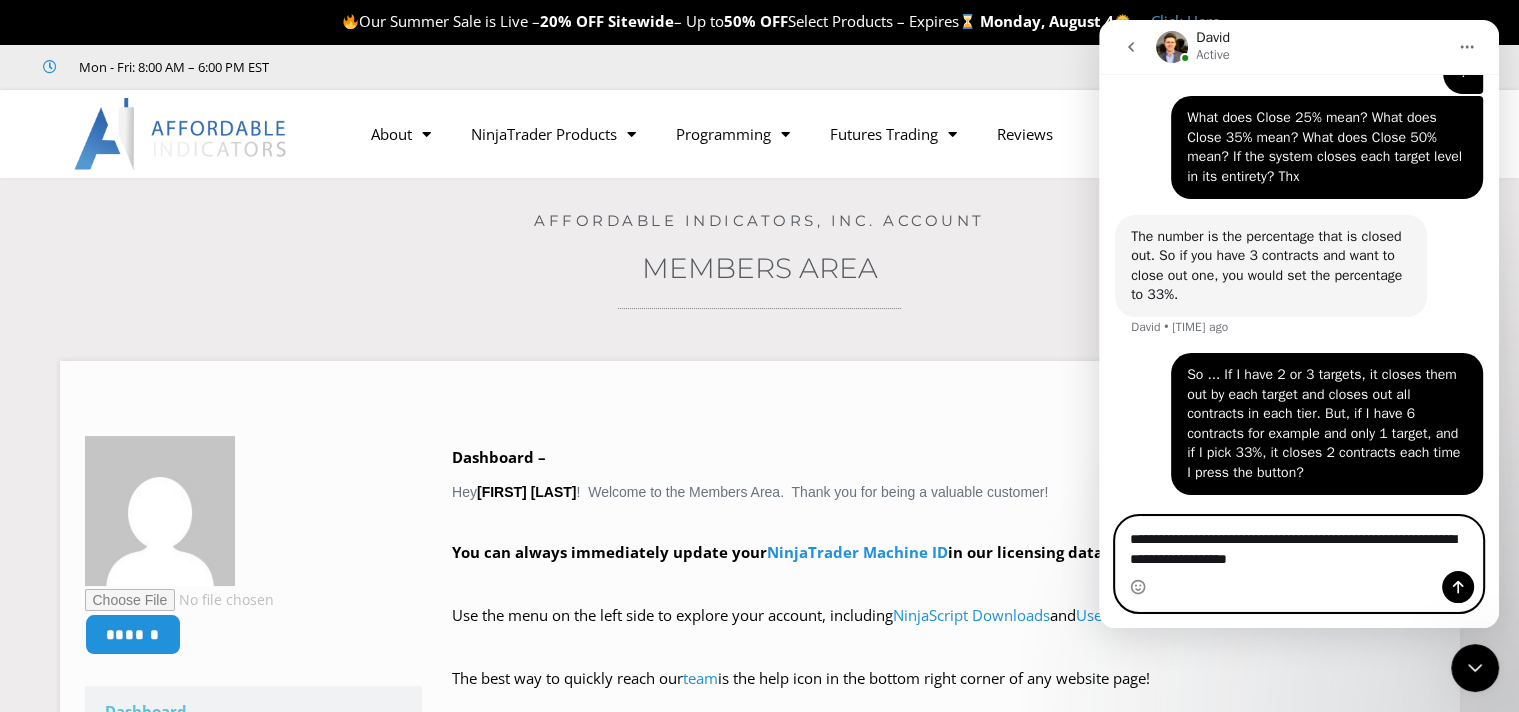 click on "**********" at bounding box center (1299, 544) 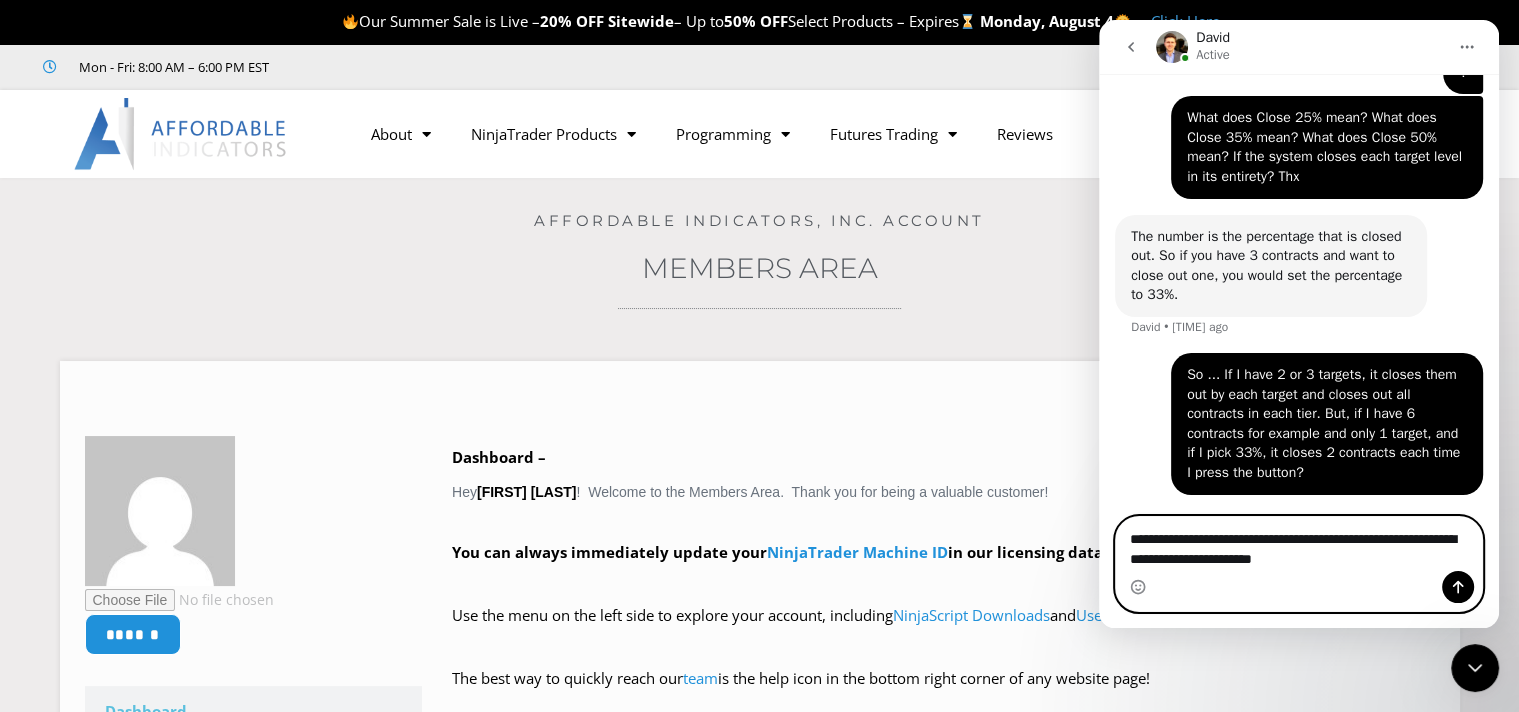 type on "**********" 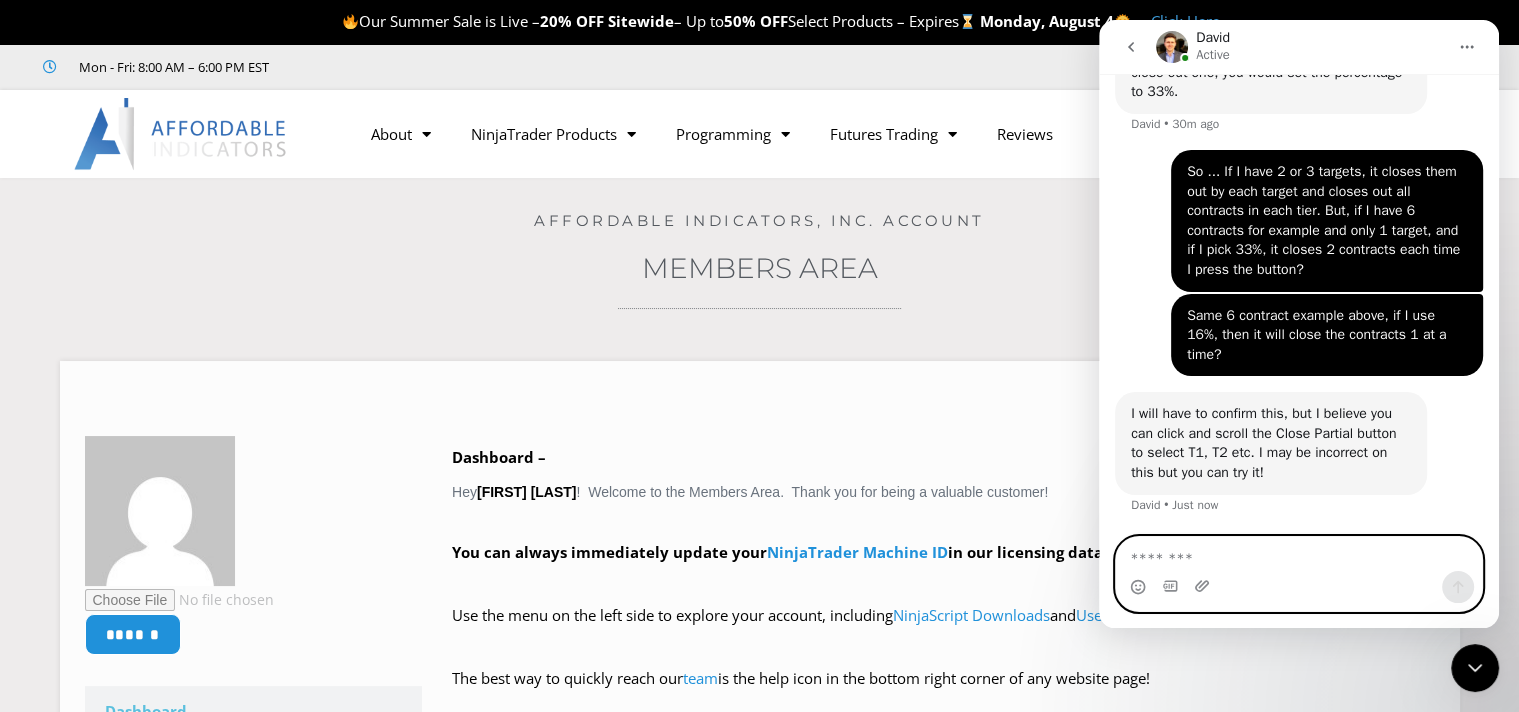scroll, scrollTop: 4217, scrollLeft: 0, axis: vertical 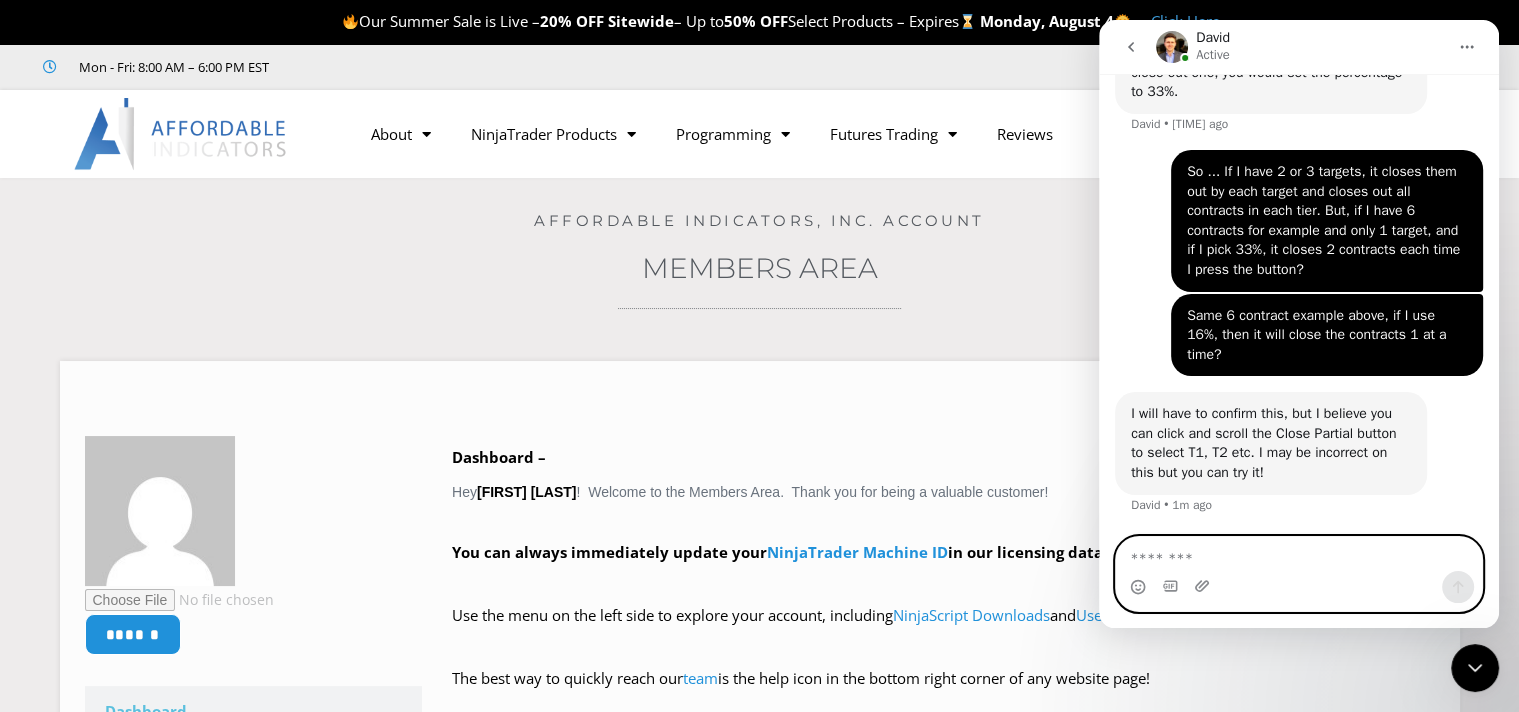 click at bounding box center (1299, 554) 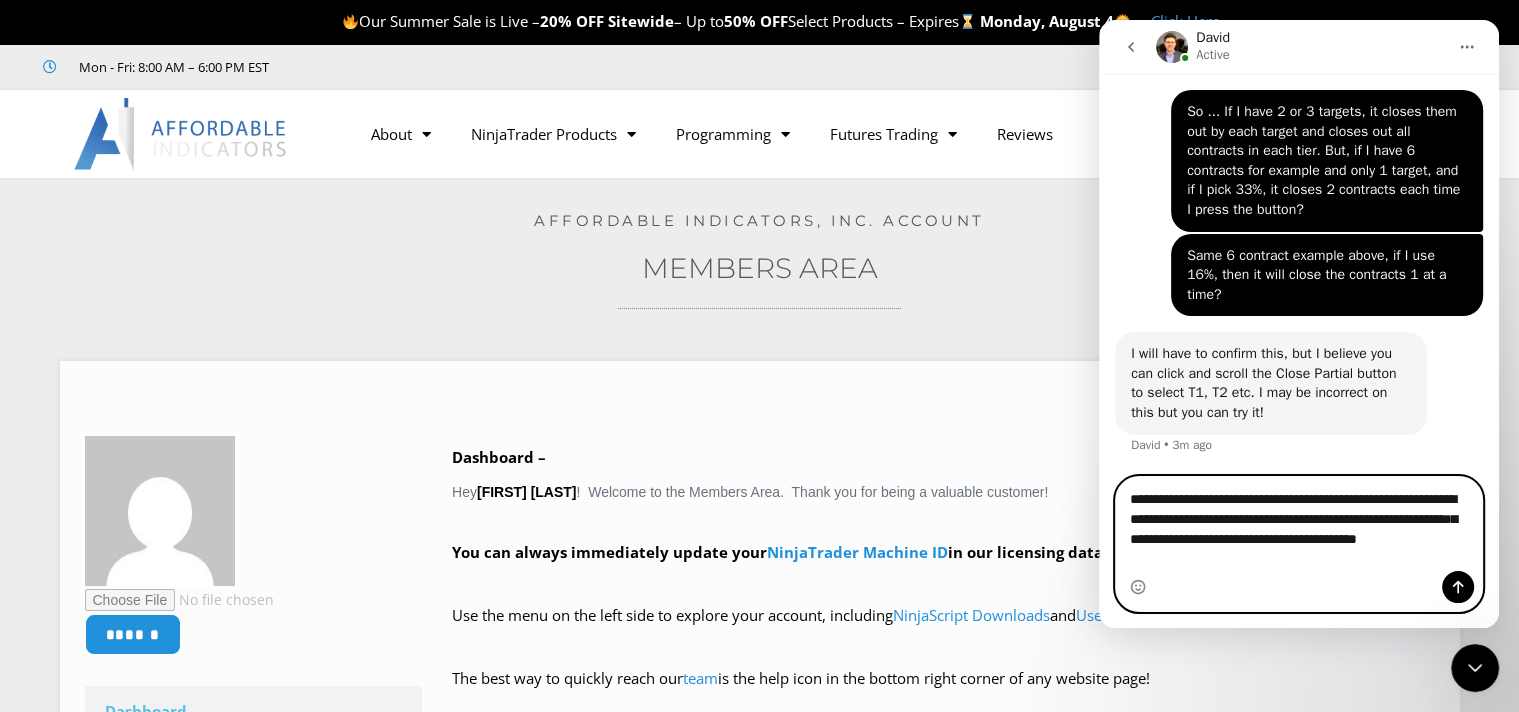 scroll, scrollTop: 4277, scrollLeft: 0, axis: vertical 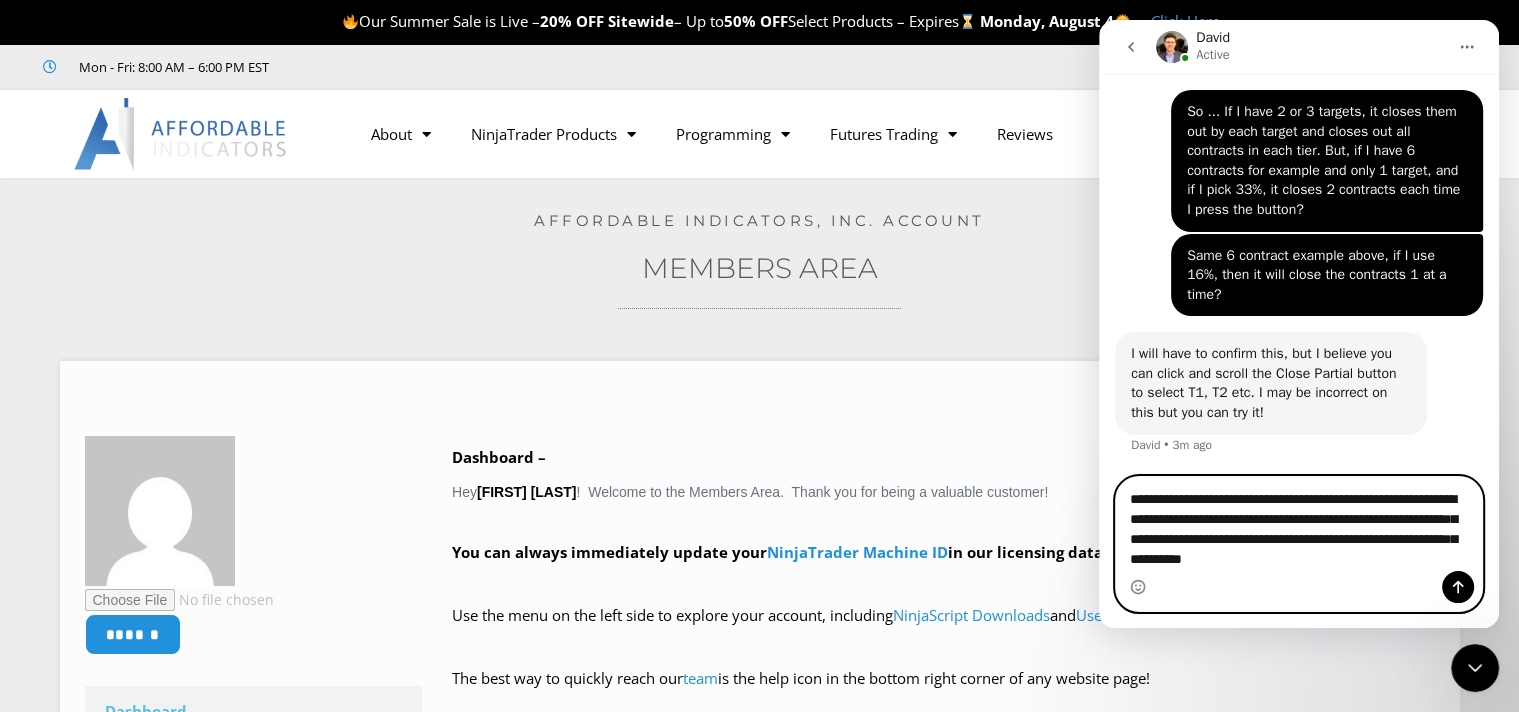 type on "**********" 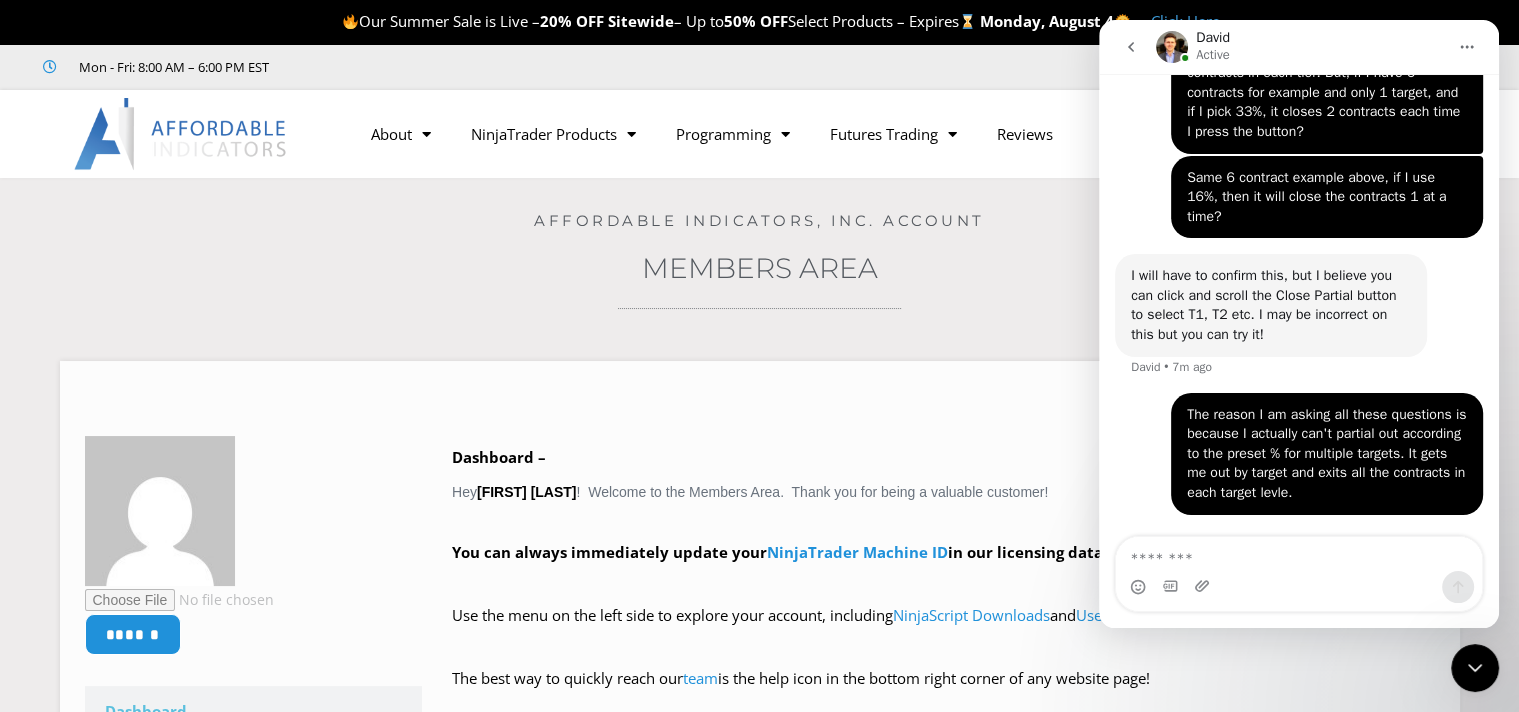 scroll, scrollTop: 4355, scrollLeft: 0, axis: vertical 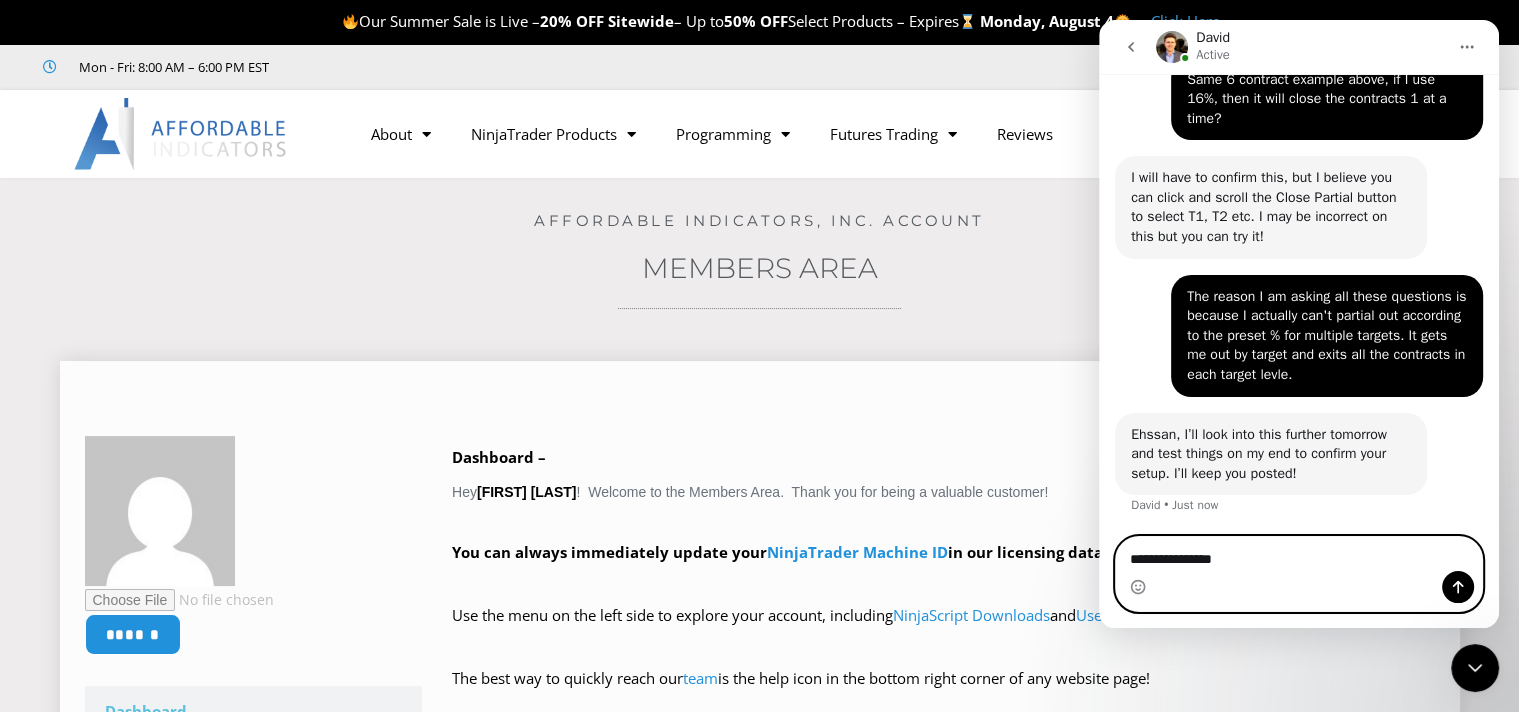 type on "**********" 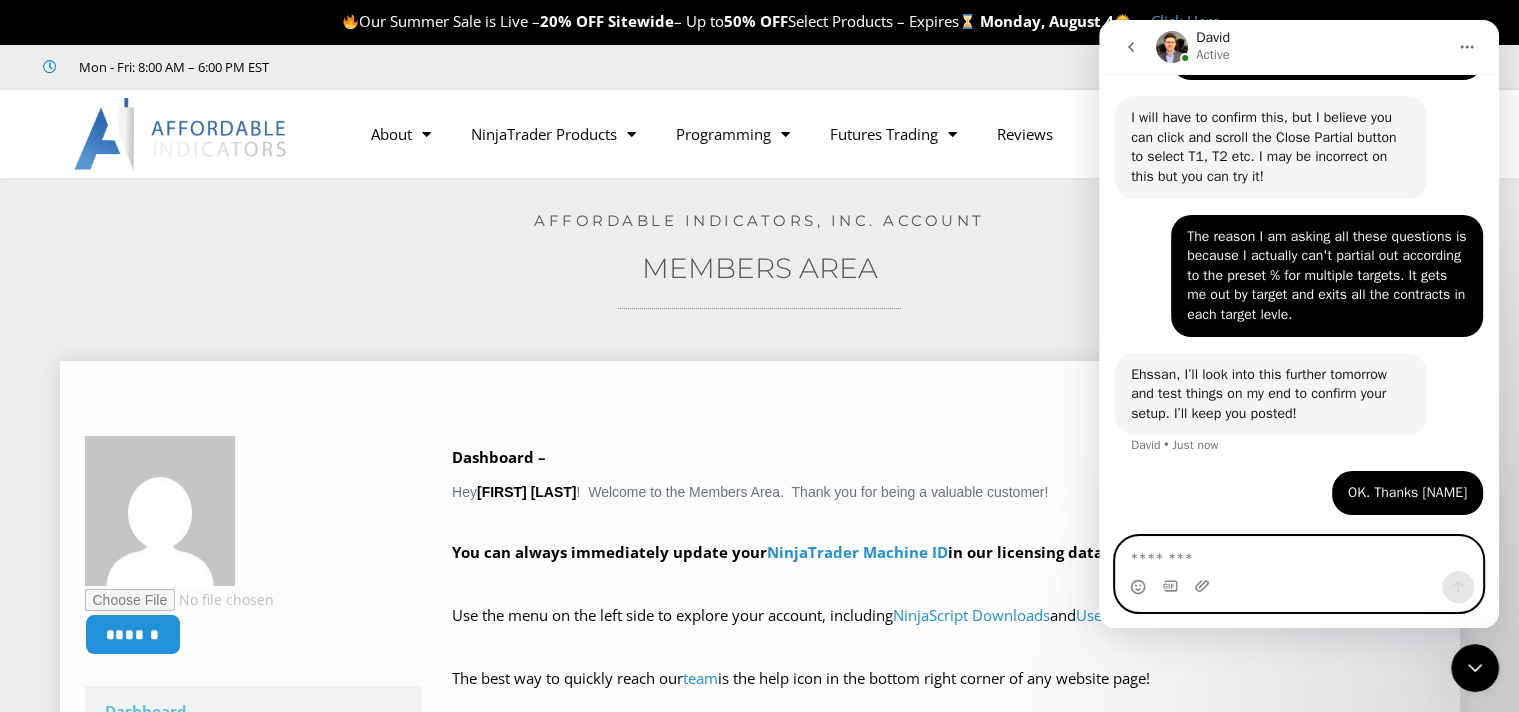scroll, scrollTop: 4513, scrollLeft: 0, axis: vertical 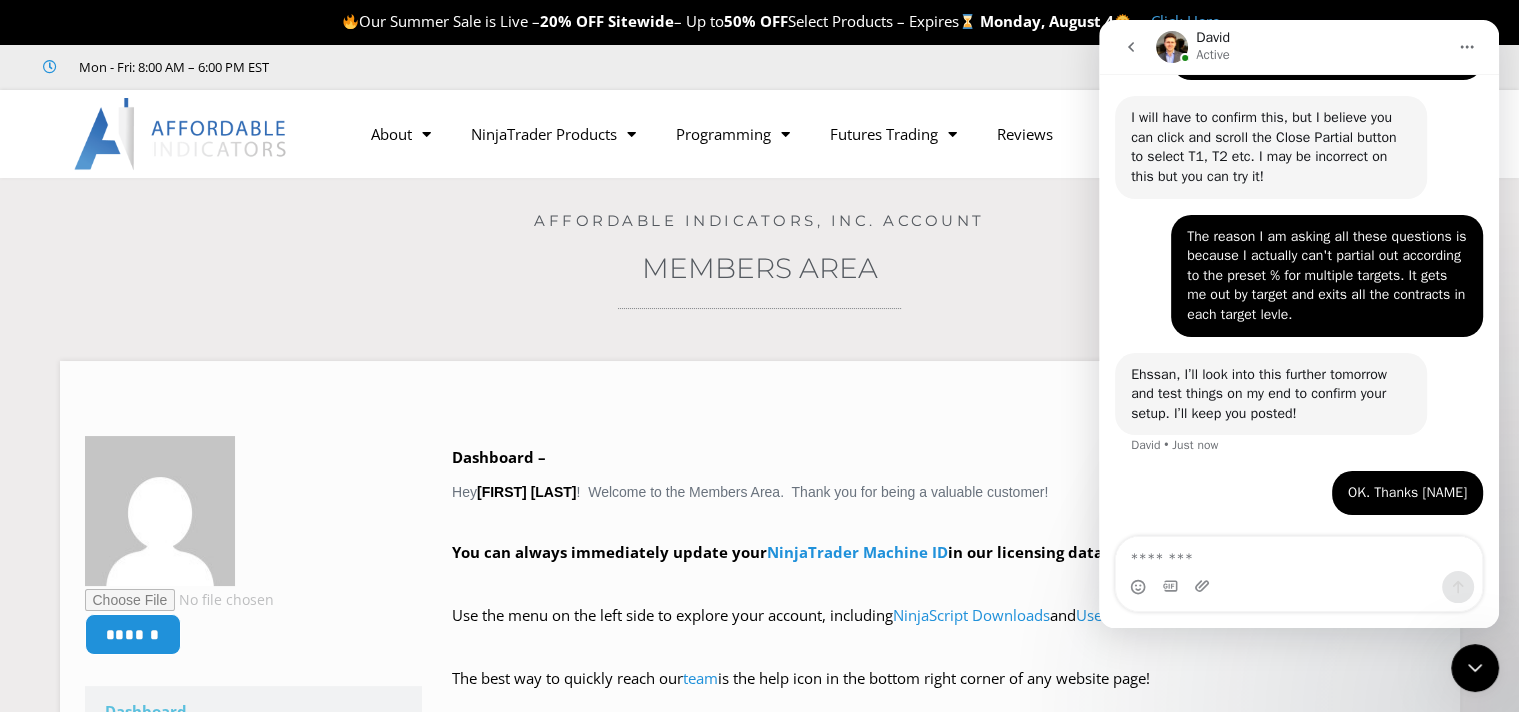 click 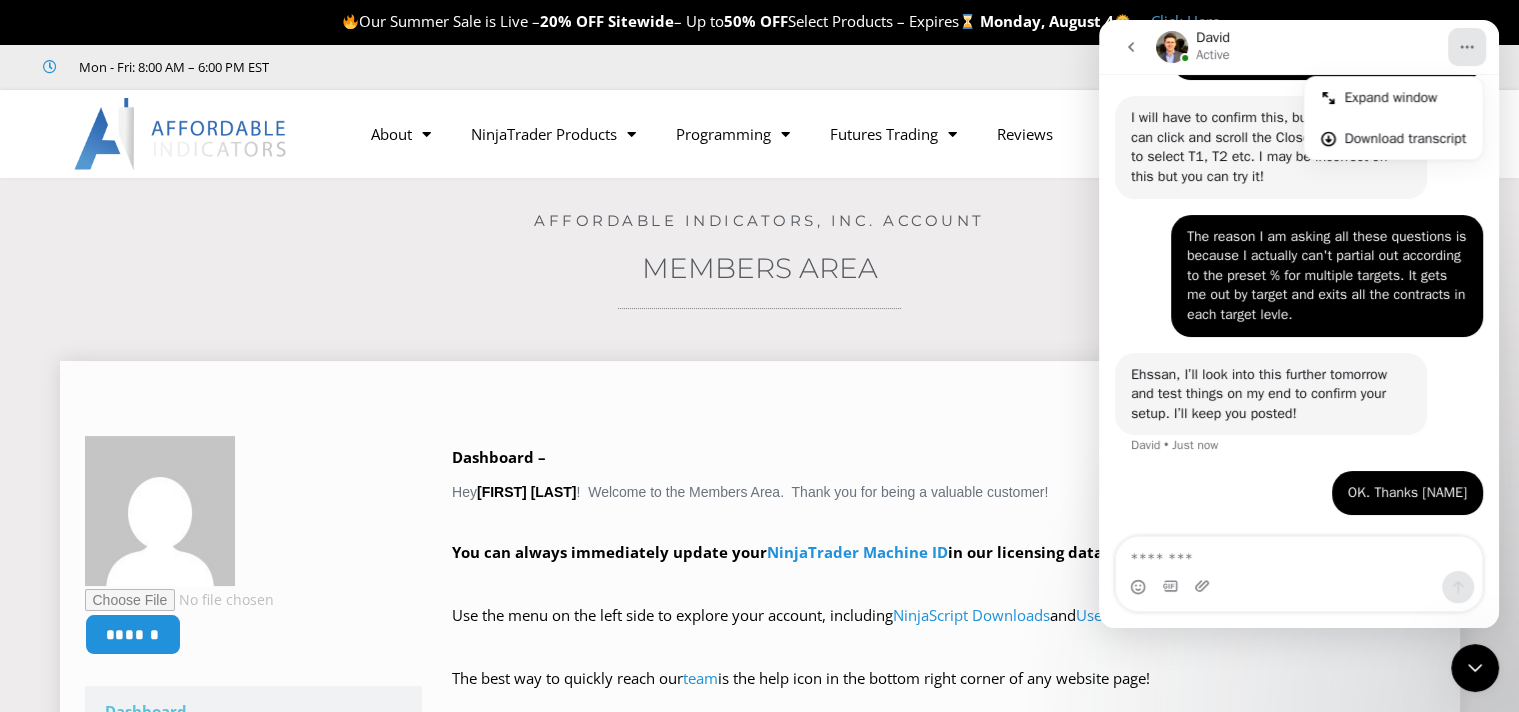 click on "******
Dashboard
Subscriptions
User Manuals & Release Notes
NinjaScript Downloads
NinjaTrader Machine IDs
Order History
Account Details
Addresses
Payment Methods
Logout
Dashboard –  Hey  Ehssan Malekian !  Welcome to the Members Area.  Thank you for being a valuable customer!
You can always immediately update your
NinjaTrader Machine ID  in our licensing database.
NinjaScript Downloads  and" at bounding box center (760, 777) 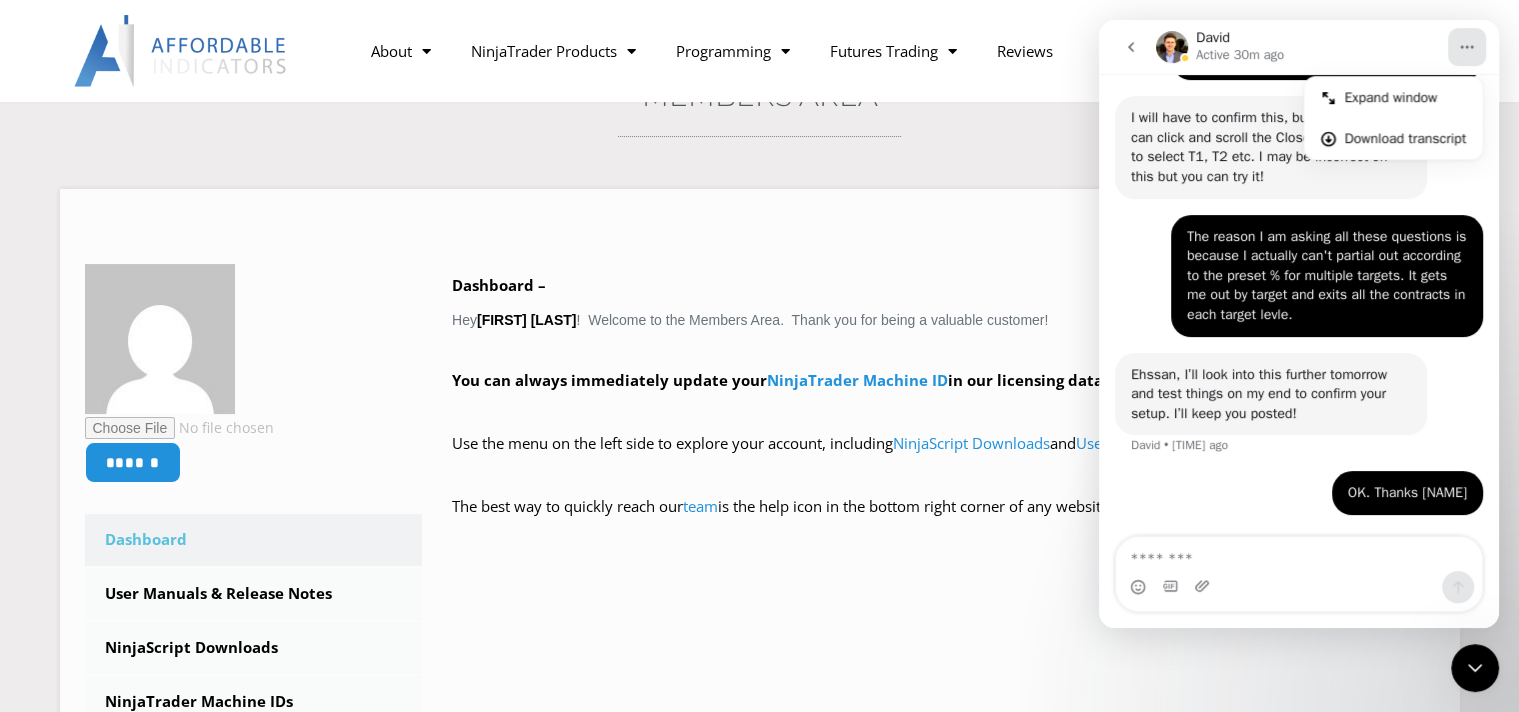 scroll, scrollTop: 324, scrollLeft: 0, axis: vertical 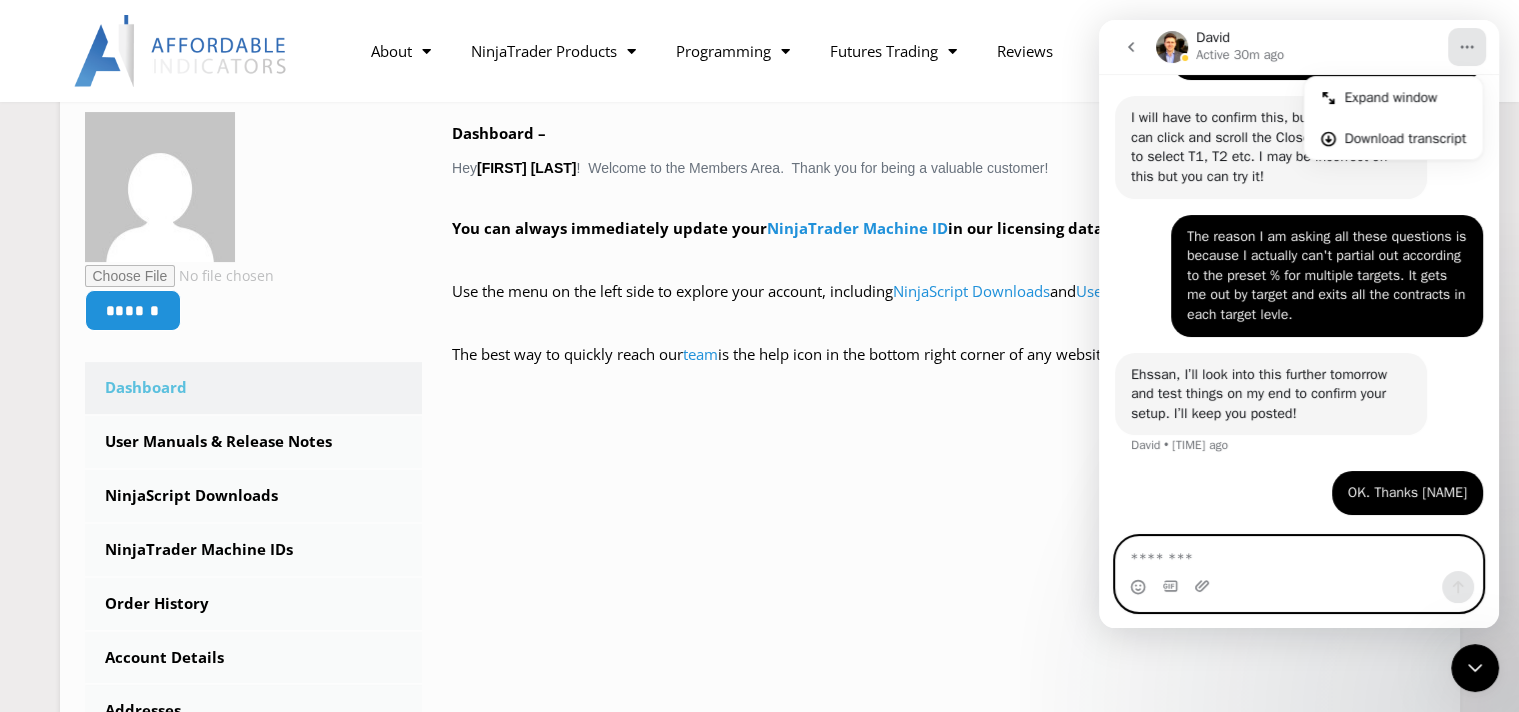 click at bounding box center [1299, 554] 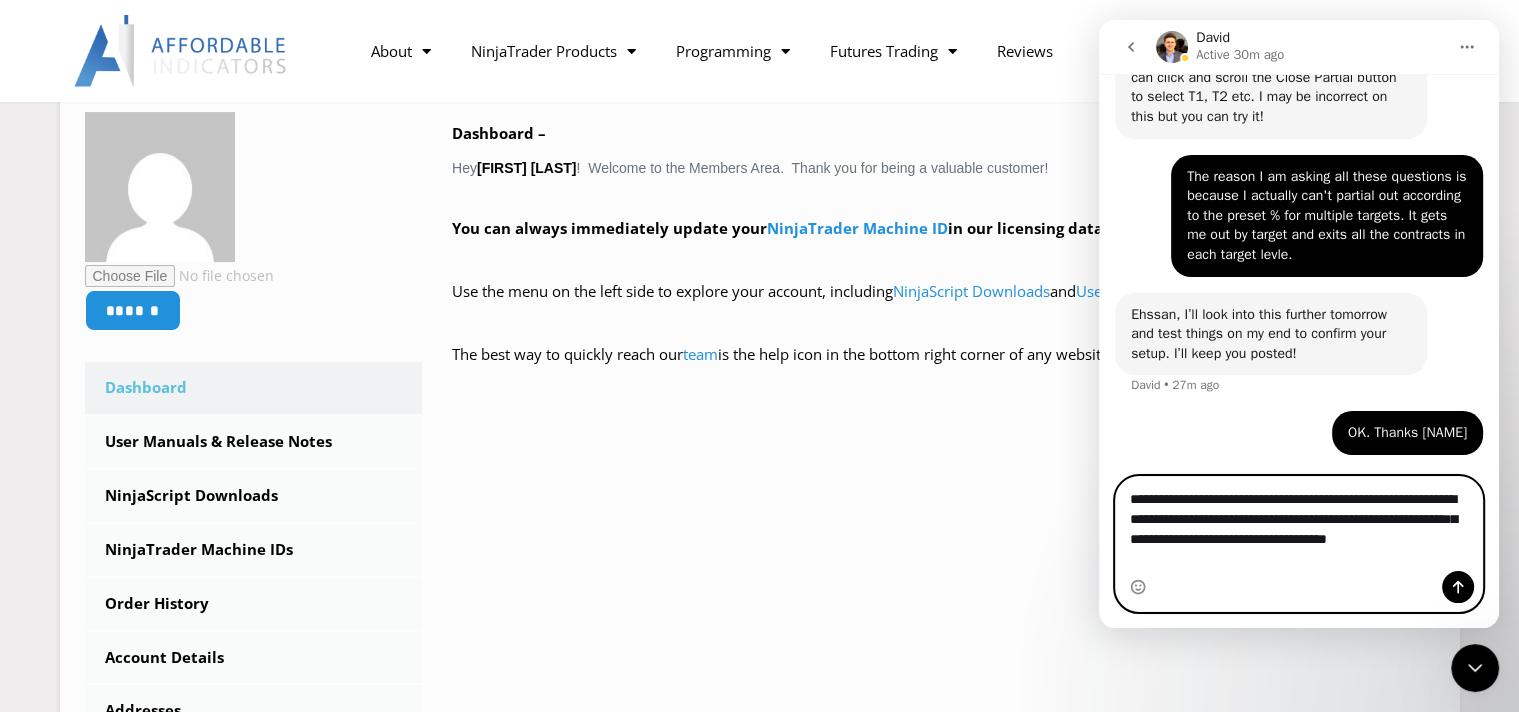 scroll, scrollTop: 4573, scrollLeft: 0, axis: vertical 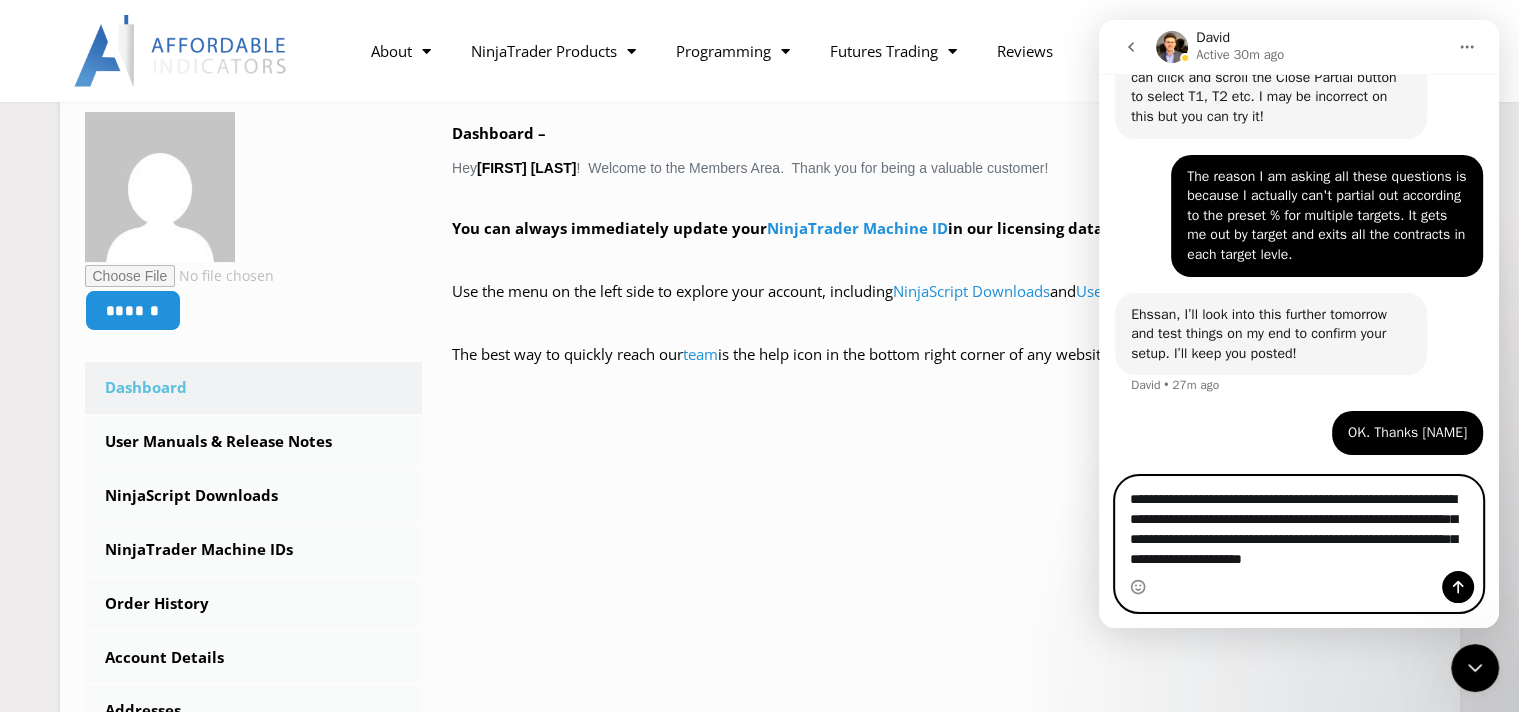 type on "**********" 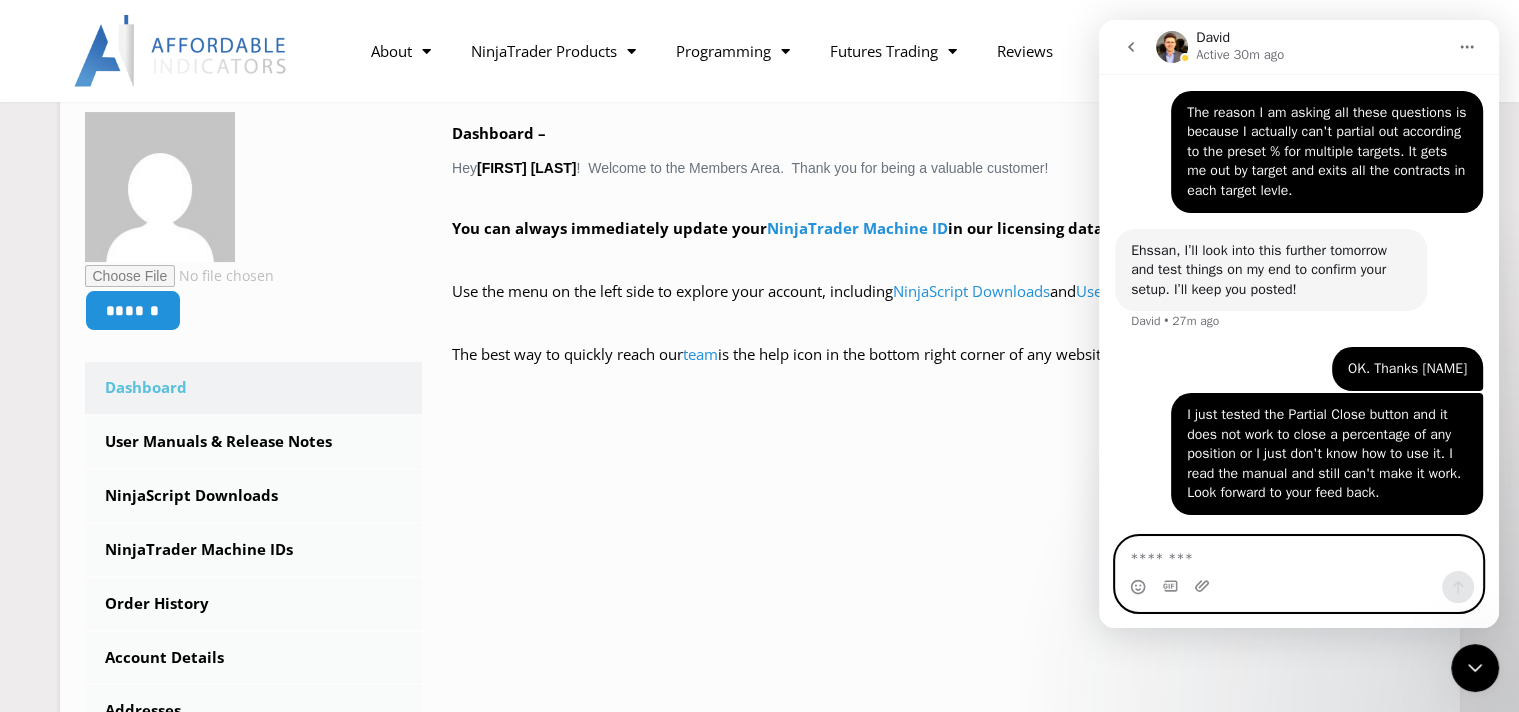 scroll, scrollTop: 4637, scrollLeft: 0, axis: vertical 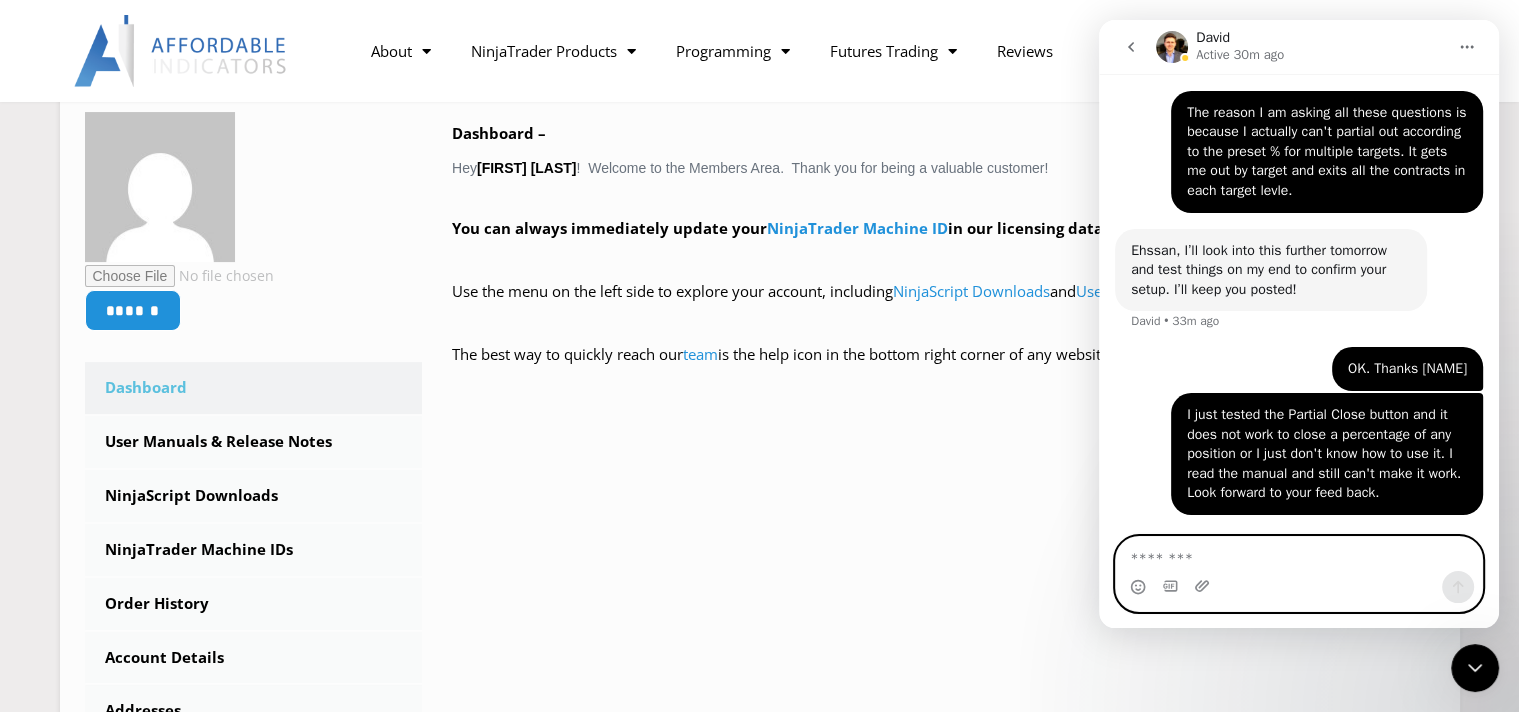 click at bounding box center (1299, 554) 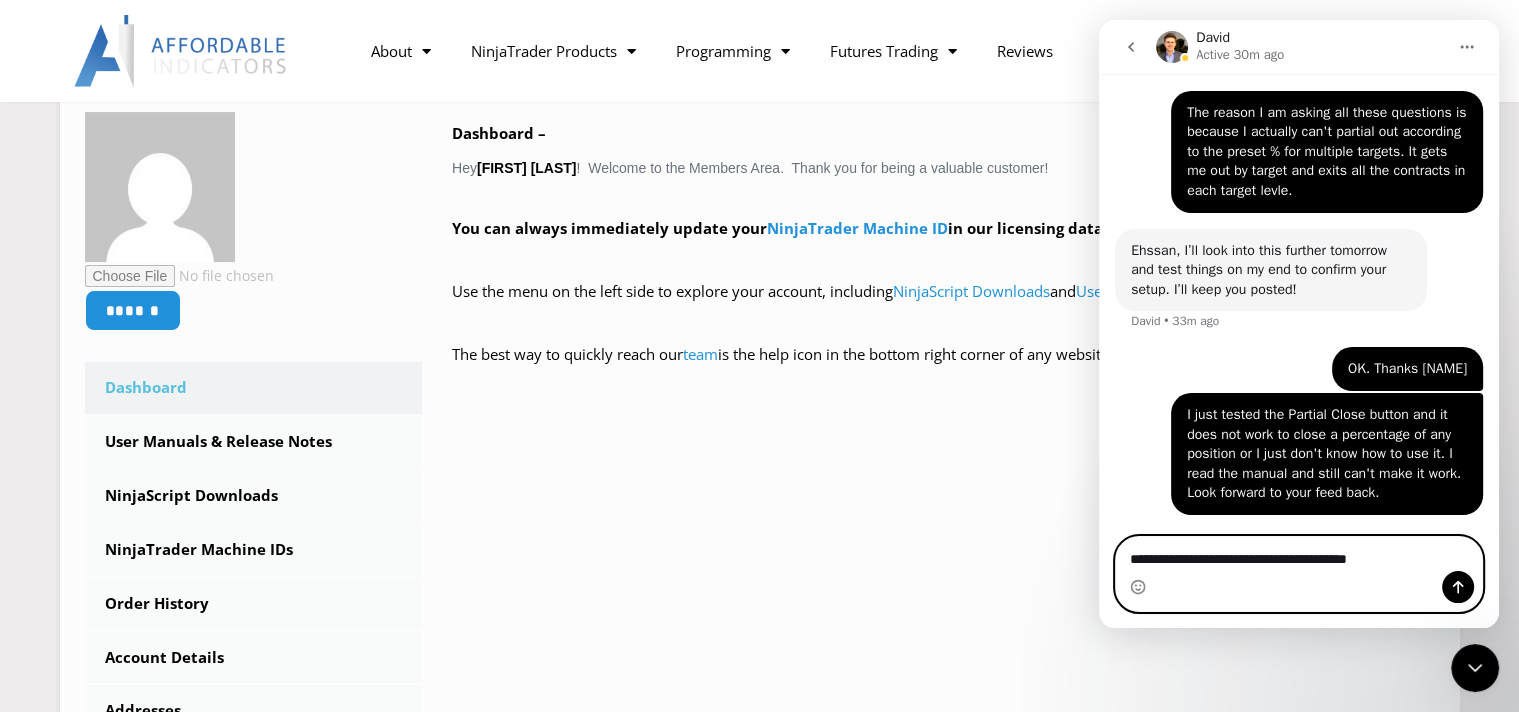 paste on "**********" 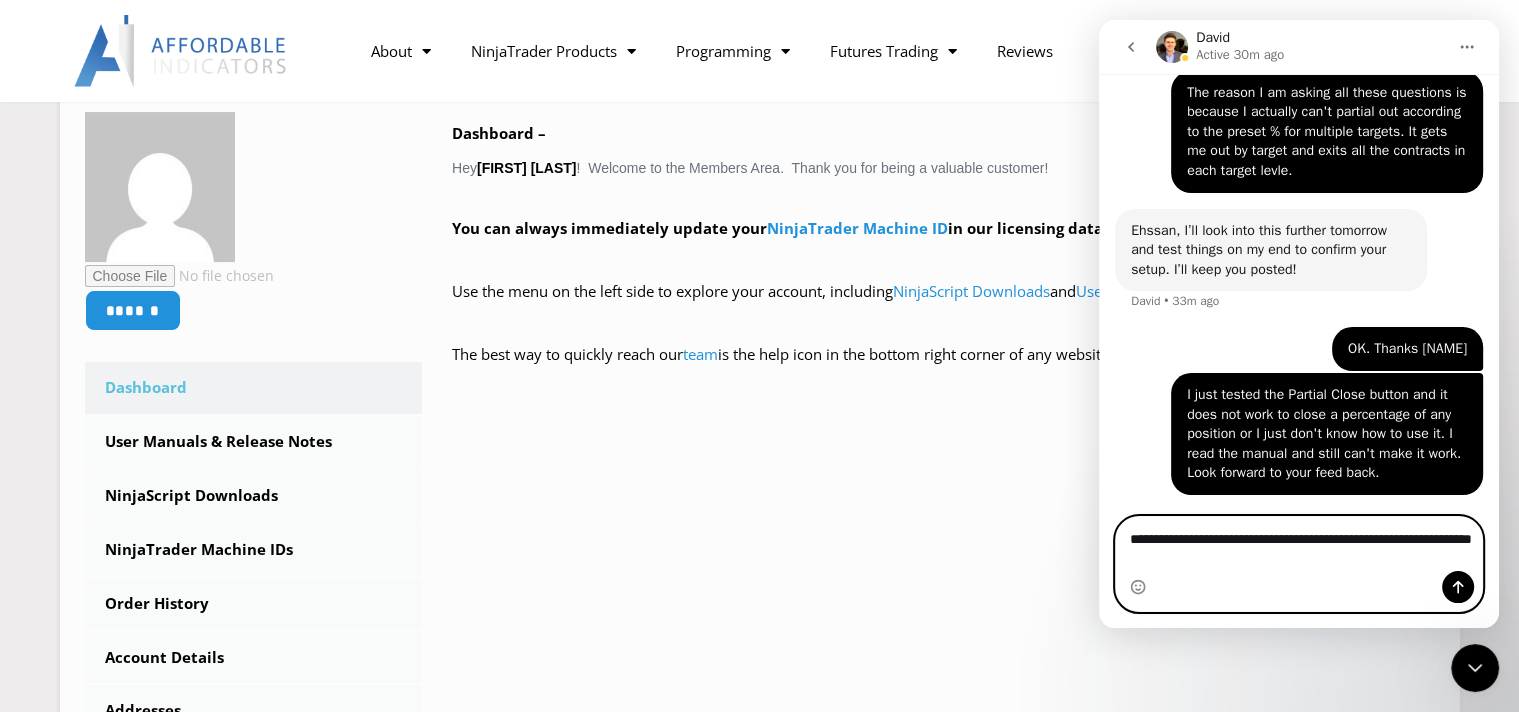 scroll, scrollTop: 4657, scrollLeft: 0, axis: vertical 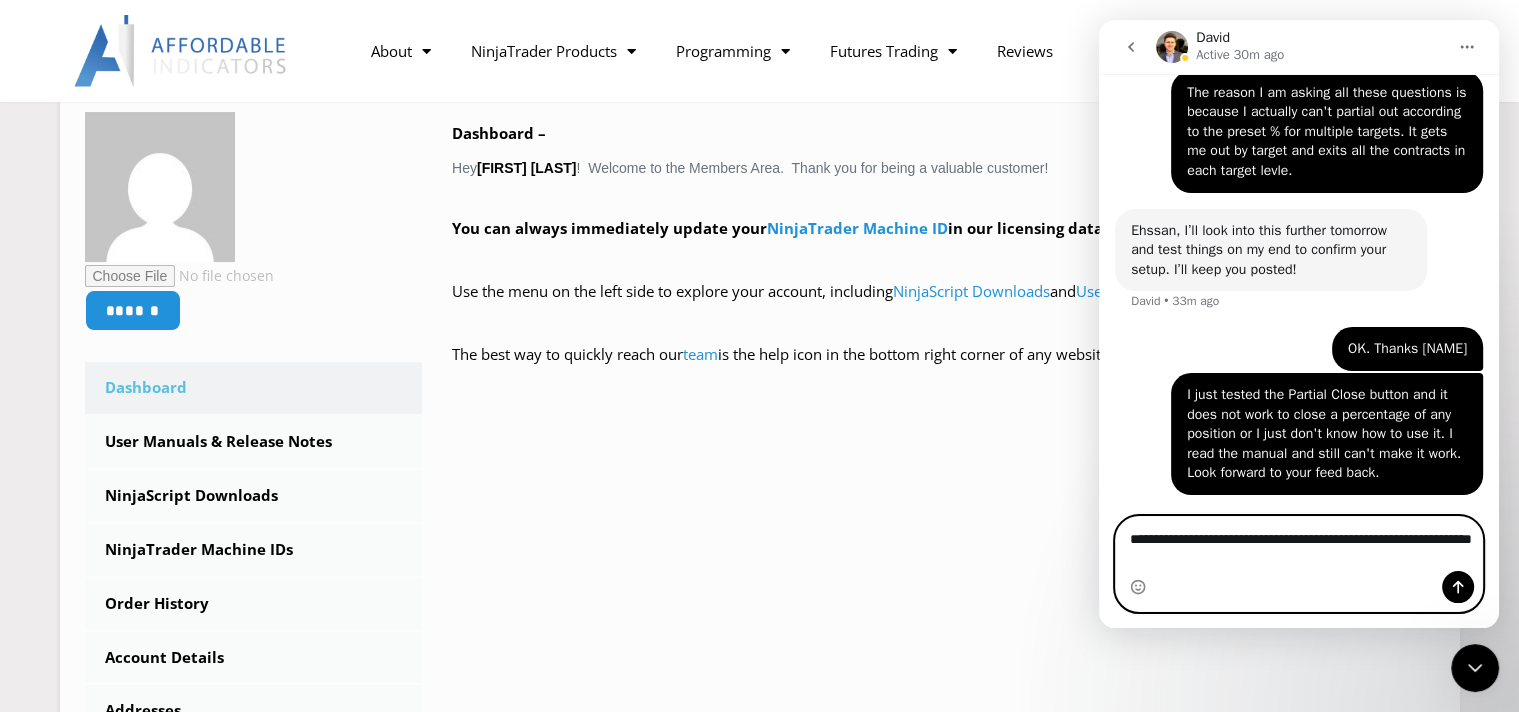click on "**********" at bounding box center [1299, 544] 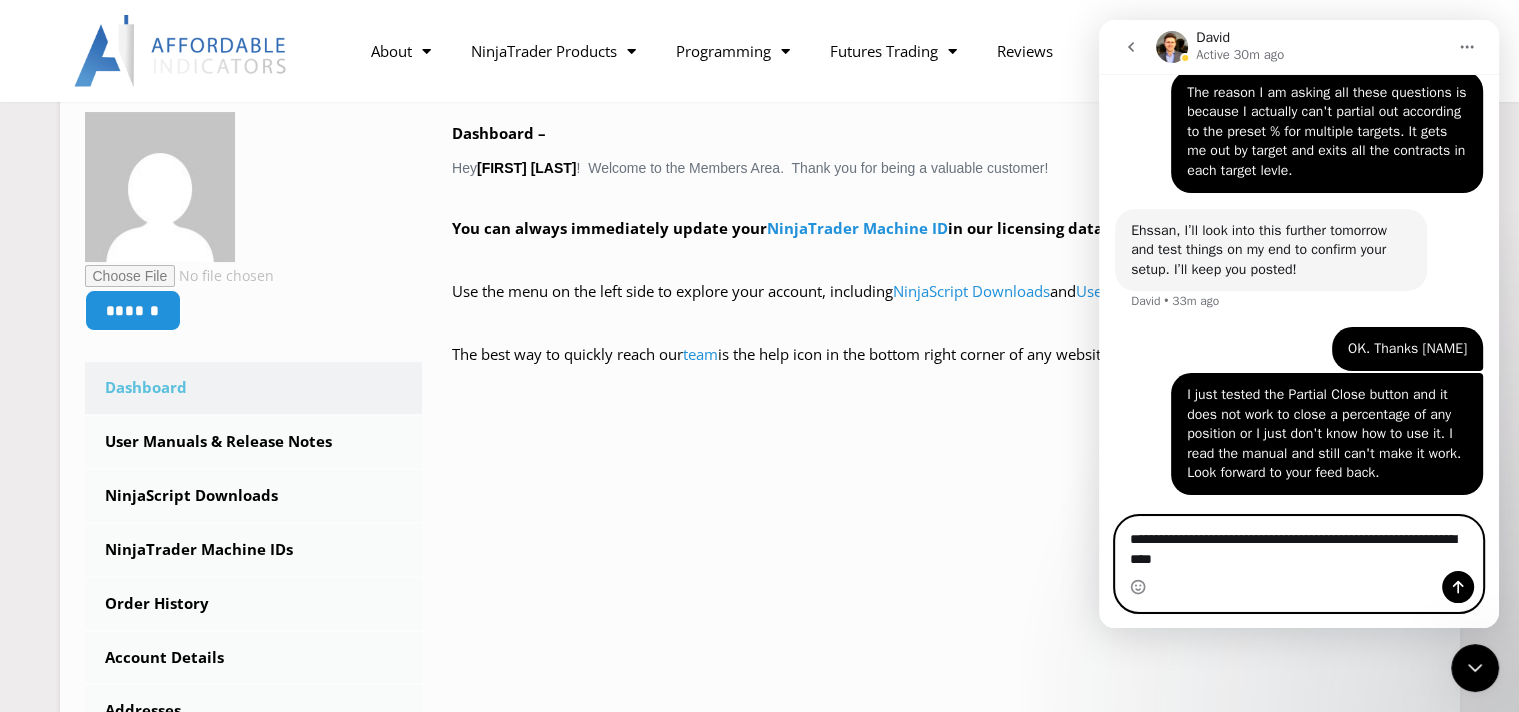 click on "**********" at bounding box center [1299, 544] 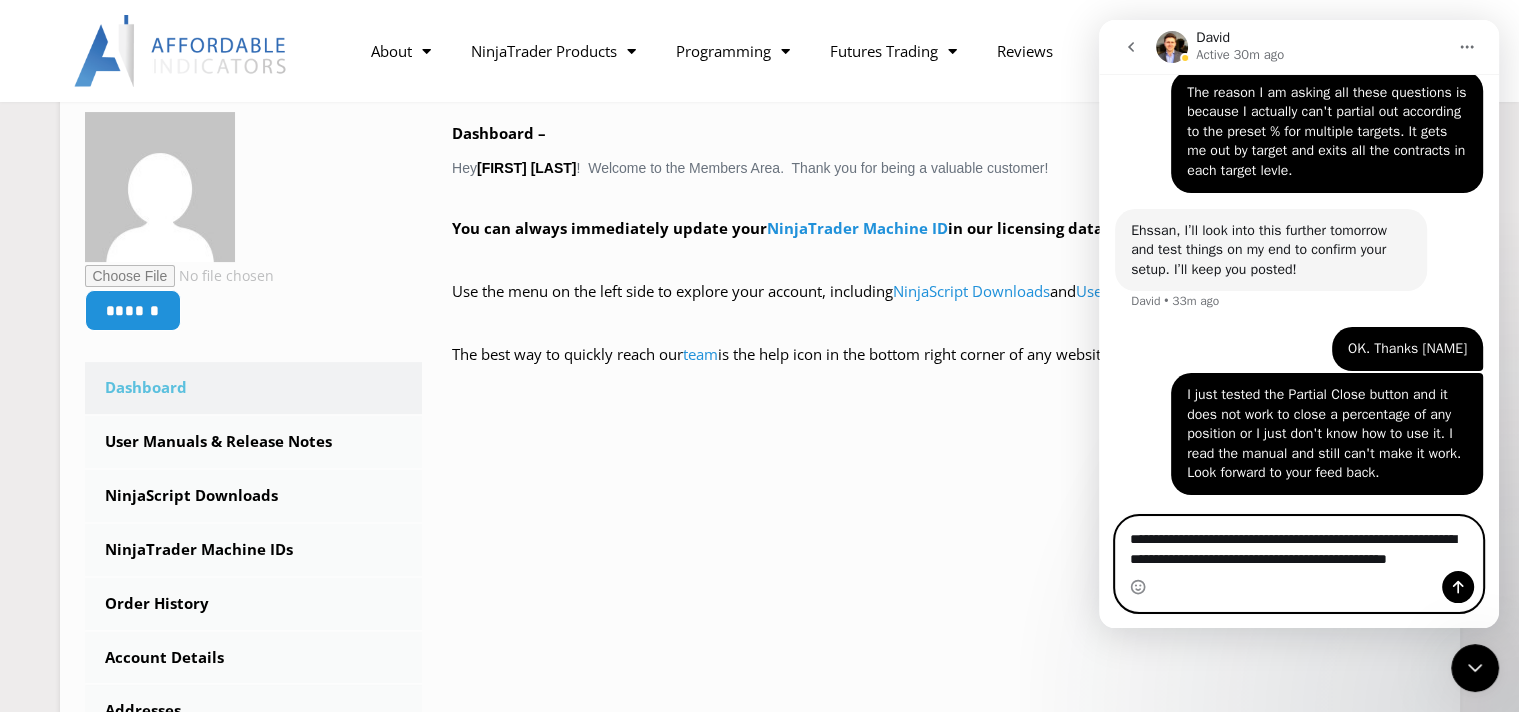 scroll, scrollTop: 4677, scrollLeft: 0, axis: vertical 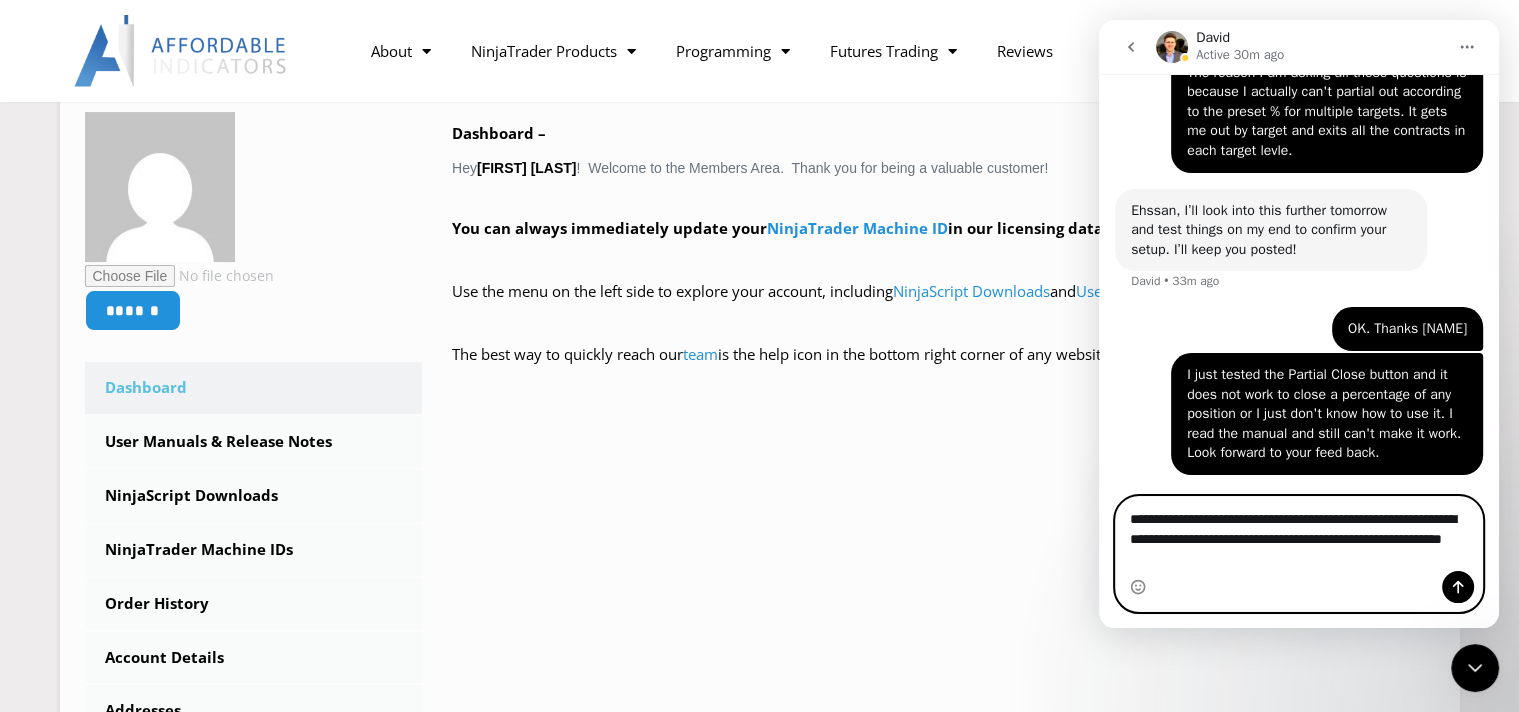 paste on "**********" 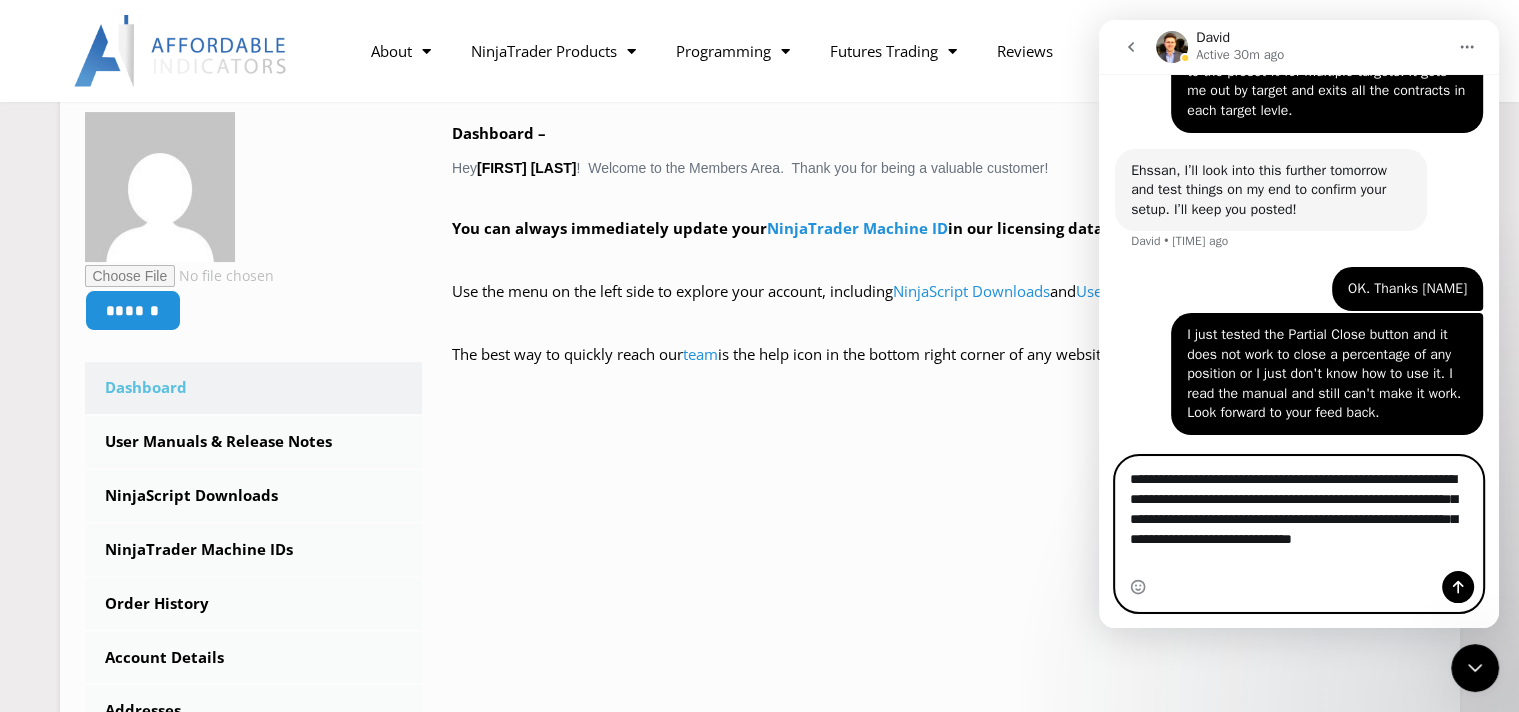 scroll, scrollTop: 4717, scrollLeft: 0, axis: vertical 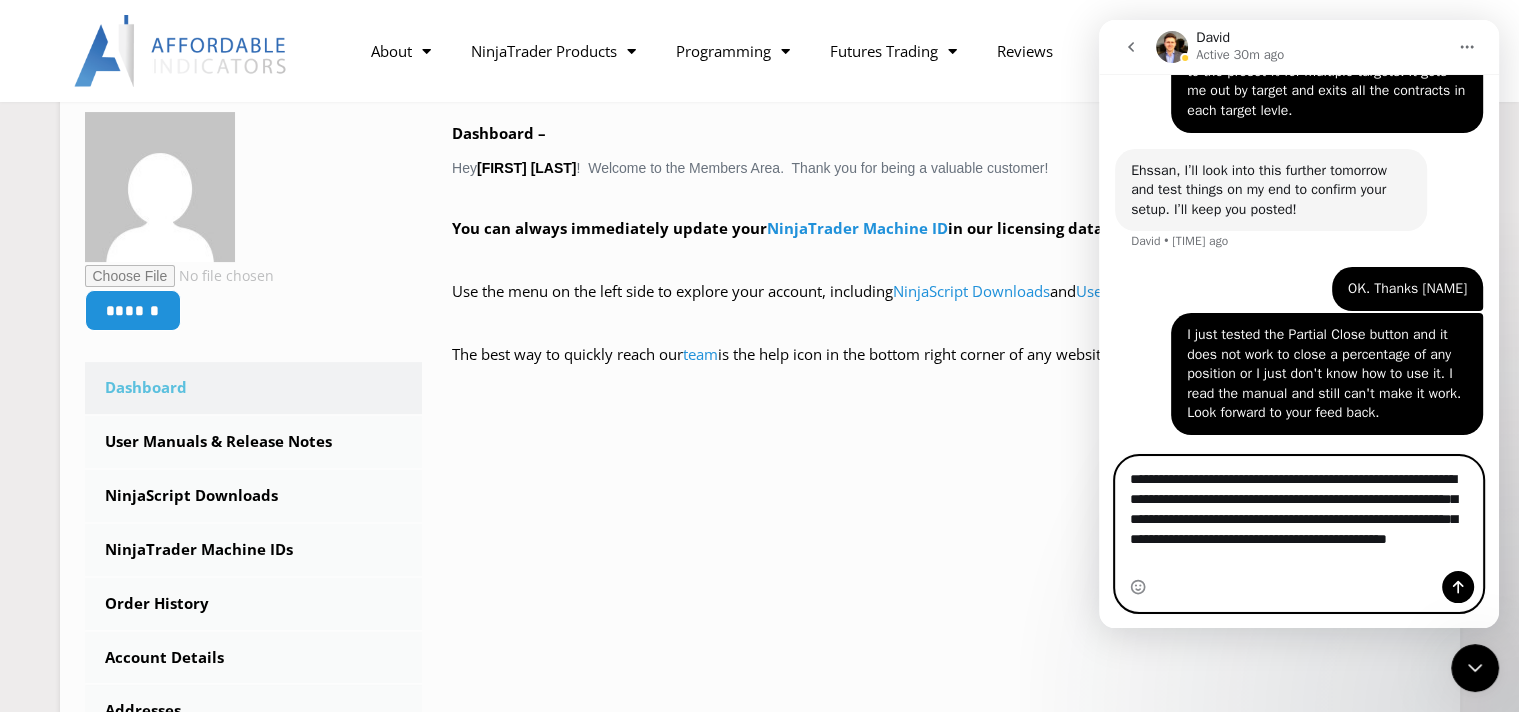 type on "**********" 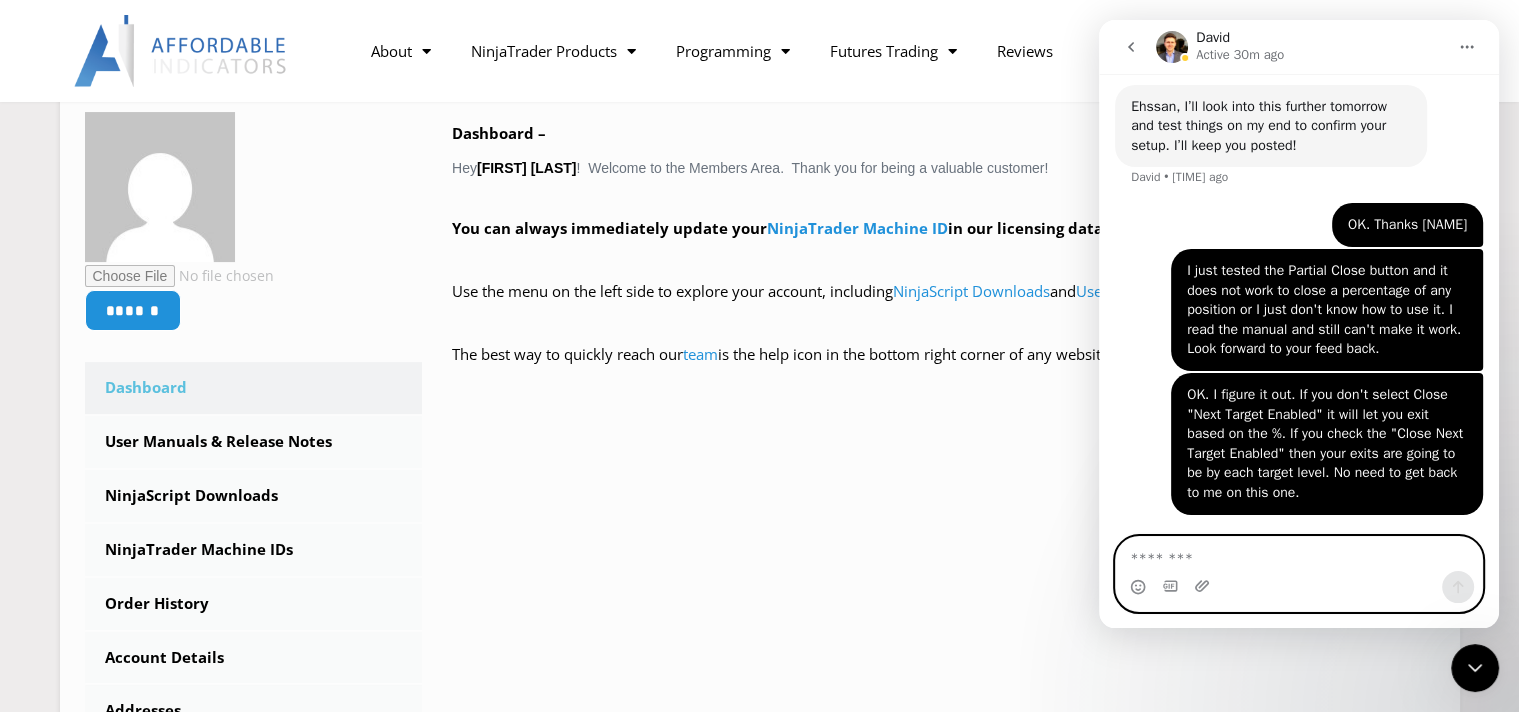 scroll, scrollTop: 4781, scrollLeft: 0, axis: vertical 